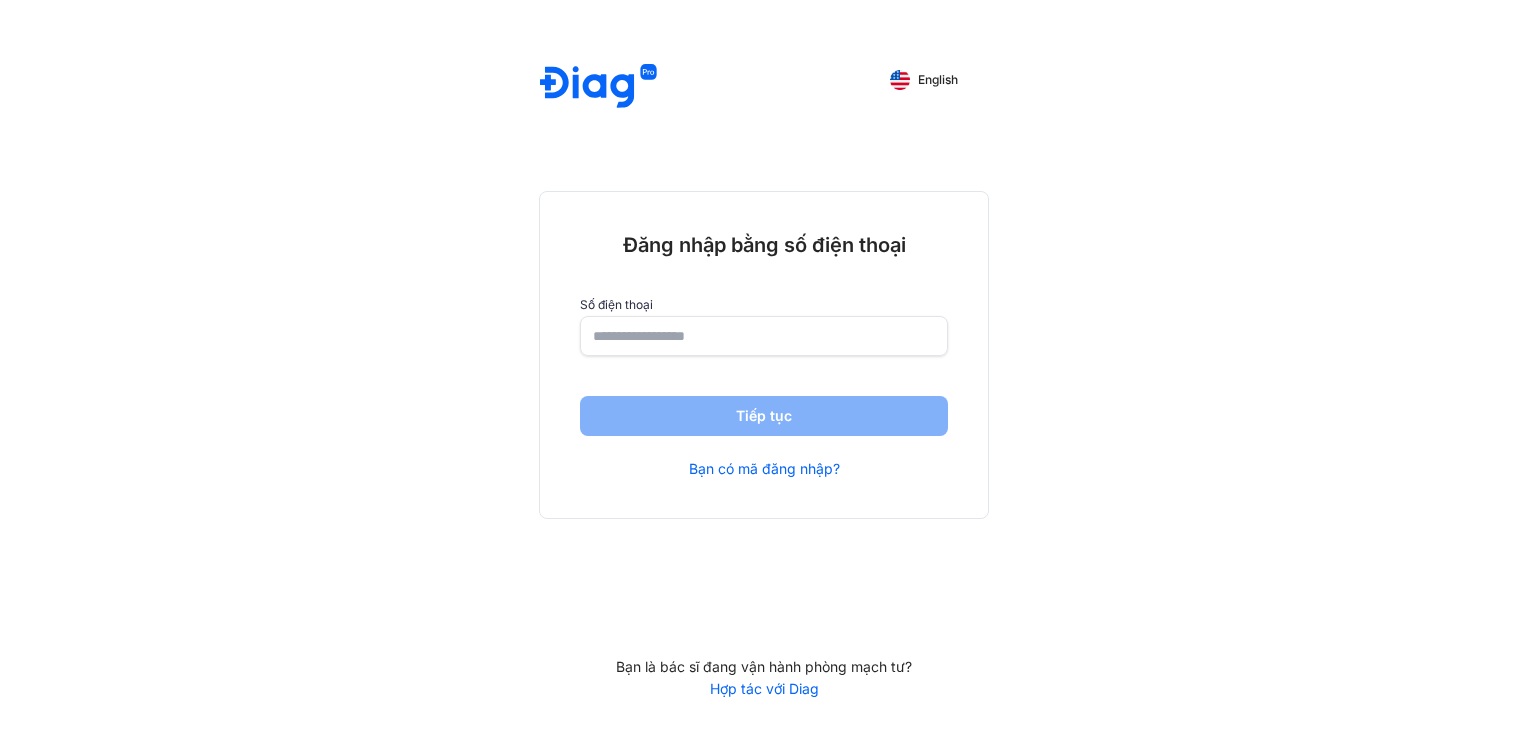scroll, scrollTop: 0, scrollLeft: 0, axis: both 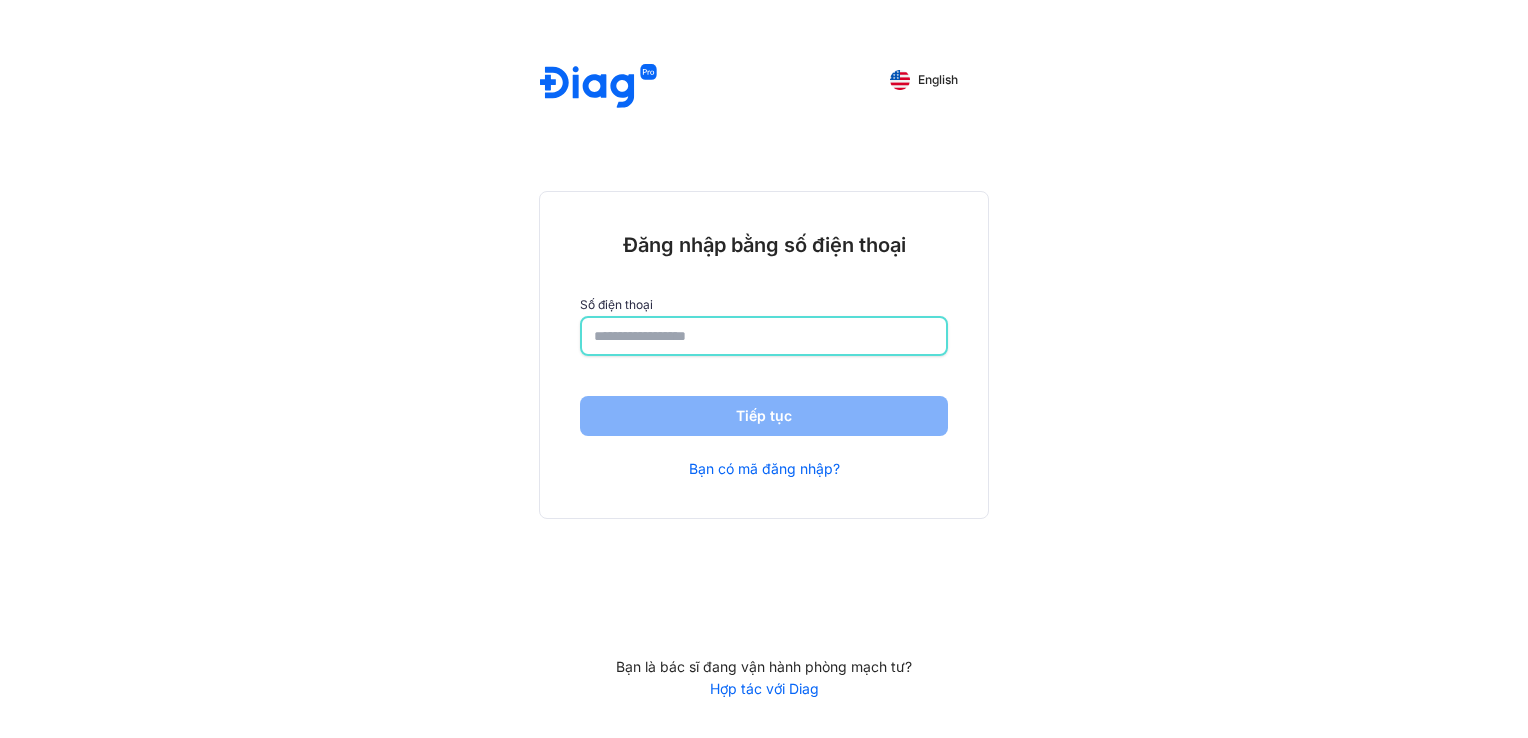 click 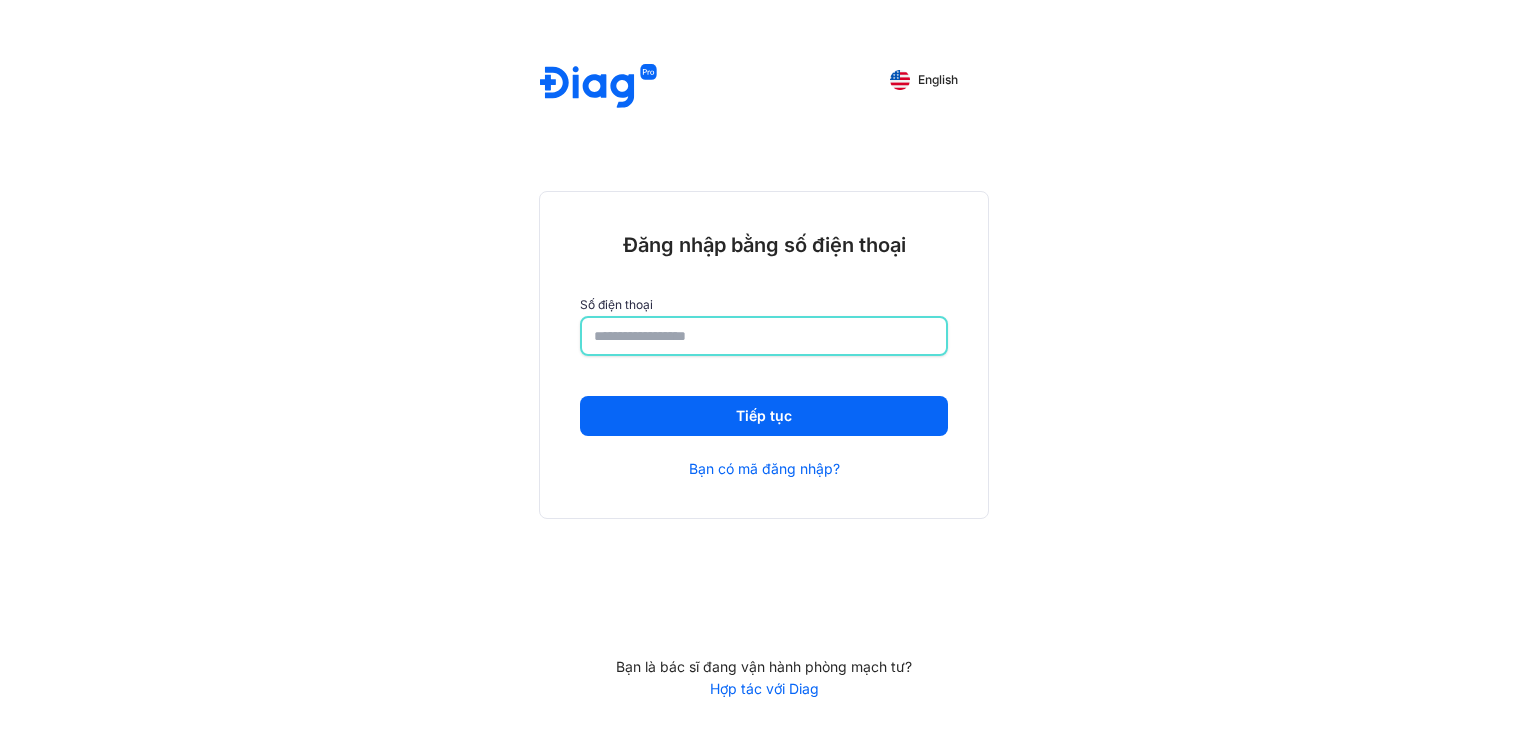 type on "**********" 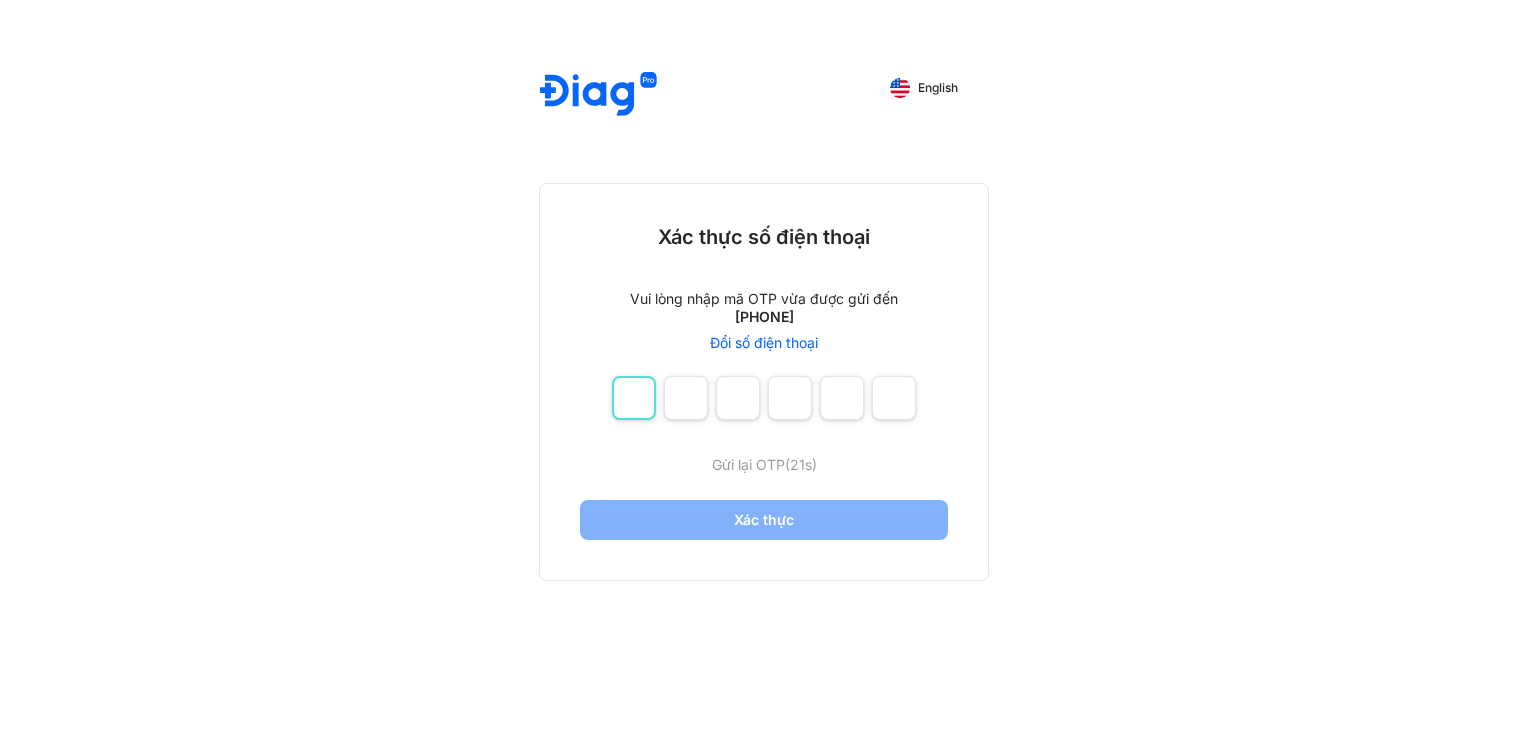click at bounding box center [634, 398] 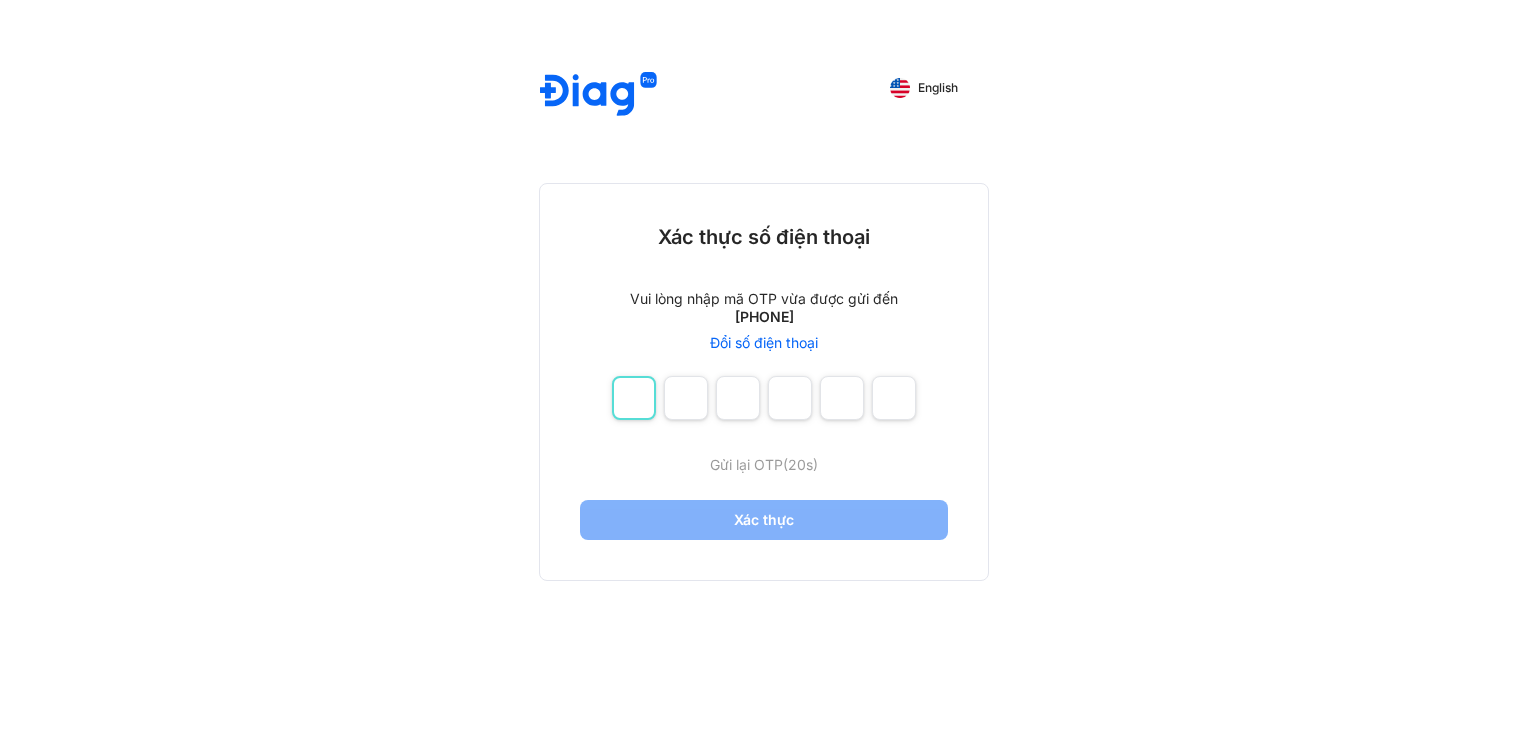 type on "*" 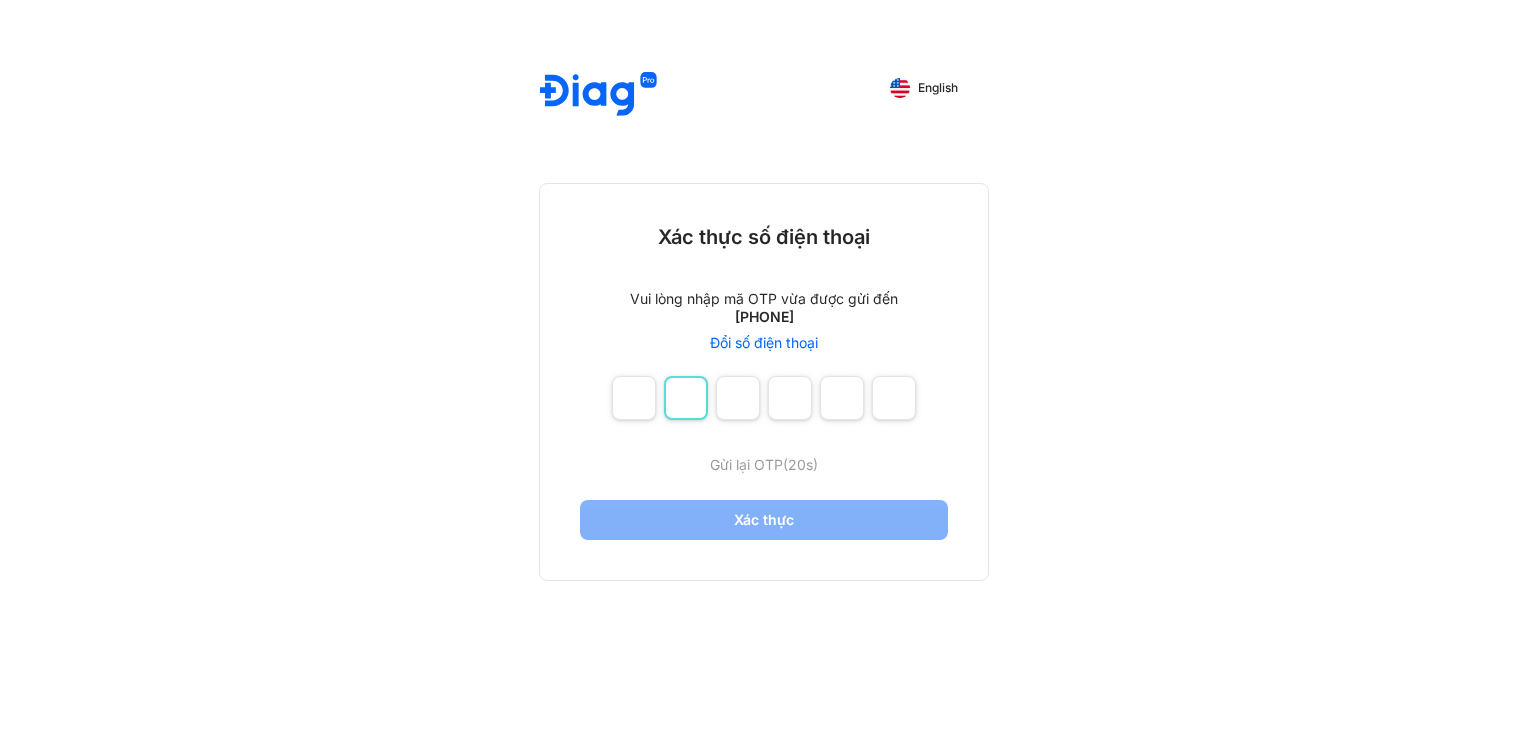 type on "*" 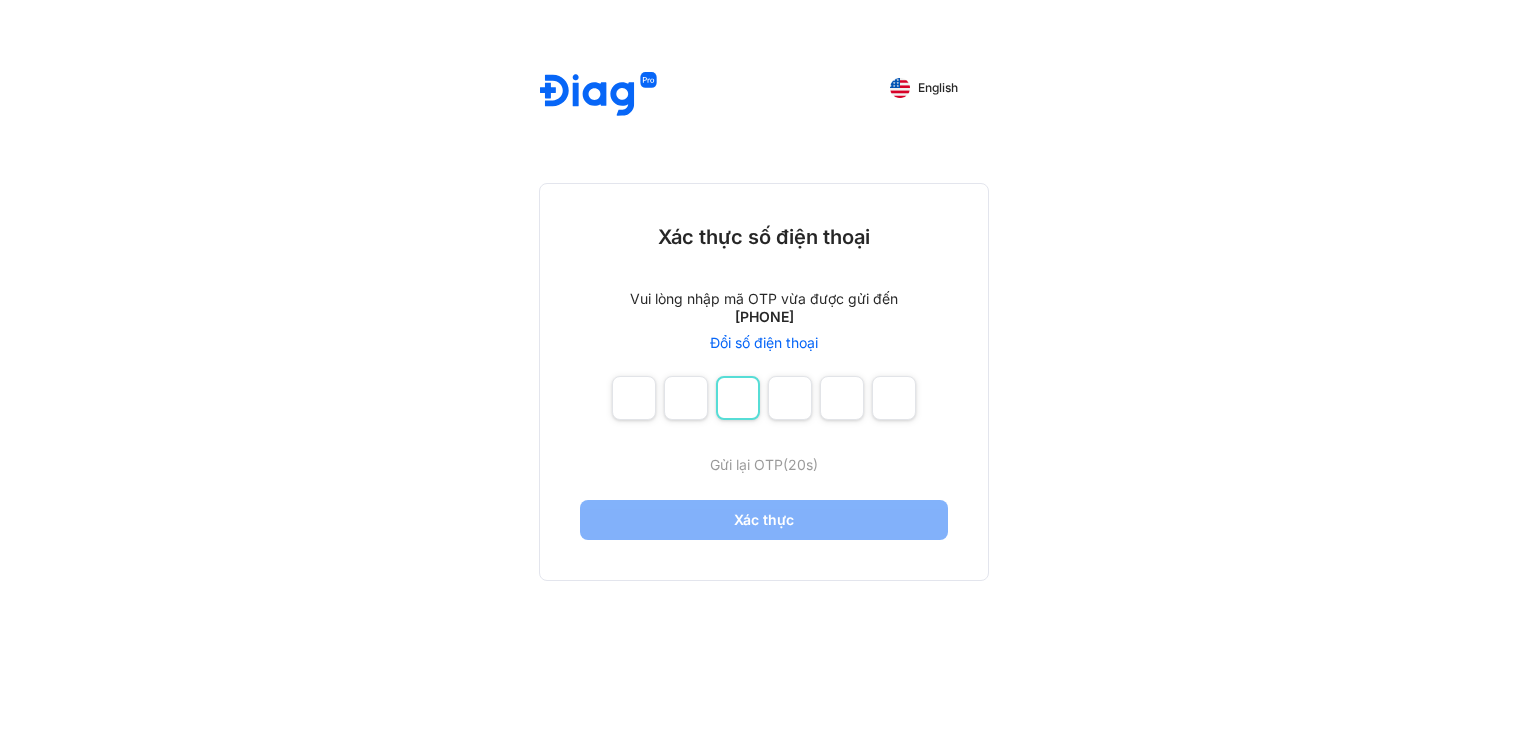 type on "*" 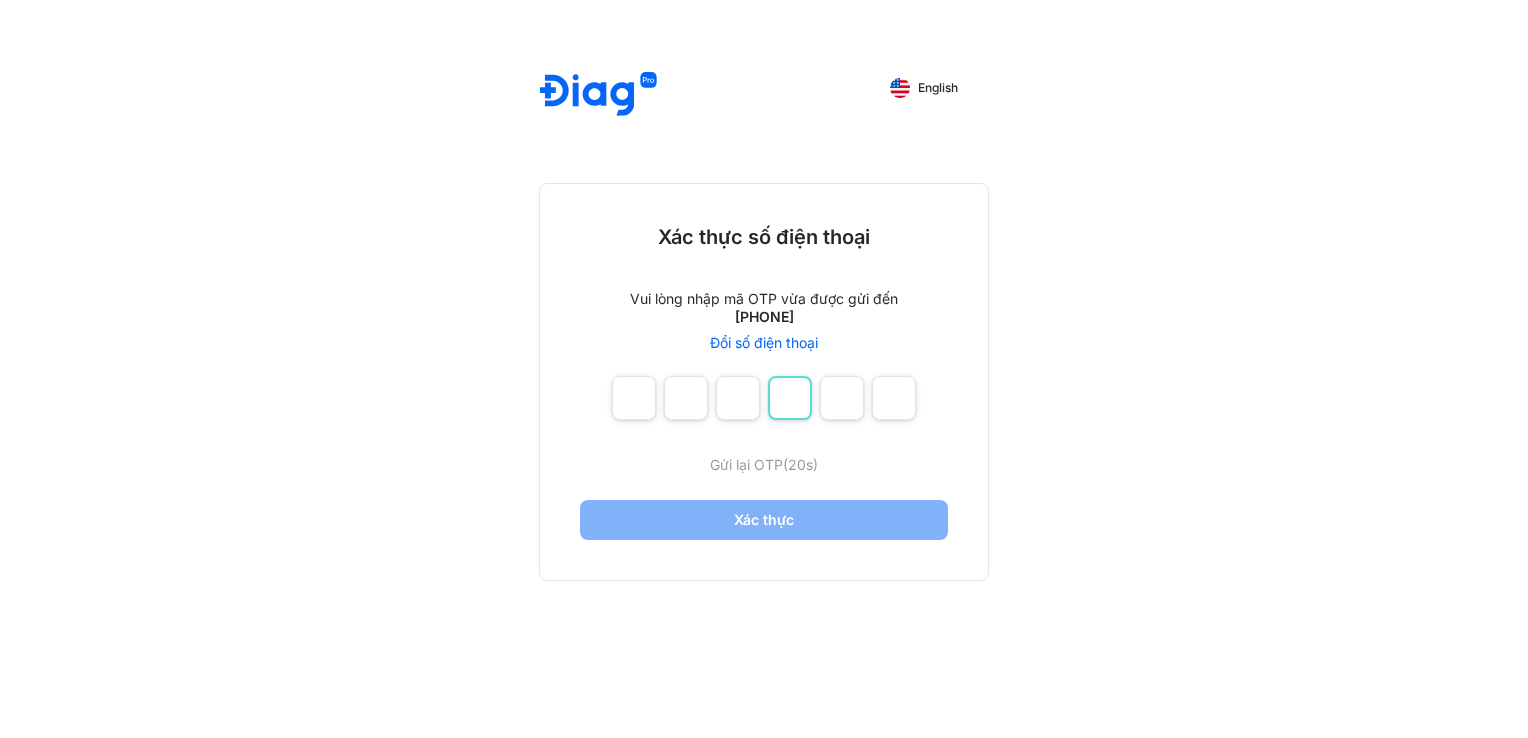 type on "*" 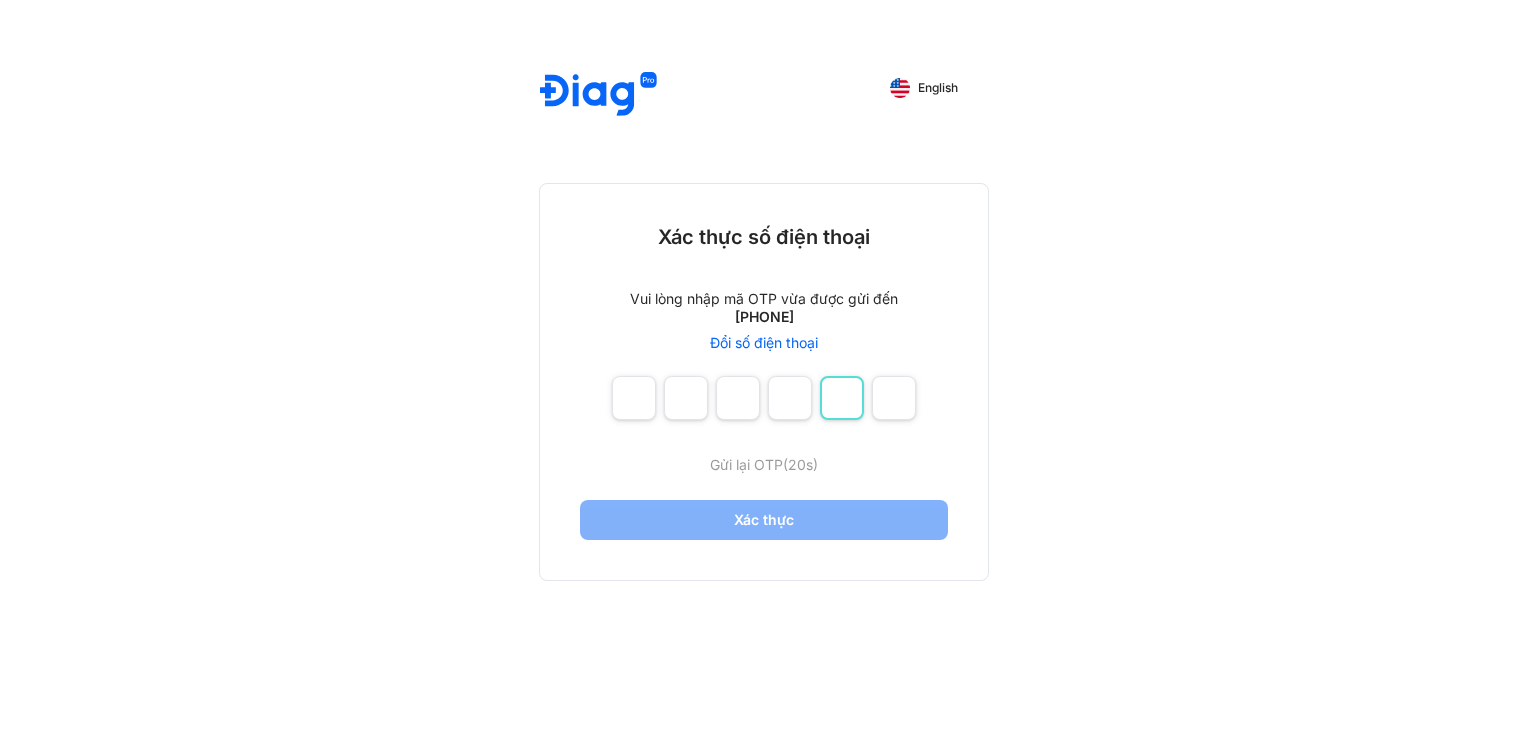 type on "*" 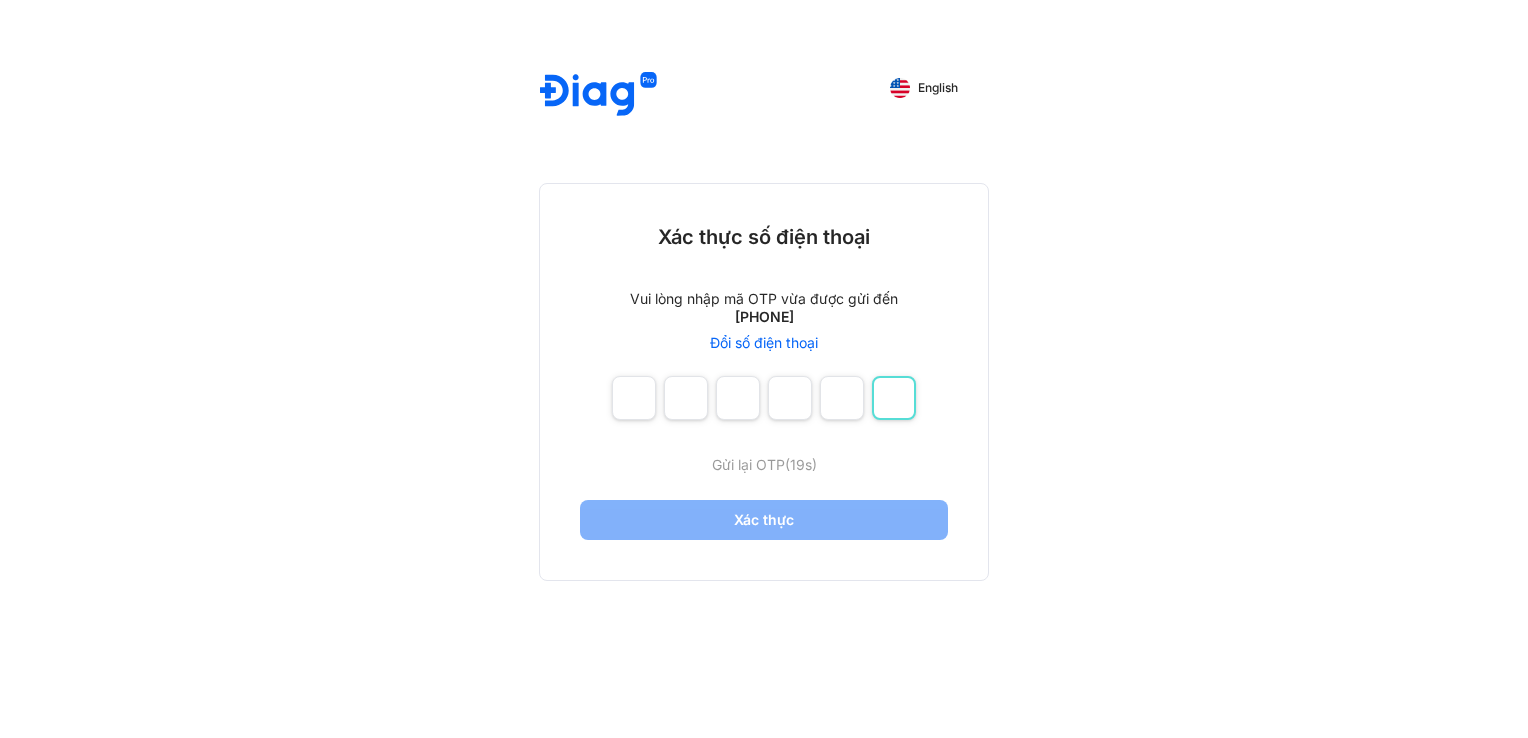 type on "*" 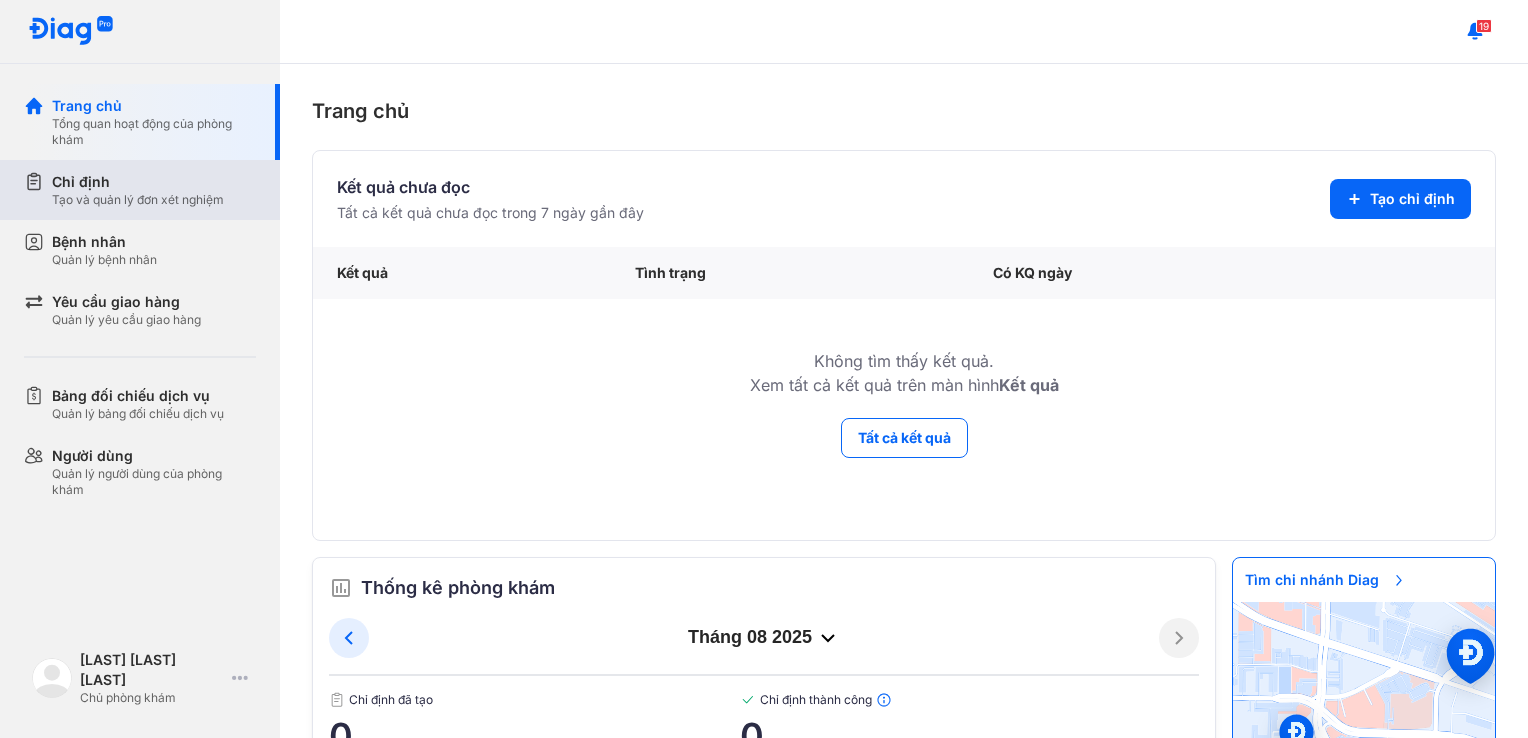 click on "Chỉ định" at bounding box center [138, 182] 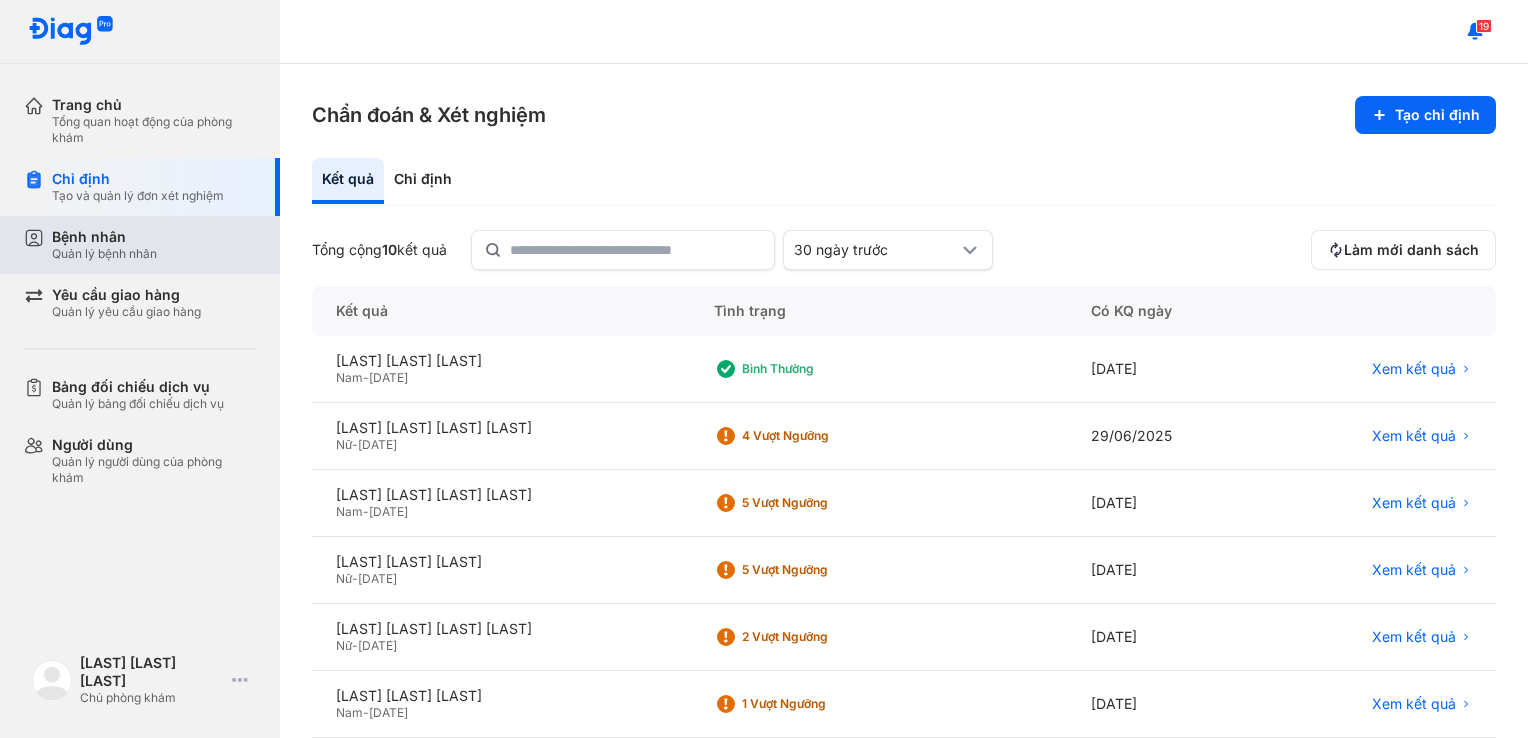 click on "Bệnh nhân Quản lý bệnh nhân" at bounding box center [154, 245] 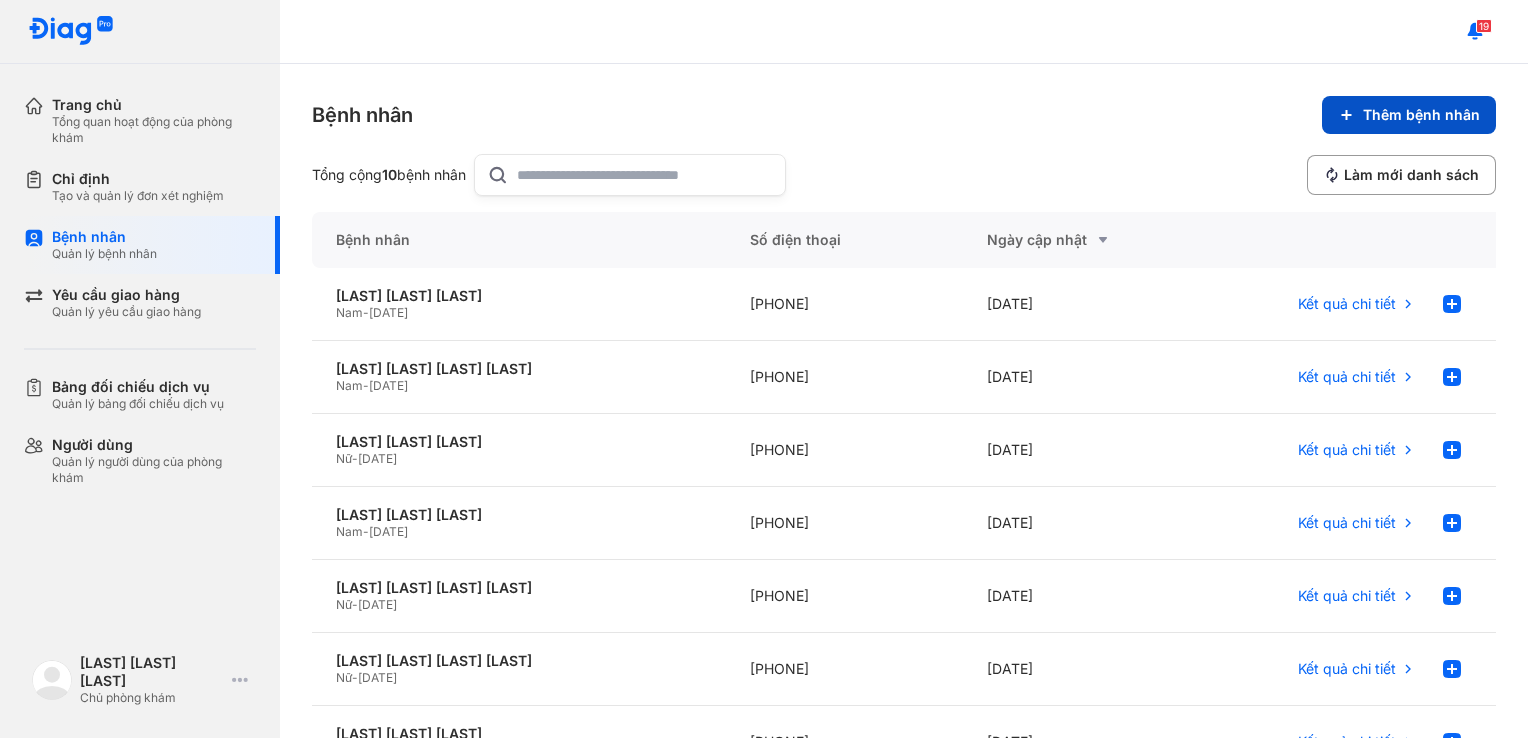 click on "Thêm bệnh nhân" 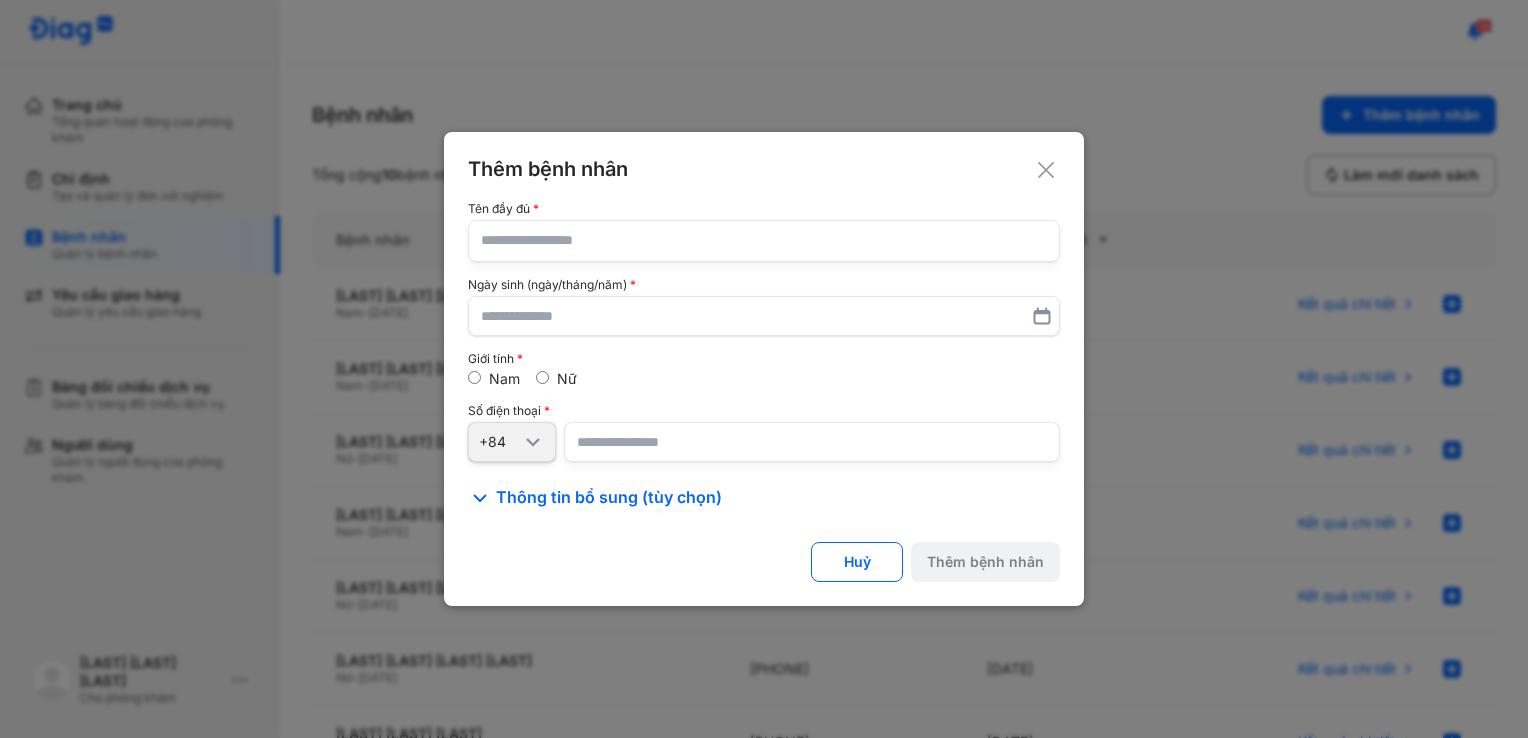 click 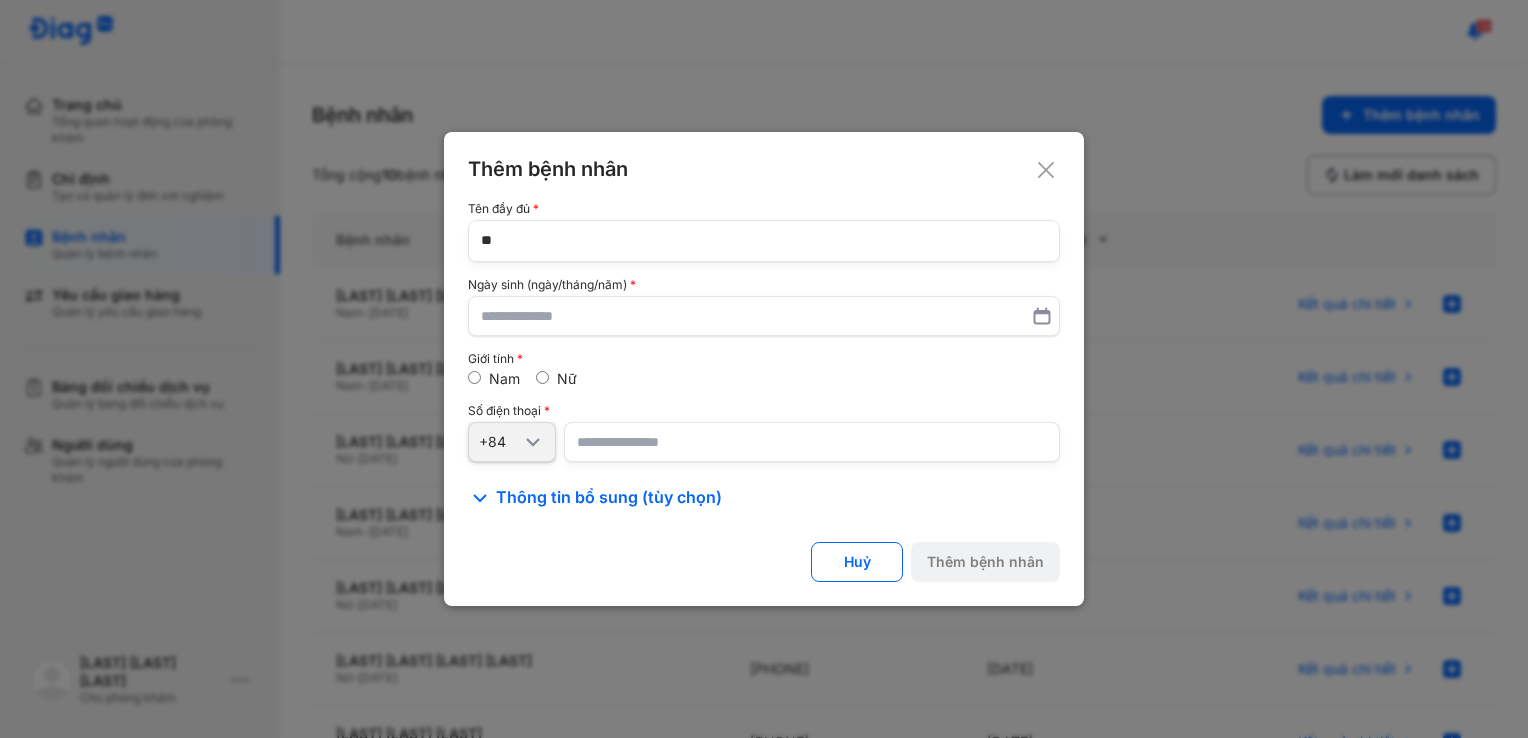type on "*" 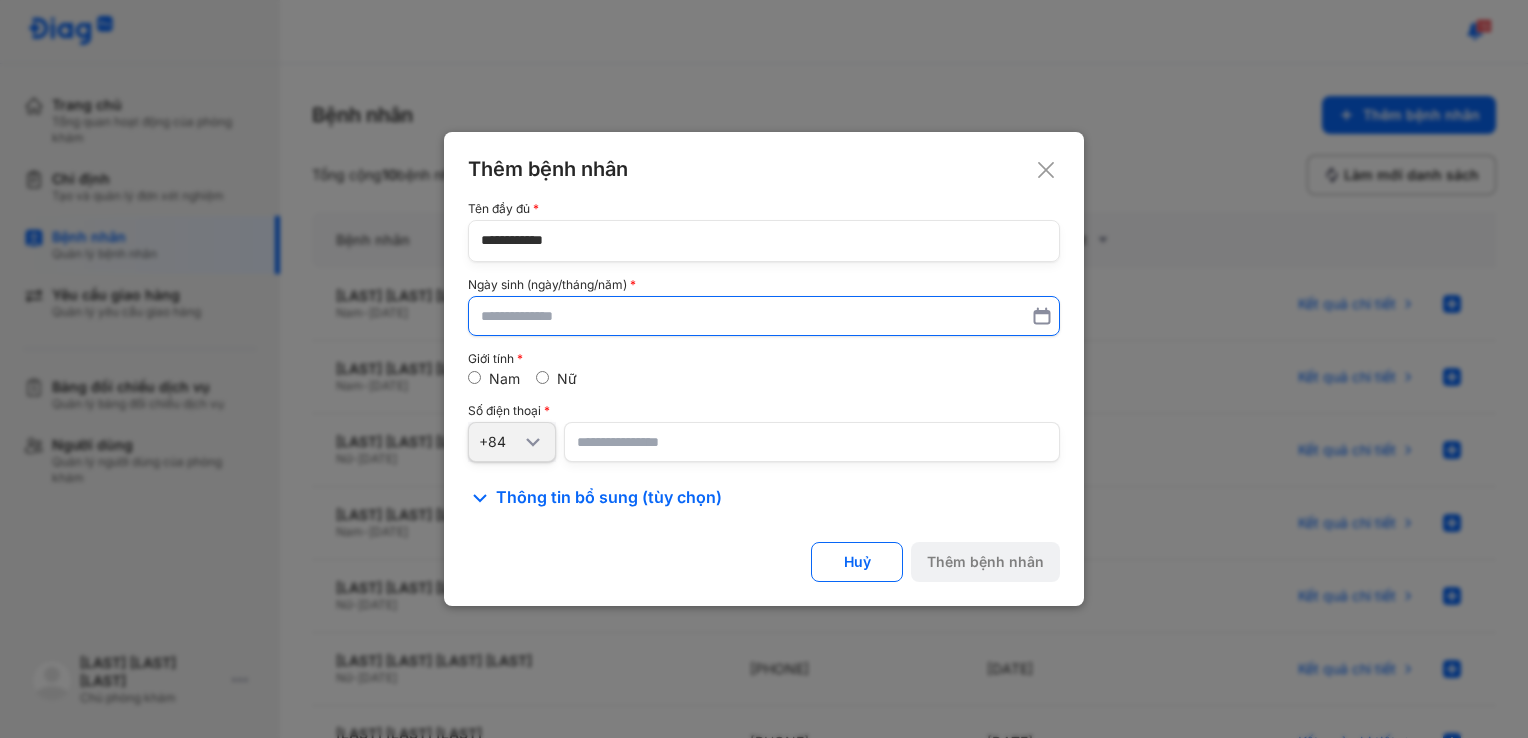 type on "**********" 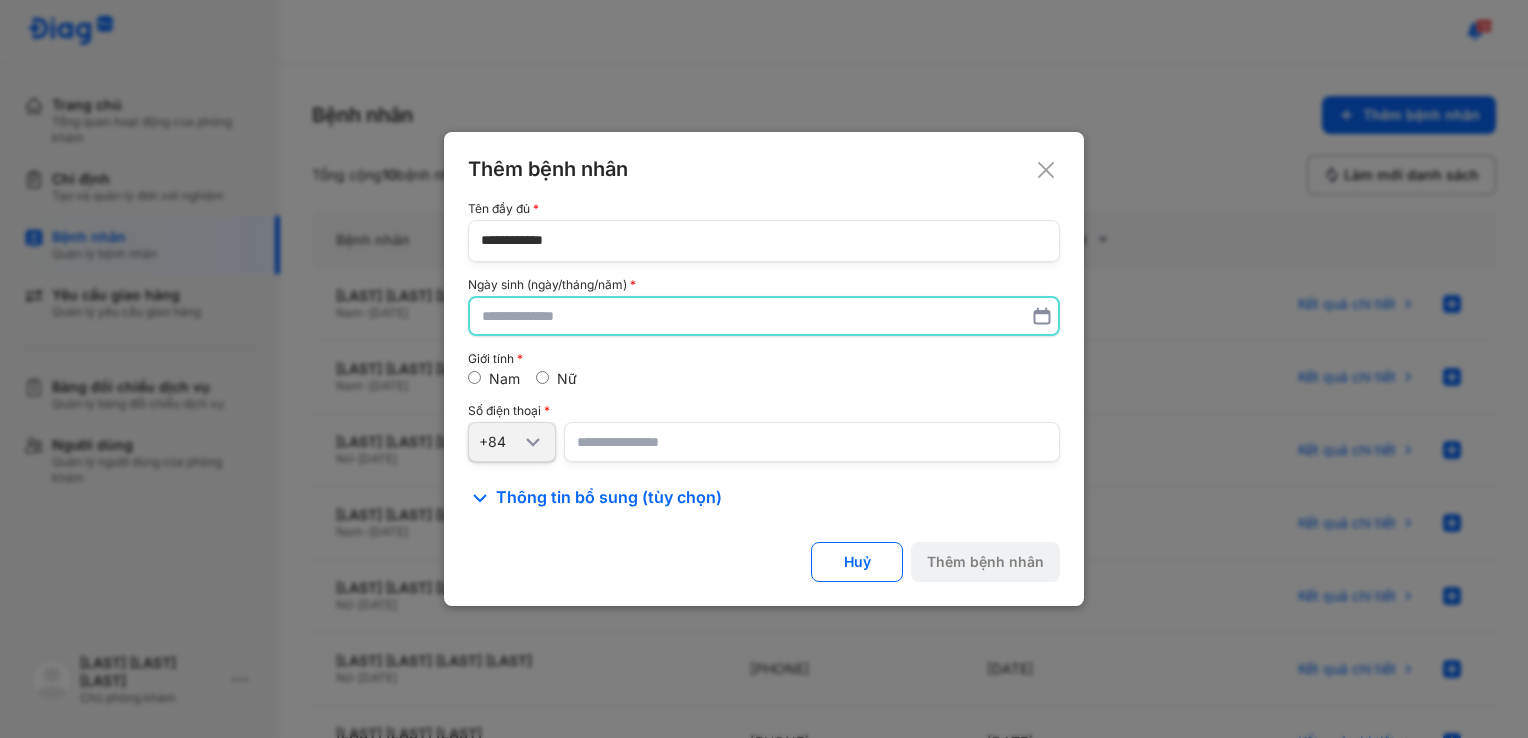 click at bounding box center [764, 316] 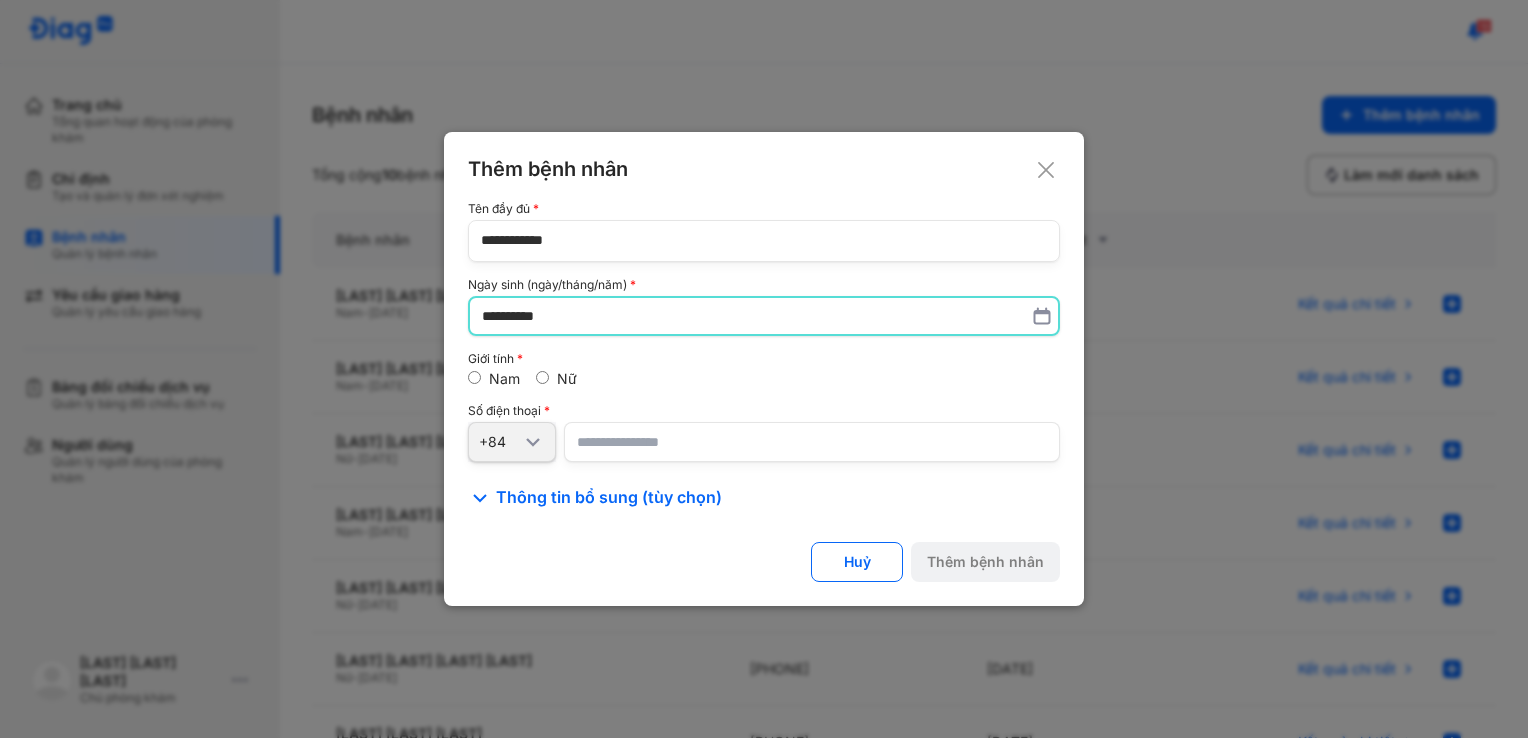 type on "**********" 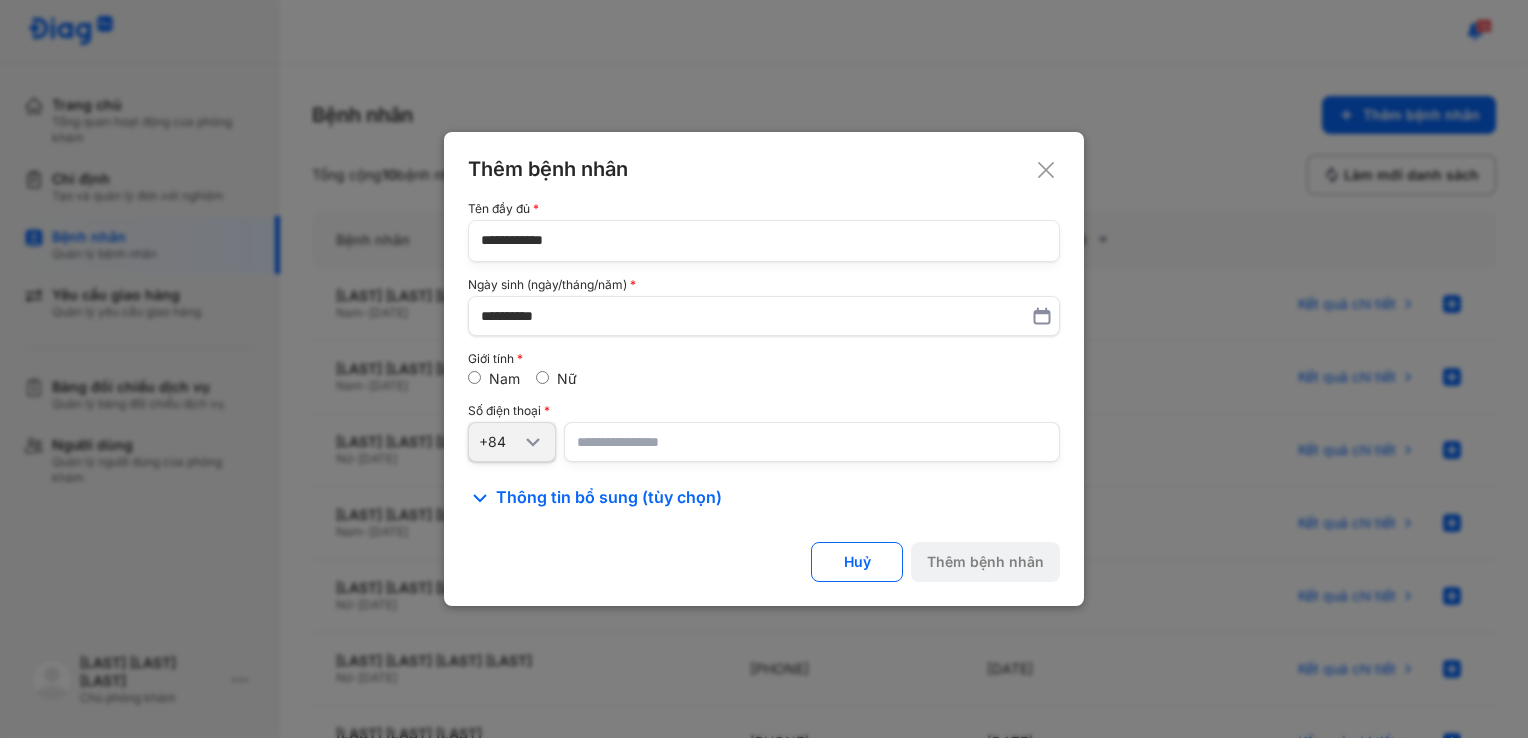 click on "Nữ" at bounding box center [556, 379] 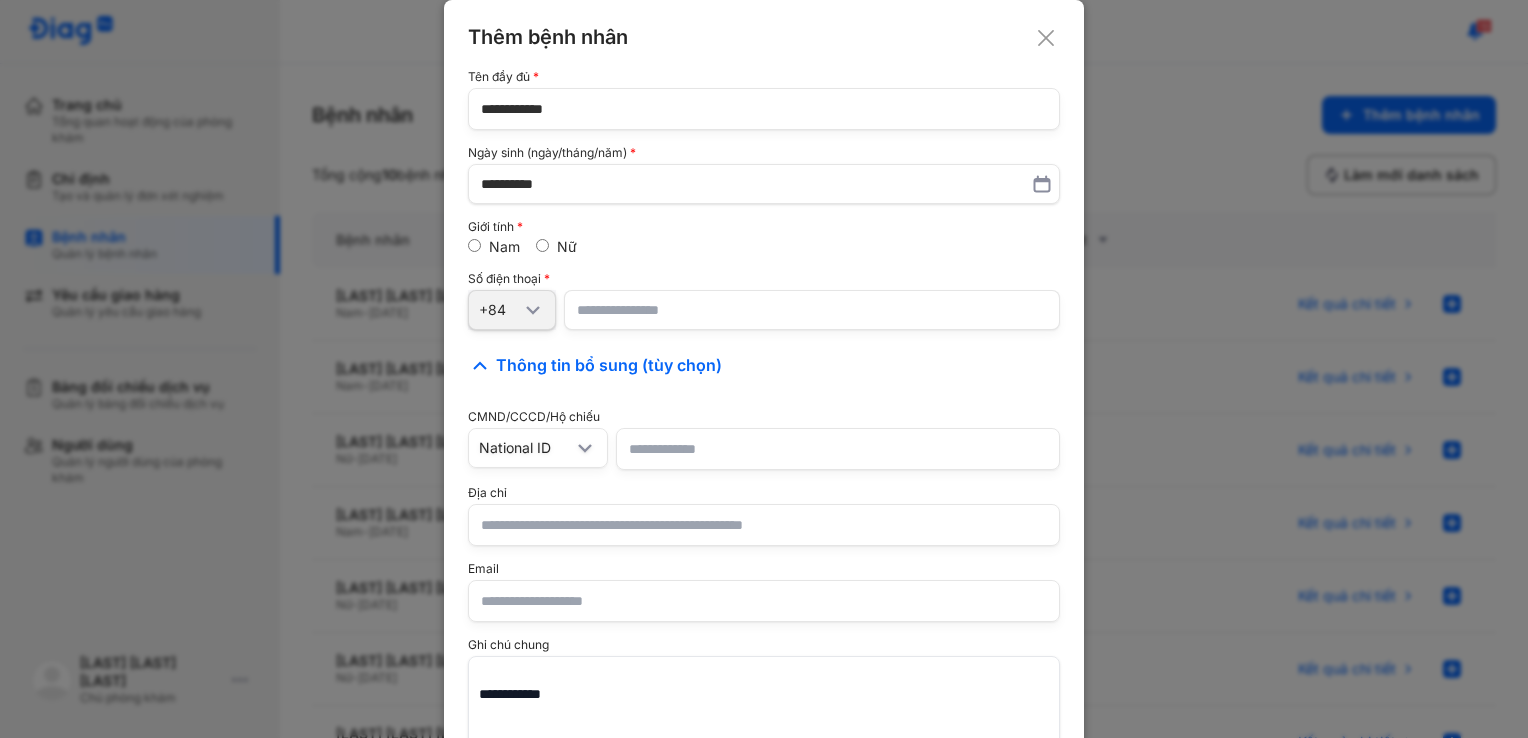 click at bounding box center (812, 310) 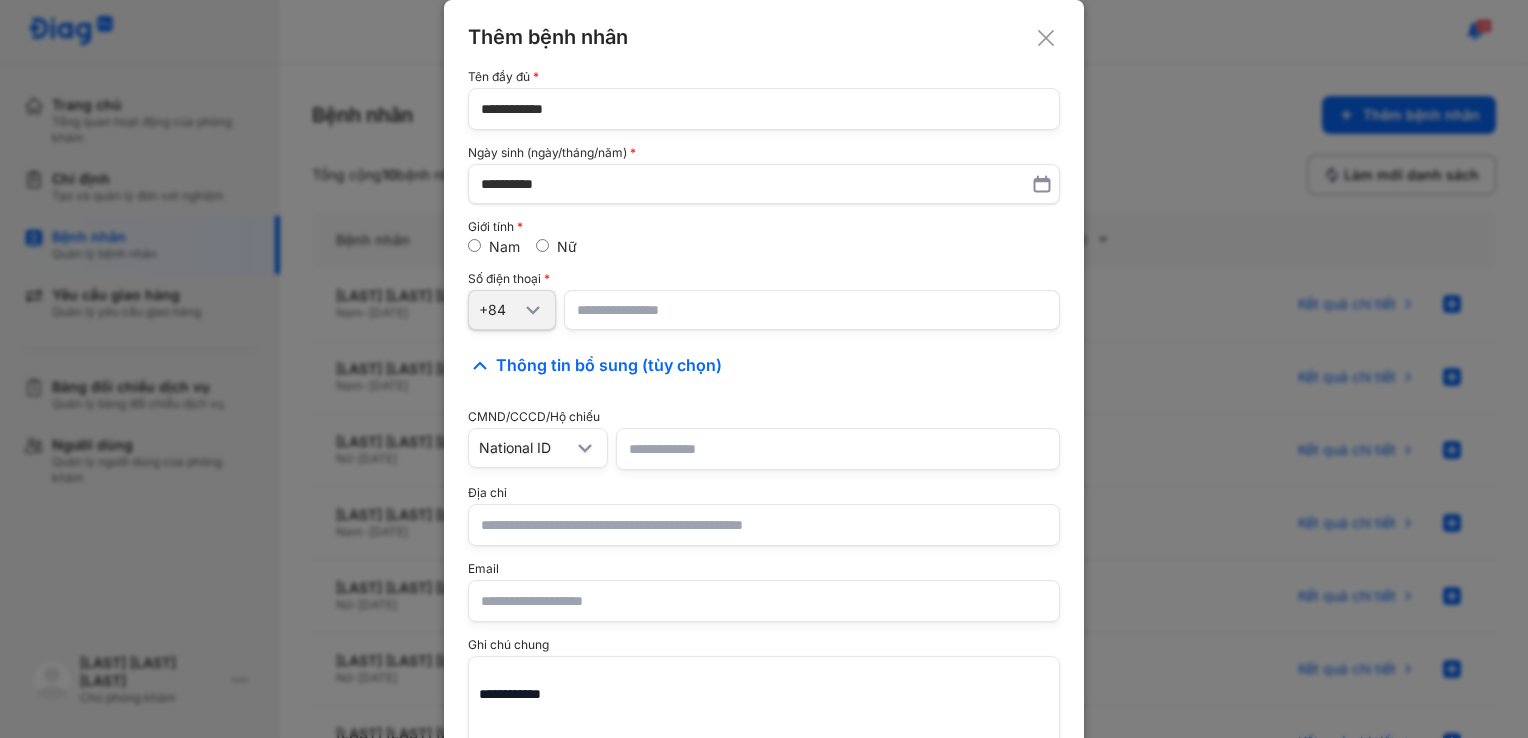 type on "**********" 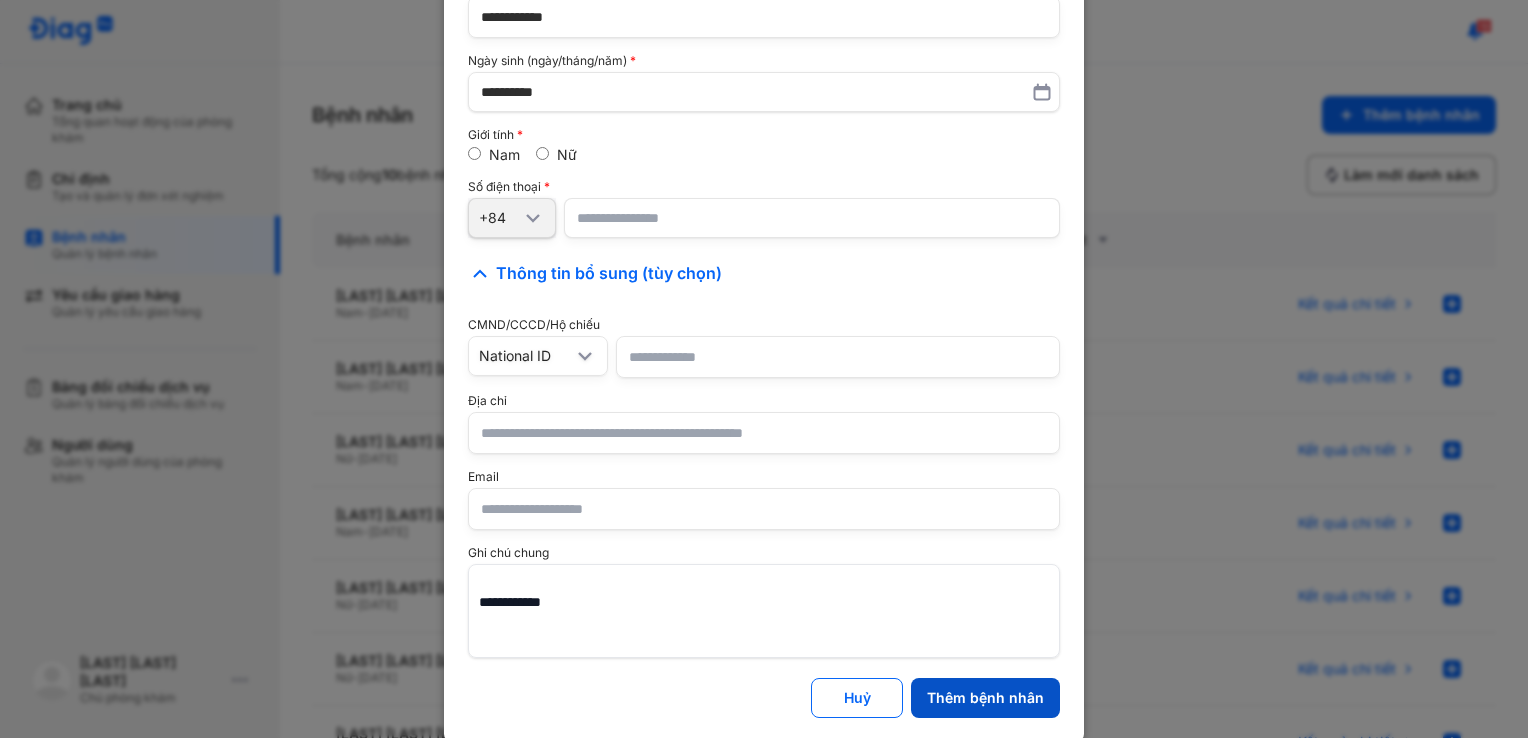 click on "Thêm bệnh nhân" 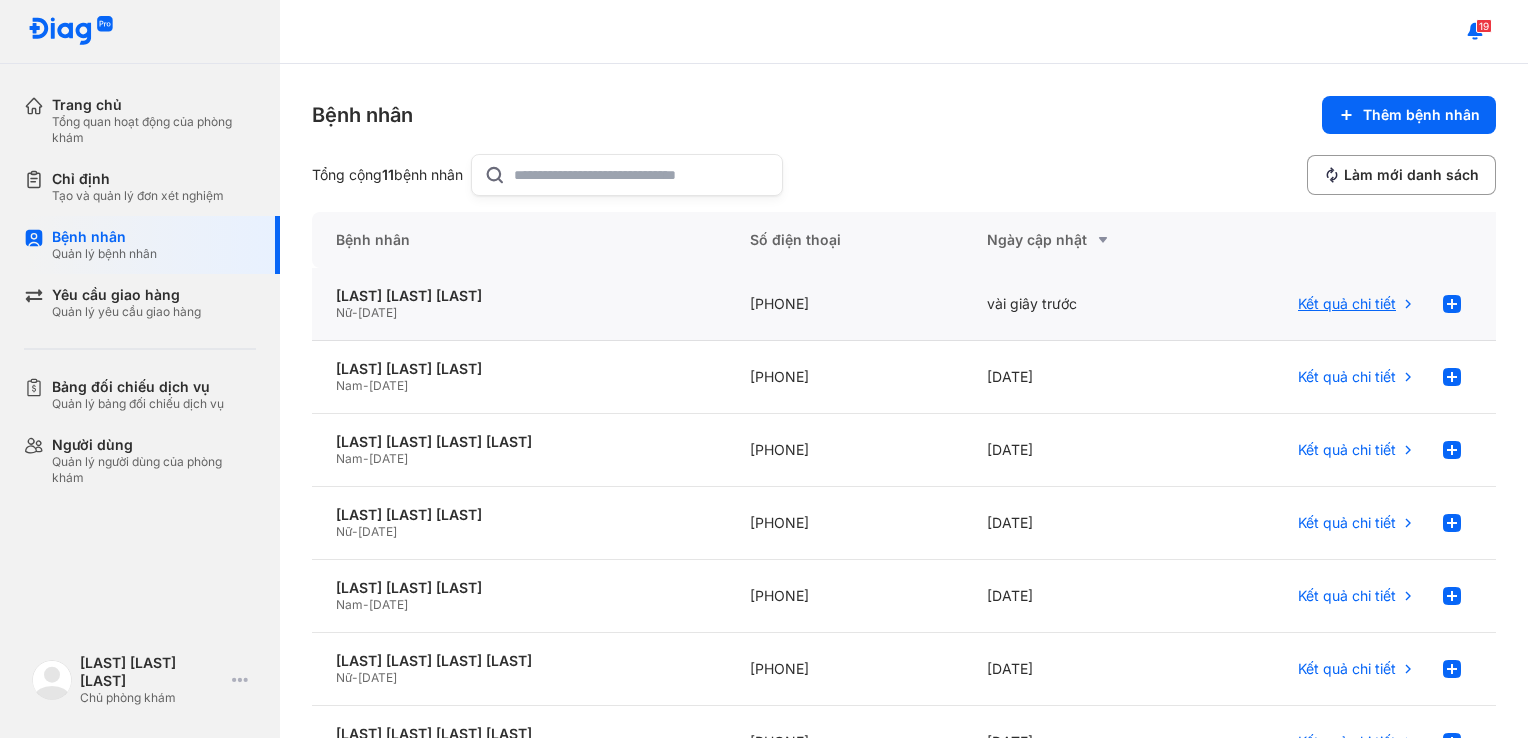 click on "Kết quả chi tiết" at bounding box center (1347, 304) 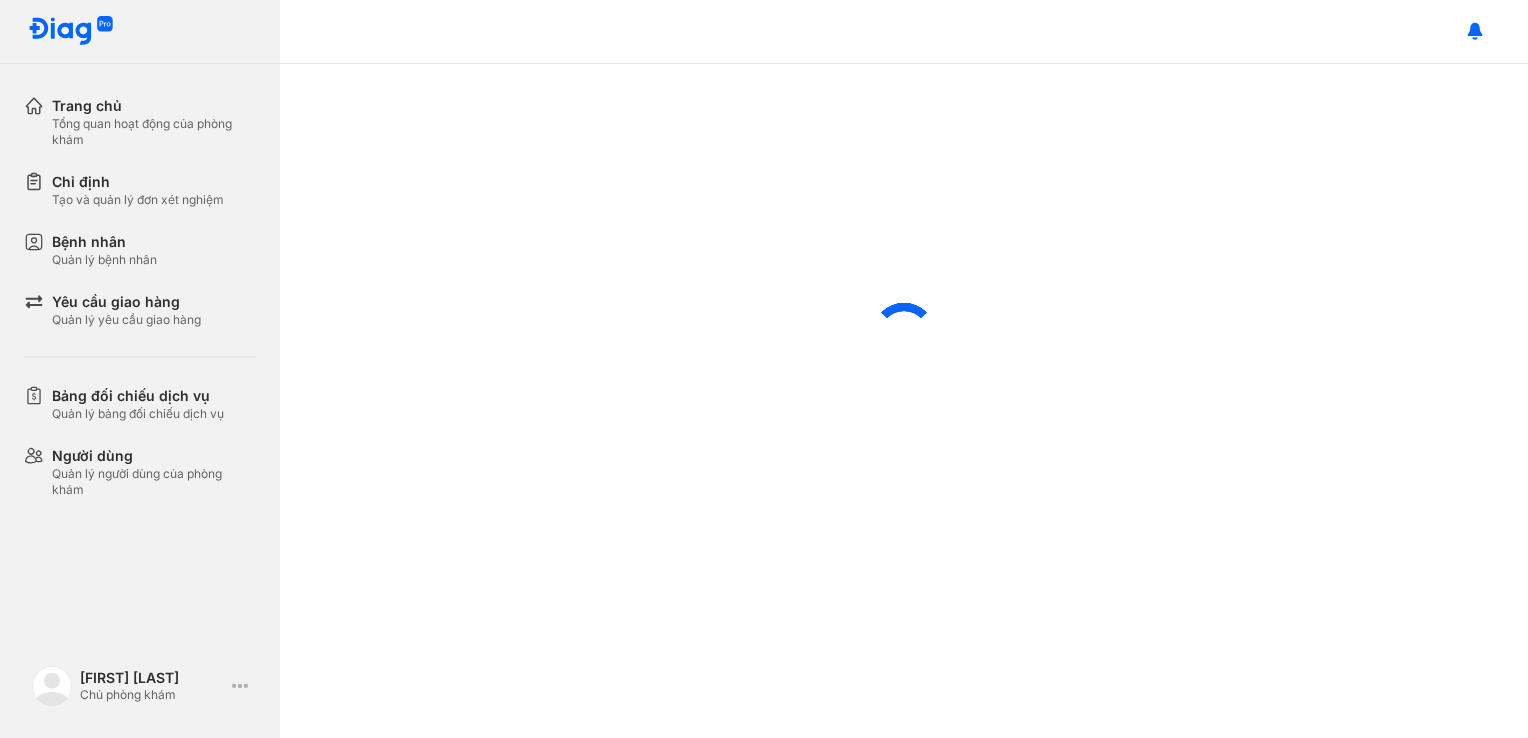 scroll, scrollTop: 0, scrollLeft: 0, axis: both 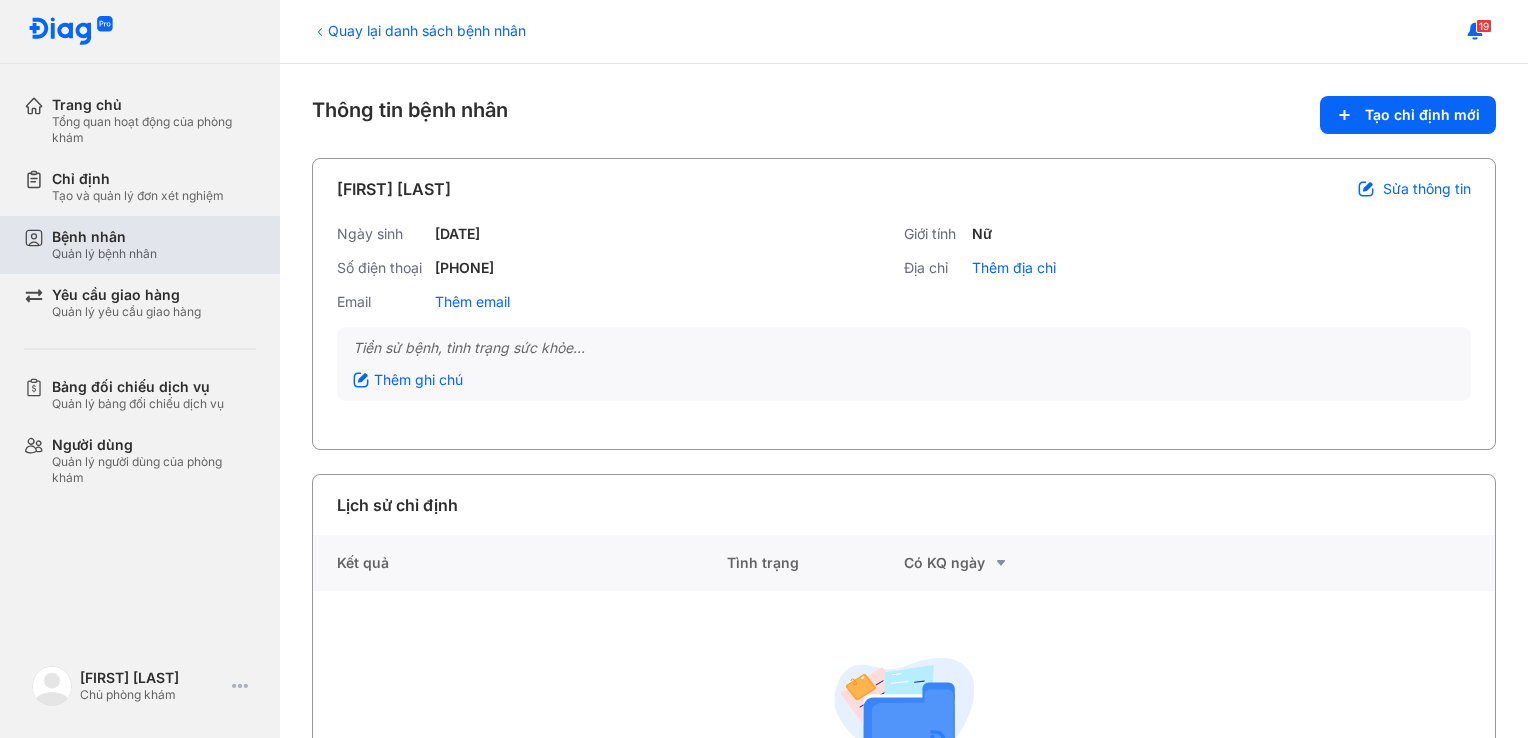 click on "Bệnh nhân" at bounding box center [104, 237] 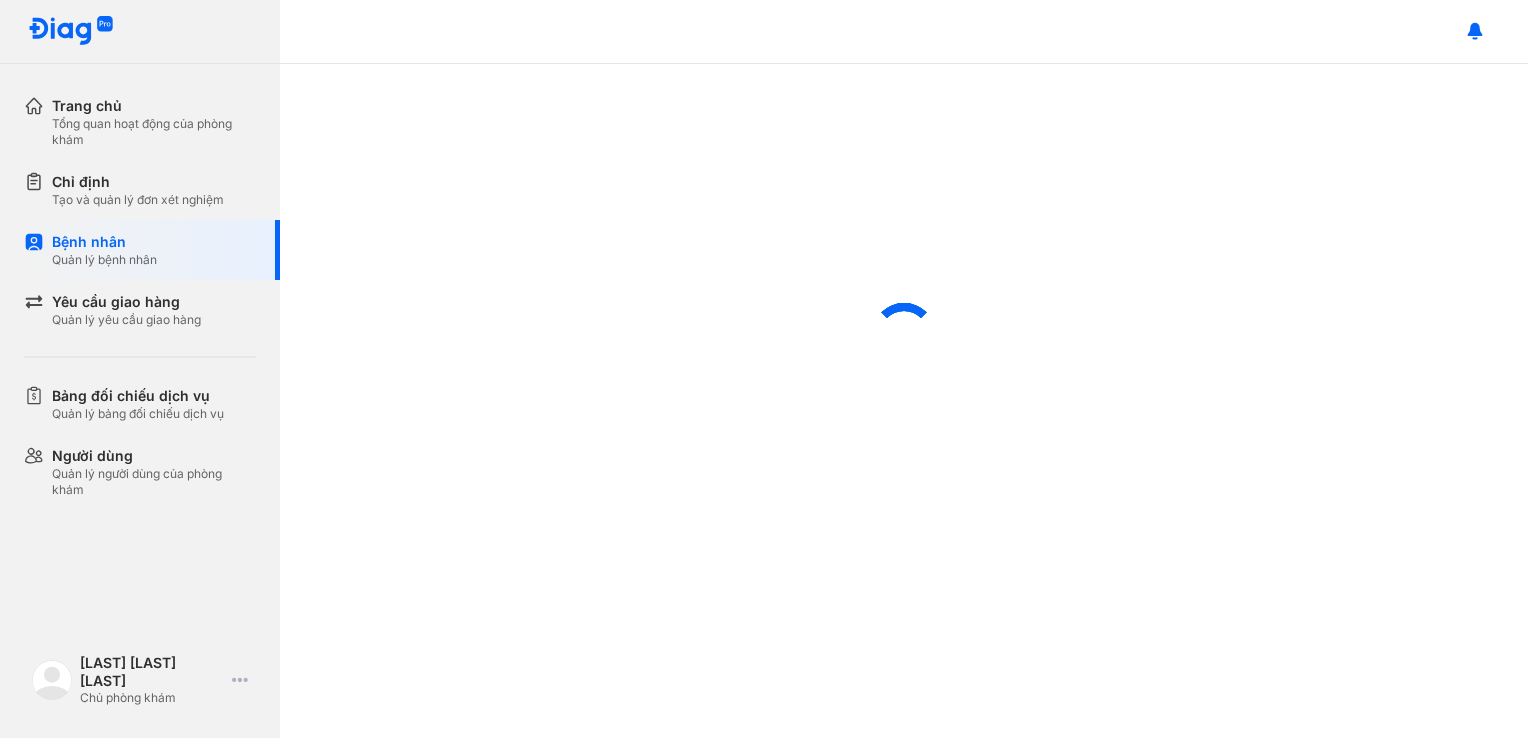 scroll, scrollTop: 0, scrollLeft: 0, axis: both 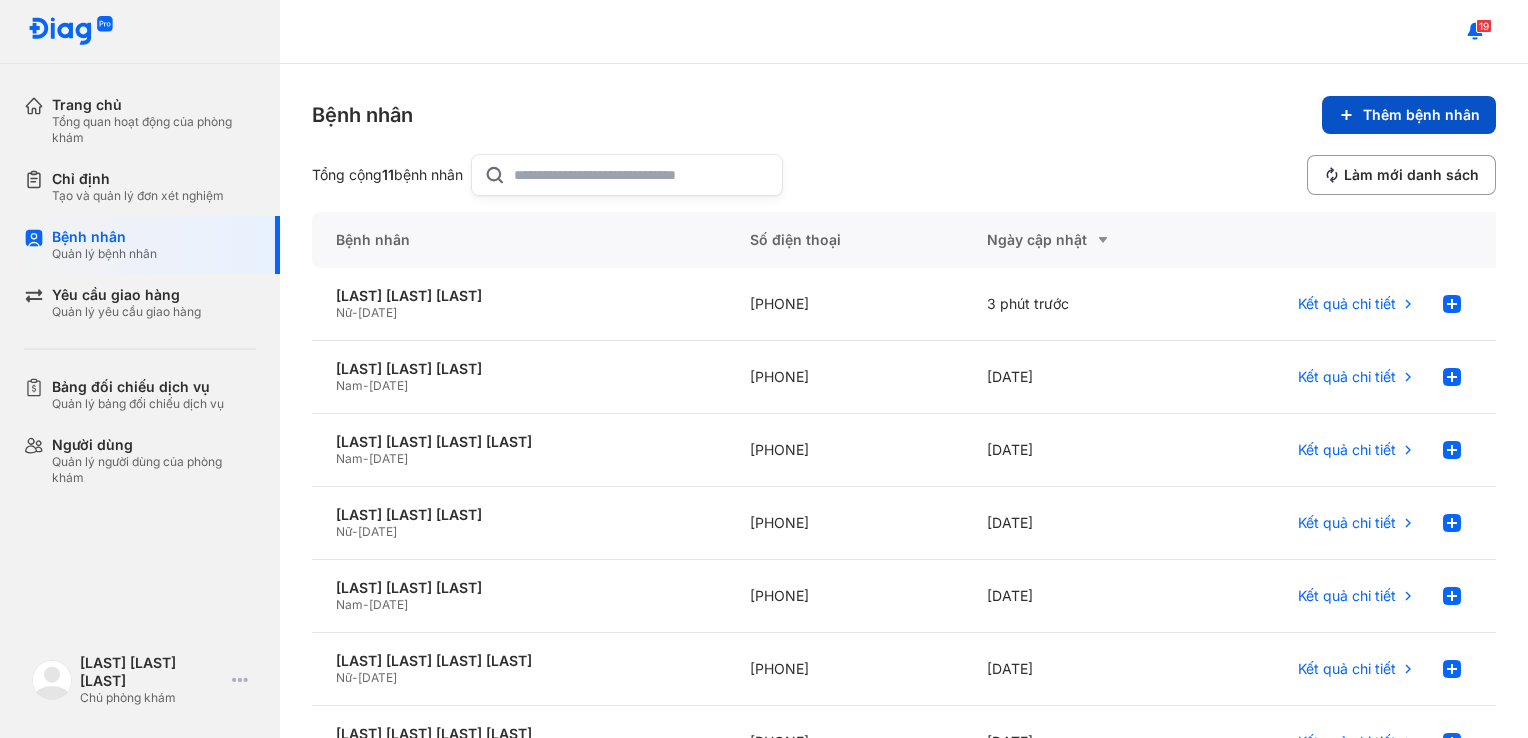 click on "Thêm bệnh nhân" at bounding box center [1409, 115] 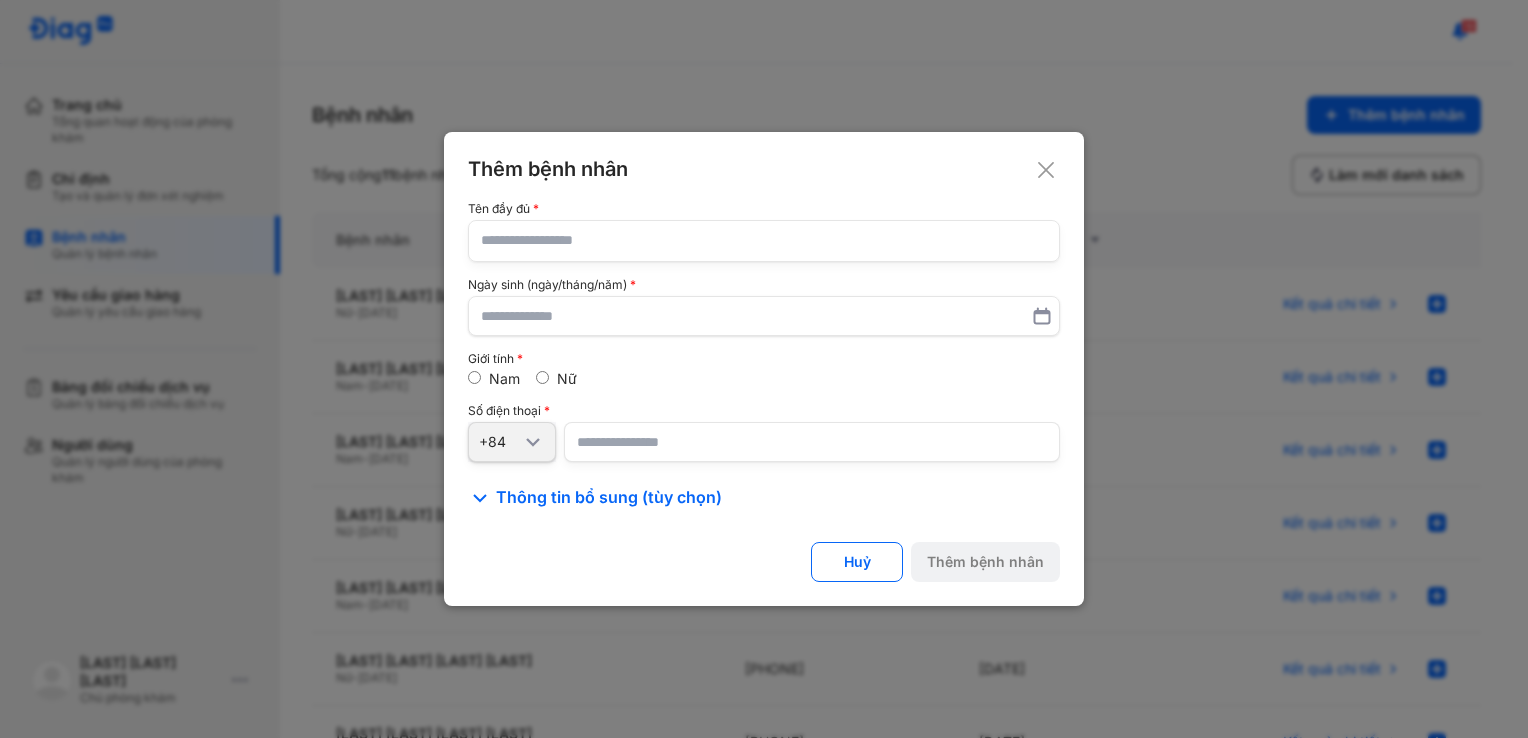 click on "Nữ" at bounding box center (567, 378) 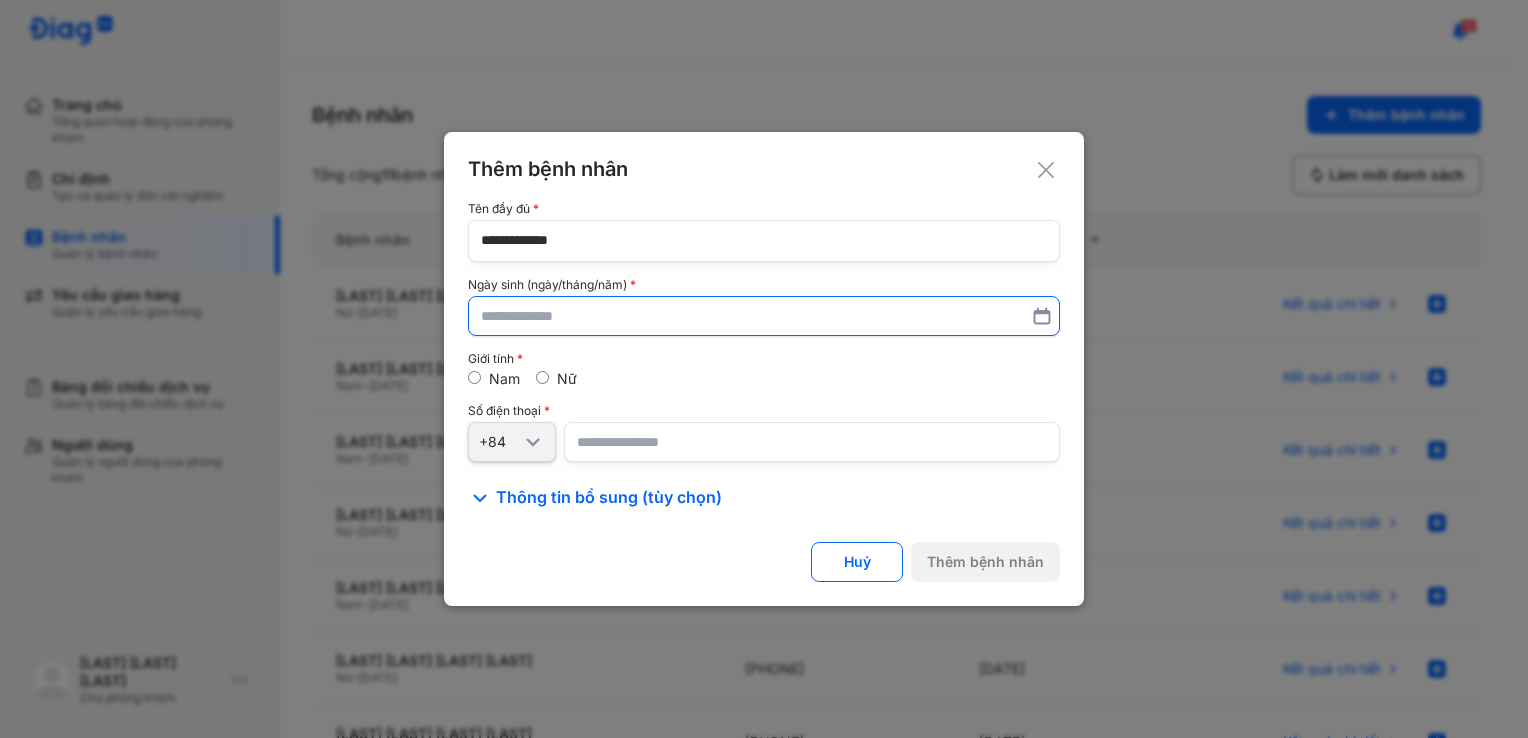 type on "**********" 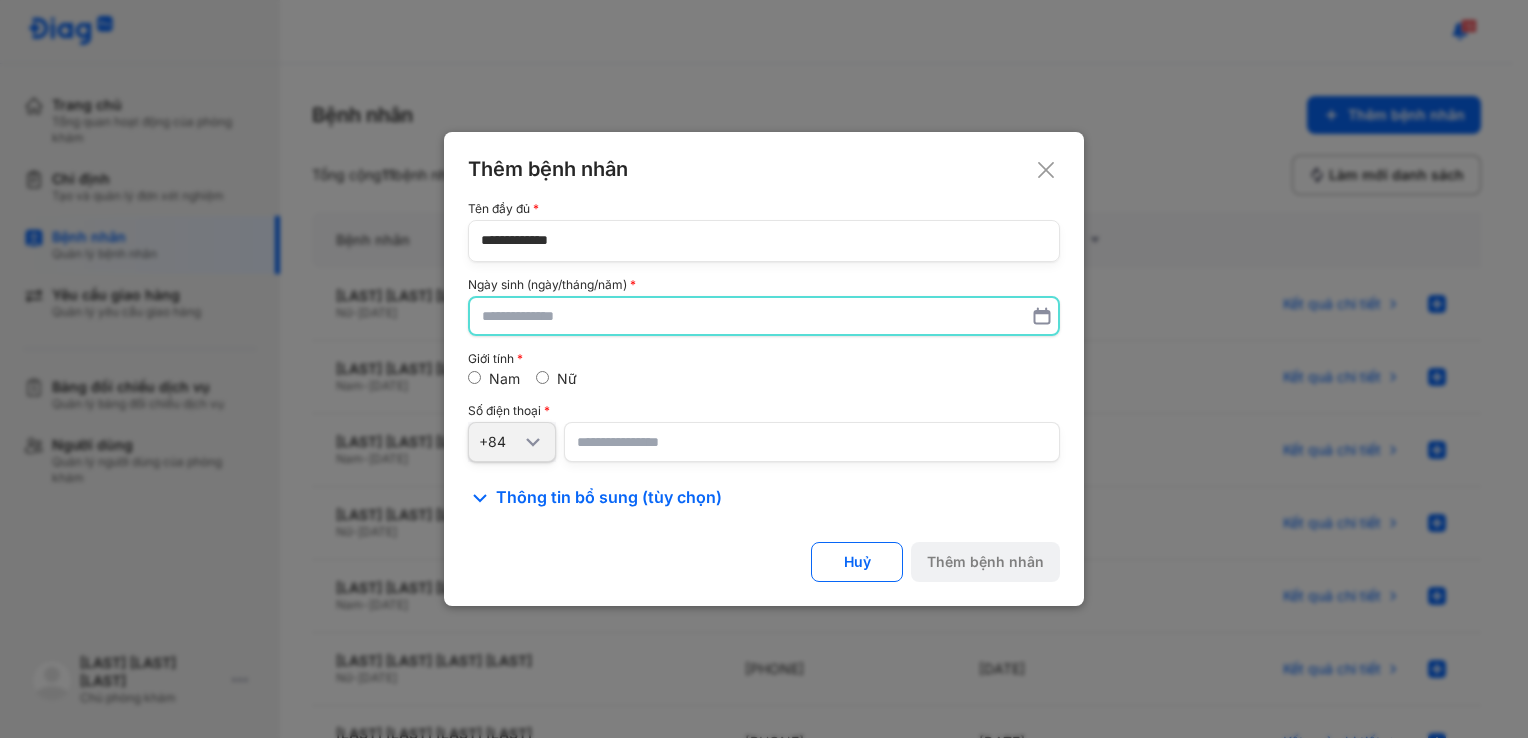click at bounding box center [764, 316] 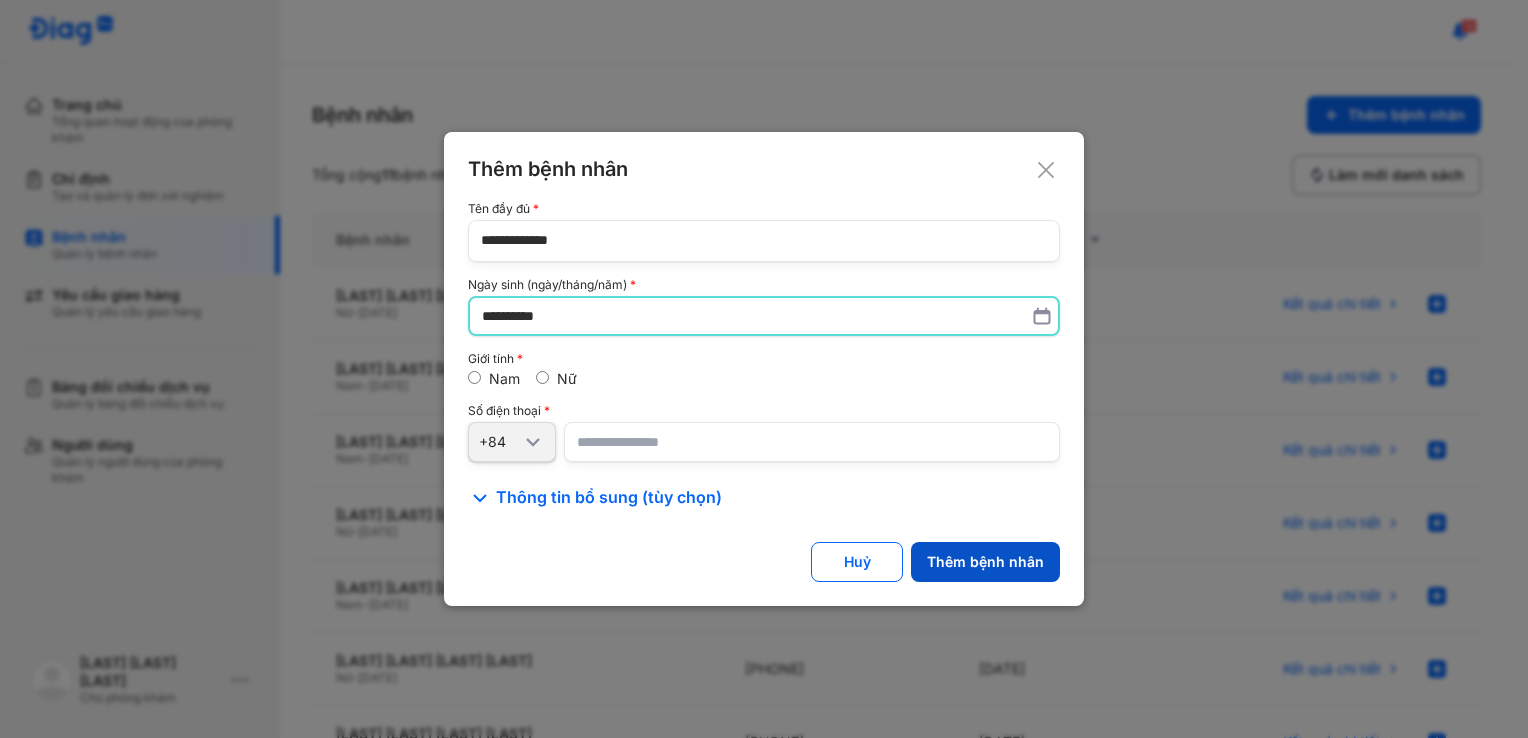 type on "**********" 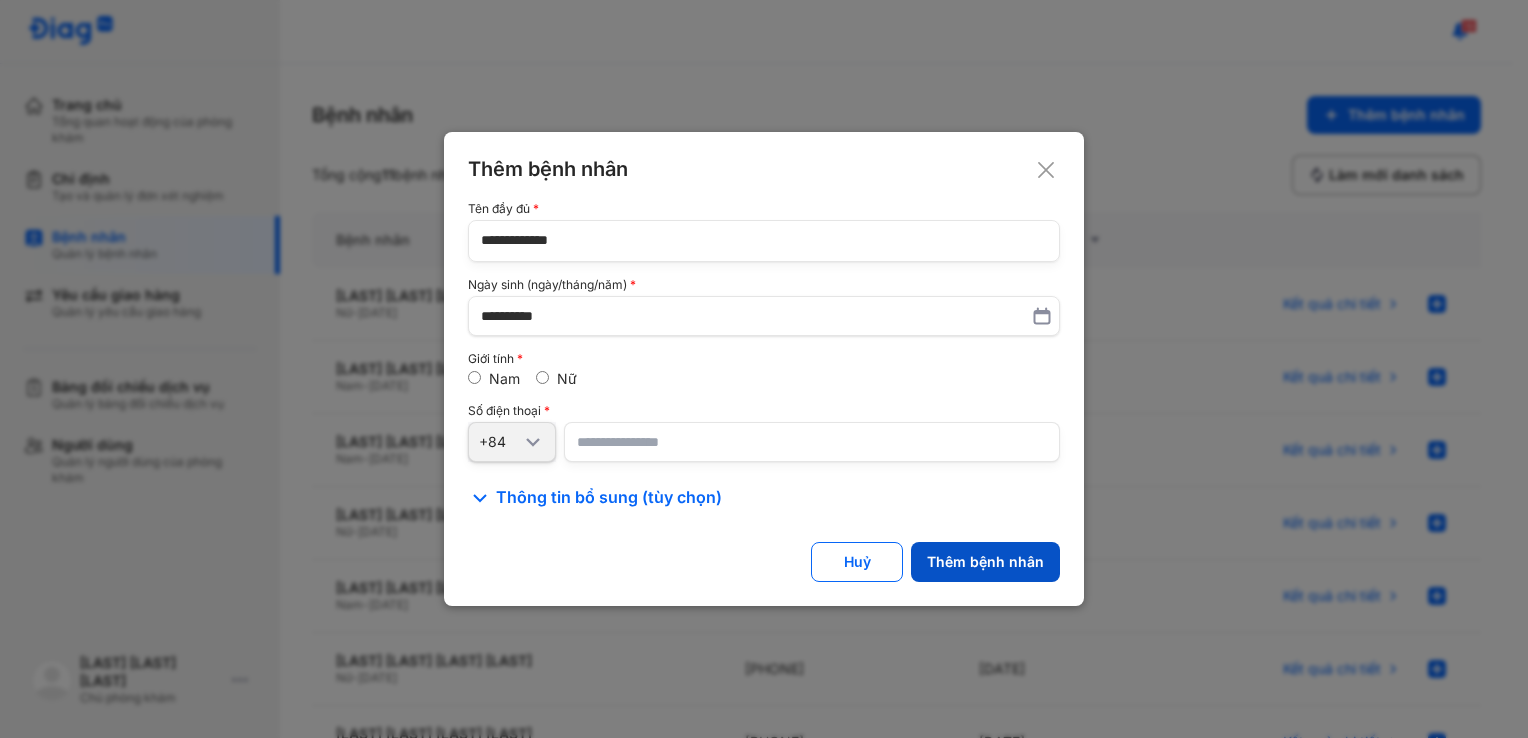click on "Thêm bệnh nhân" at bounding box center (985, 562) 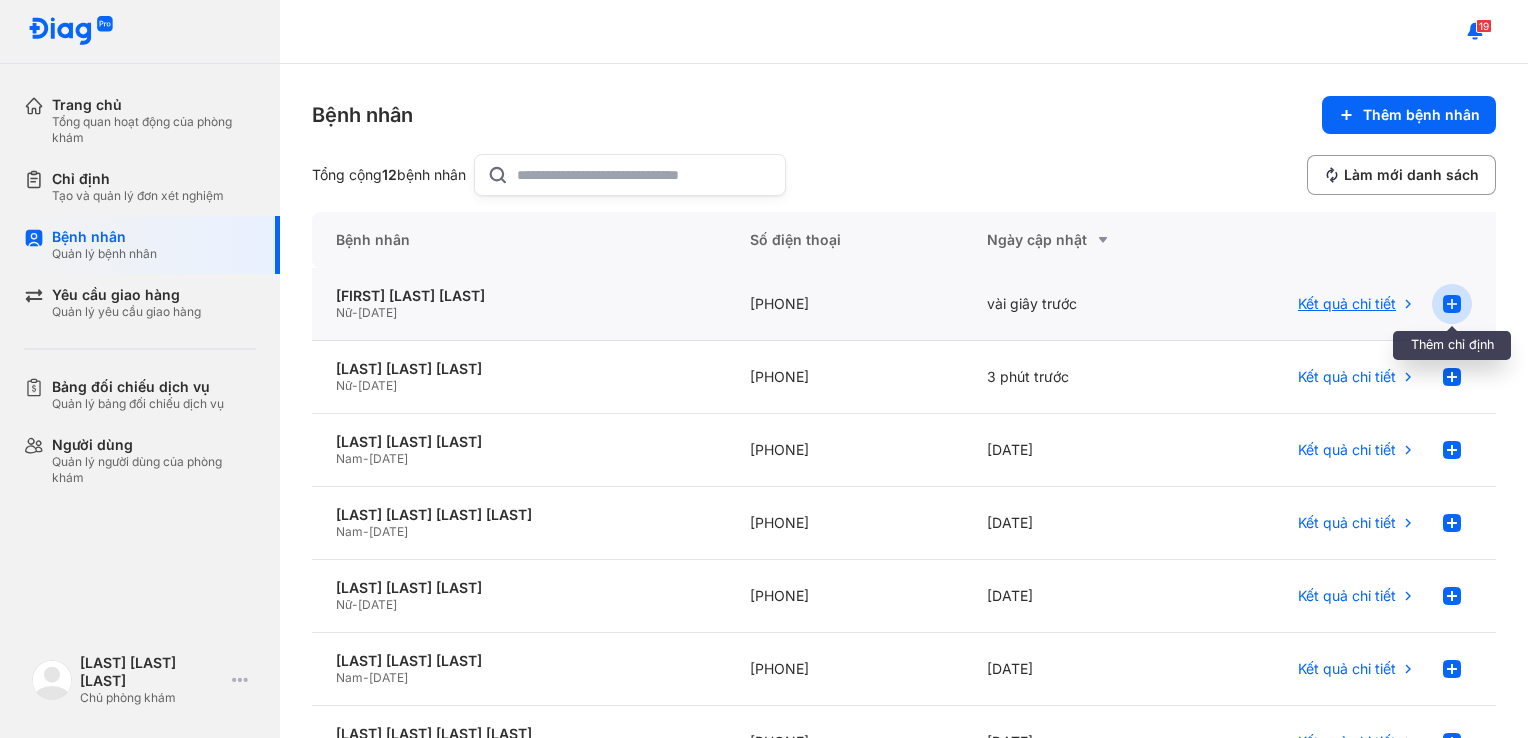 click 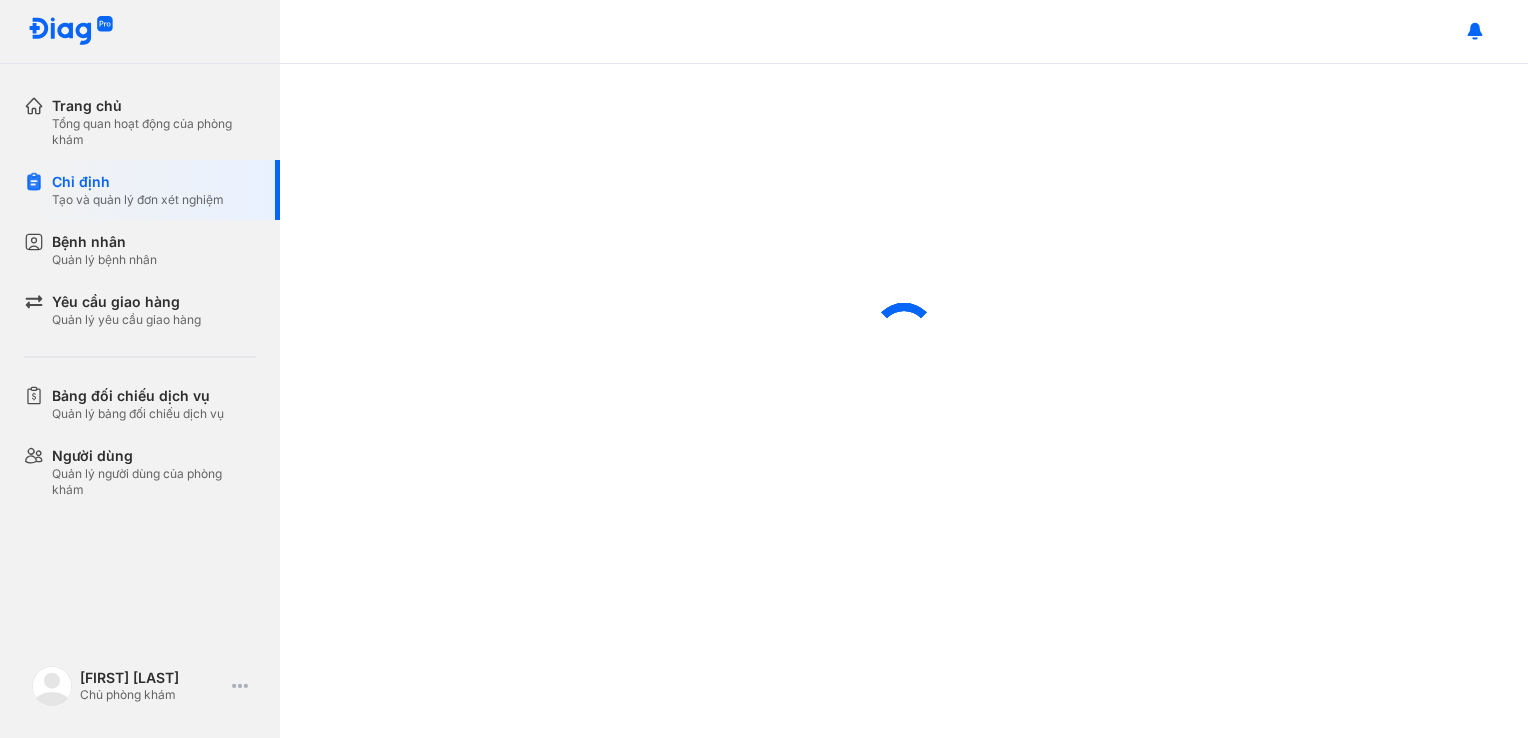 scroll, scrollTop: 0, scrollLeft: 0, axis: both 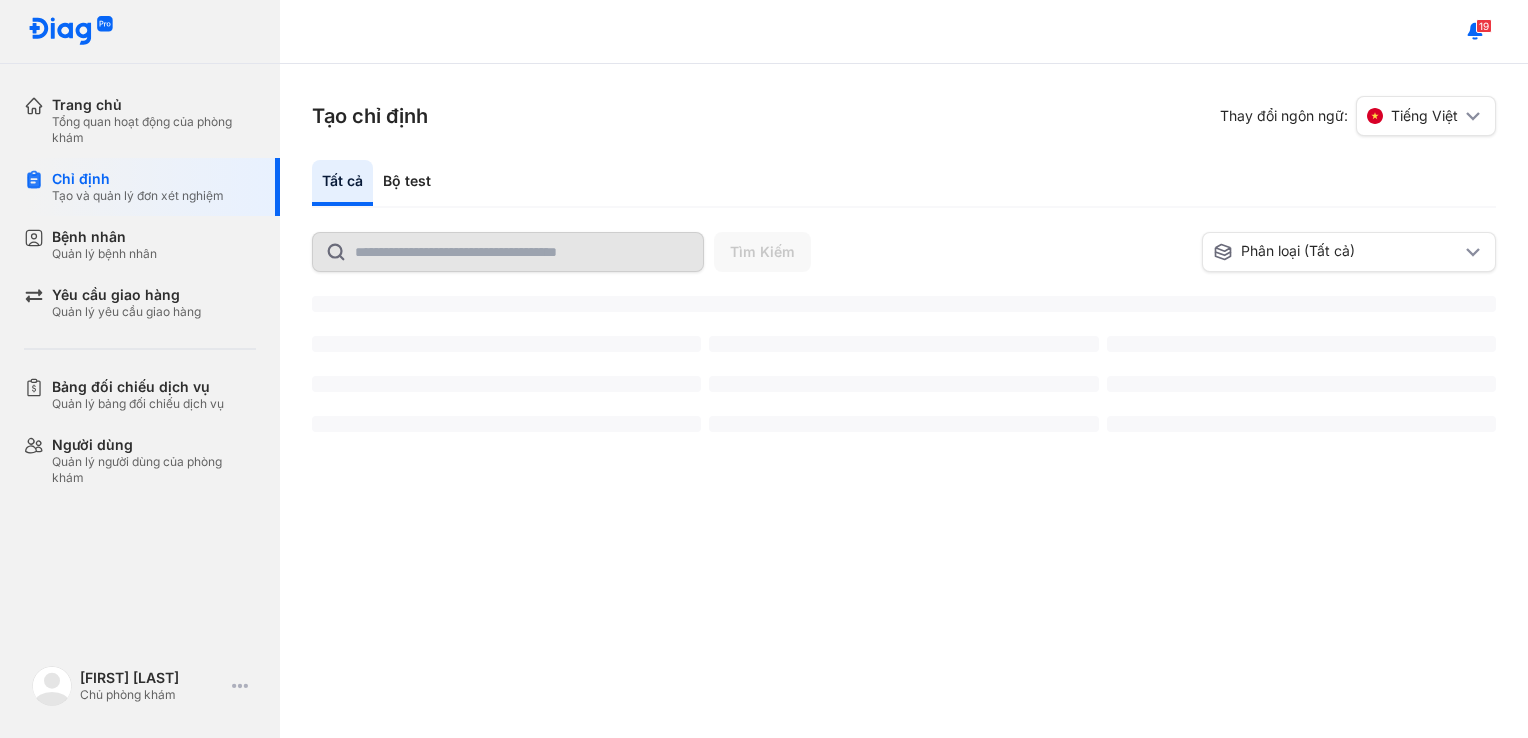 click on "Phân loại (Tất cả)" at bounding box center (1349, 252) 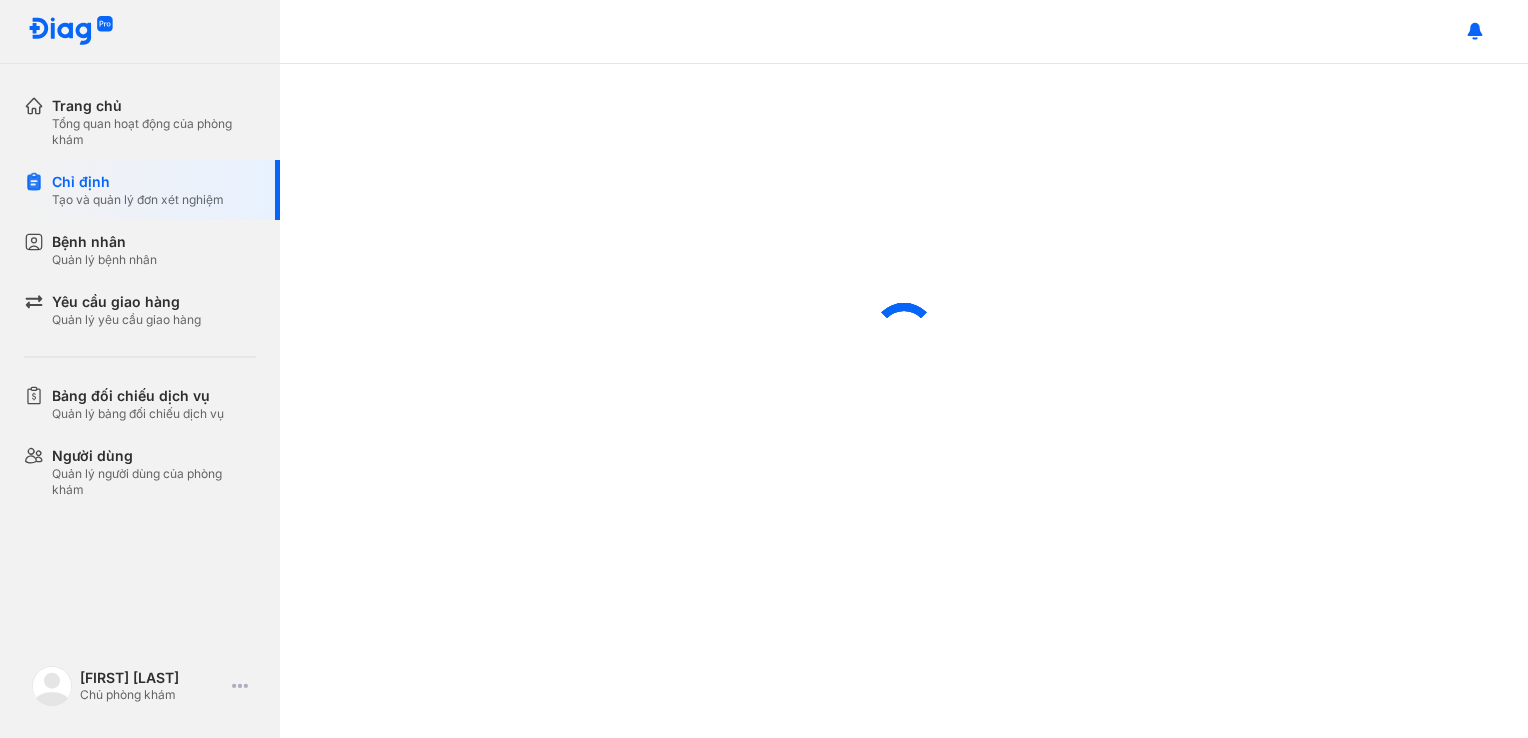 scroll, scrollTop: 0, scrollLeft: 0, axis: both 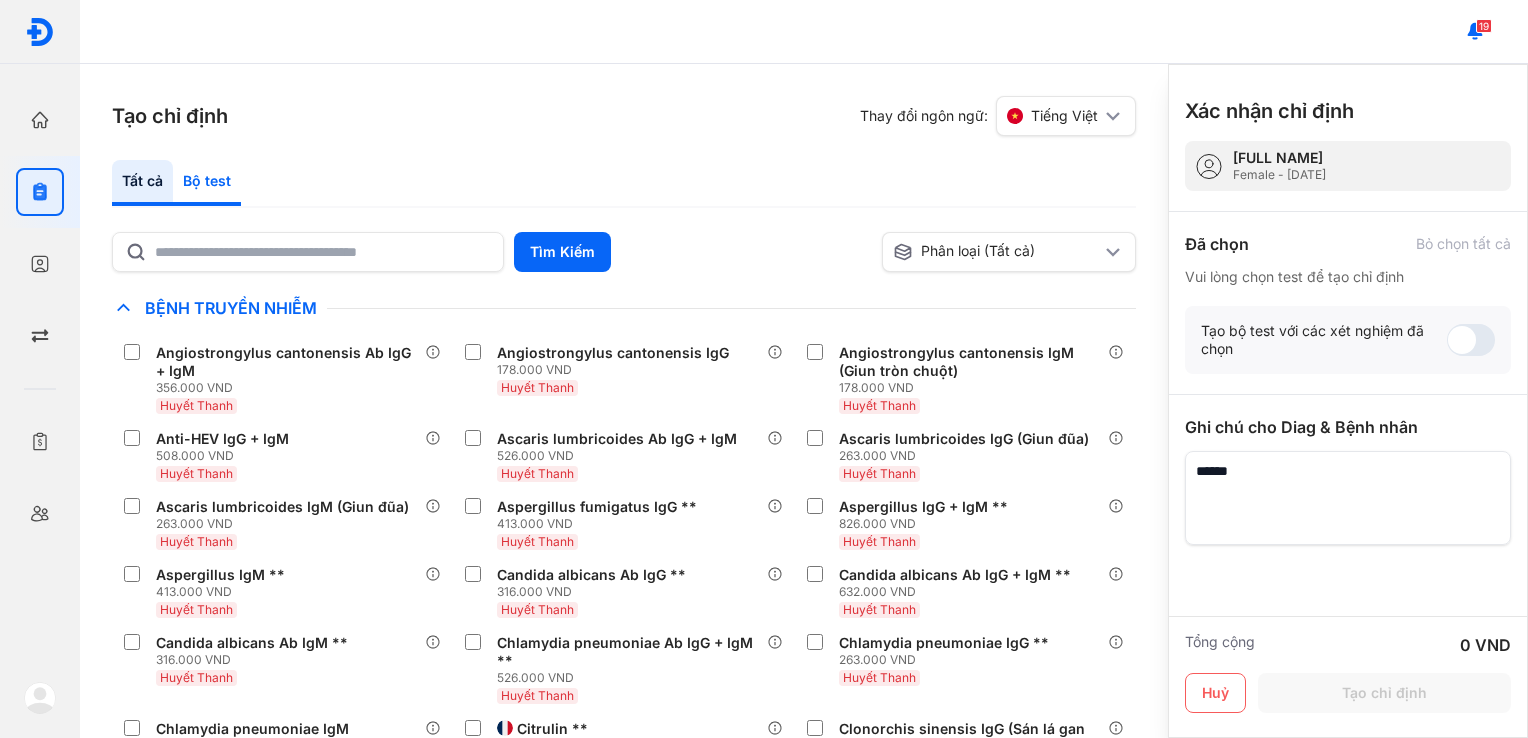 click on "Bộ test" 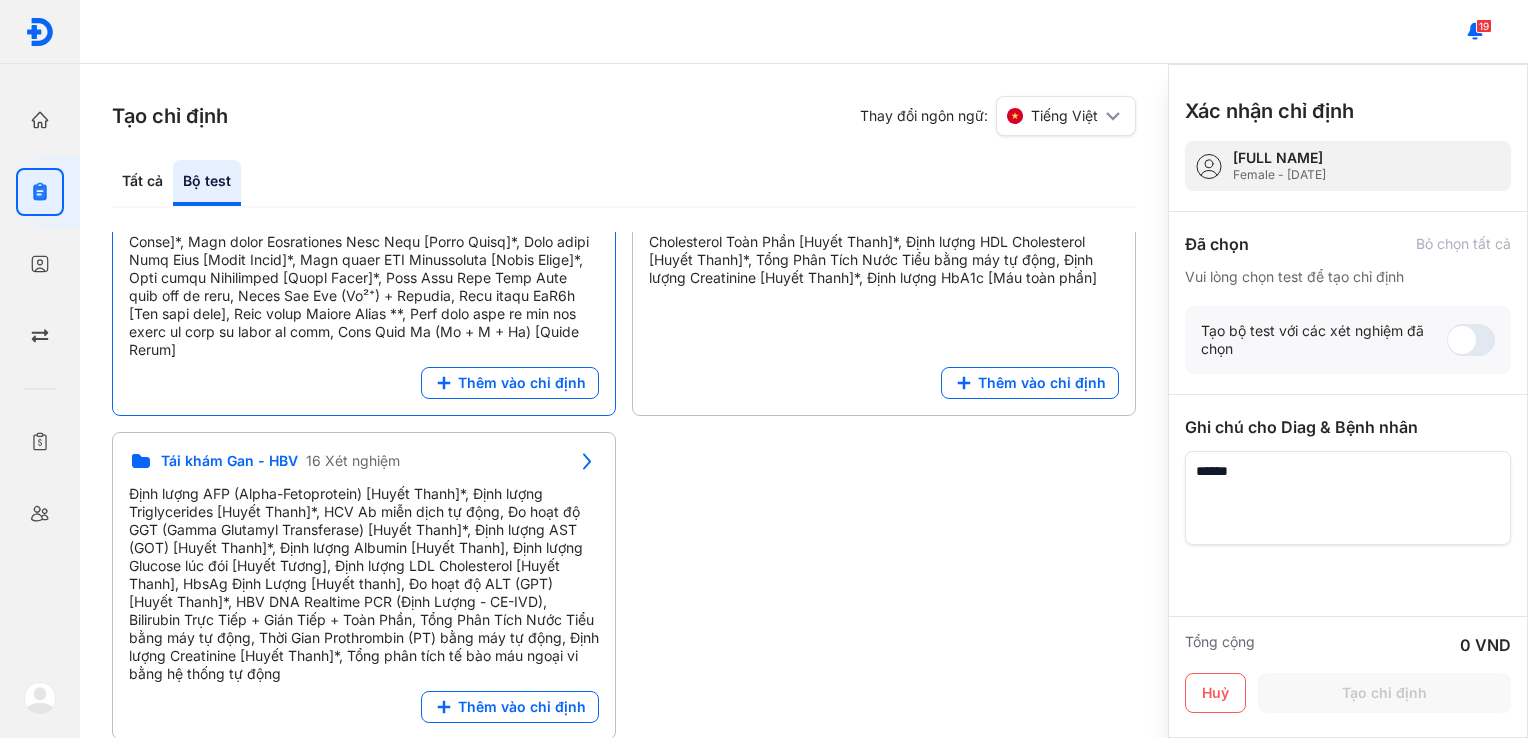 scroll, scrollTop: 0, scrollLeft: 0, axis: both 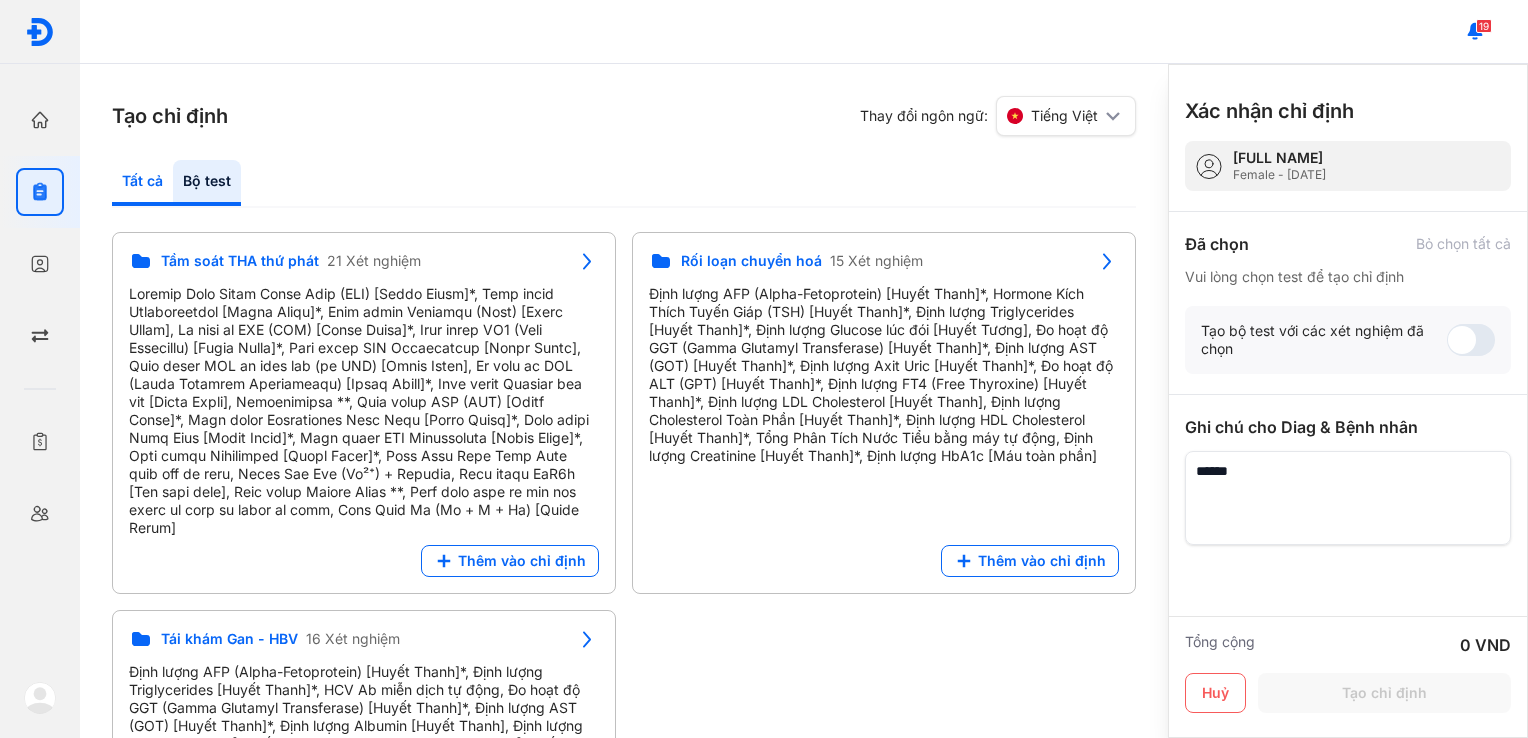 click on "Tất cả" 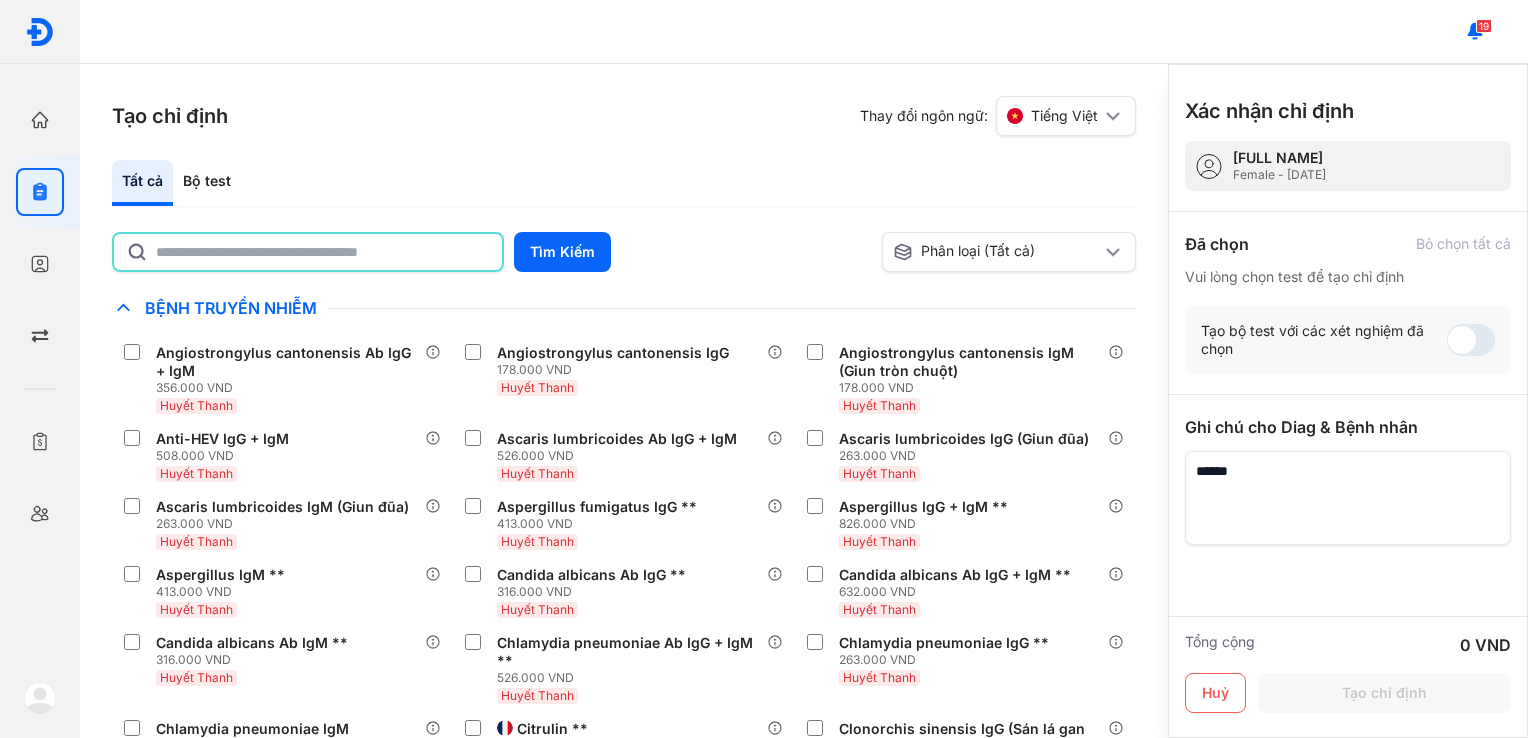 click 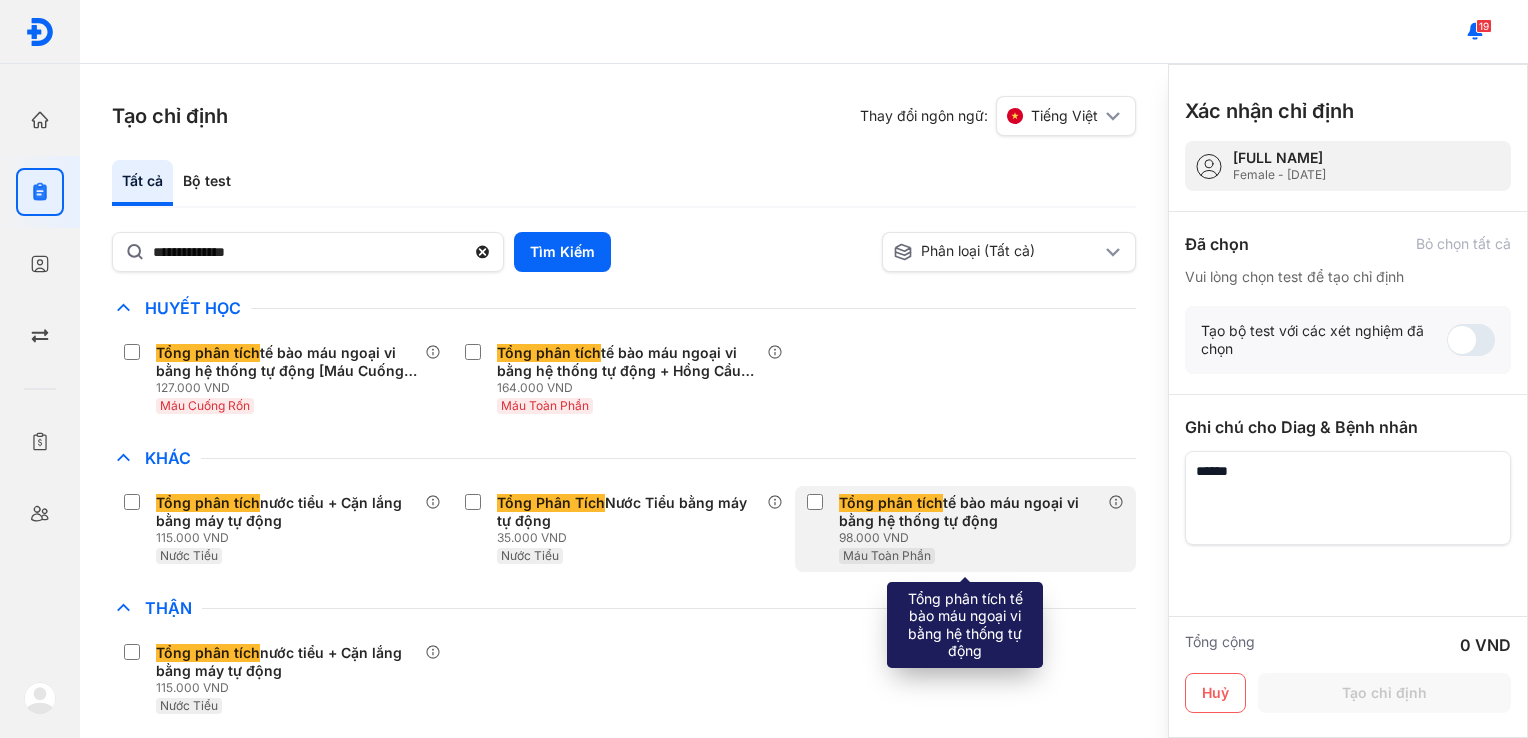 click at bounding box center (819, 504) 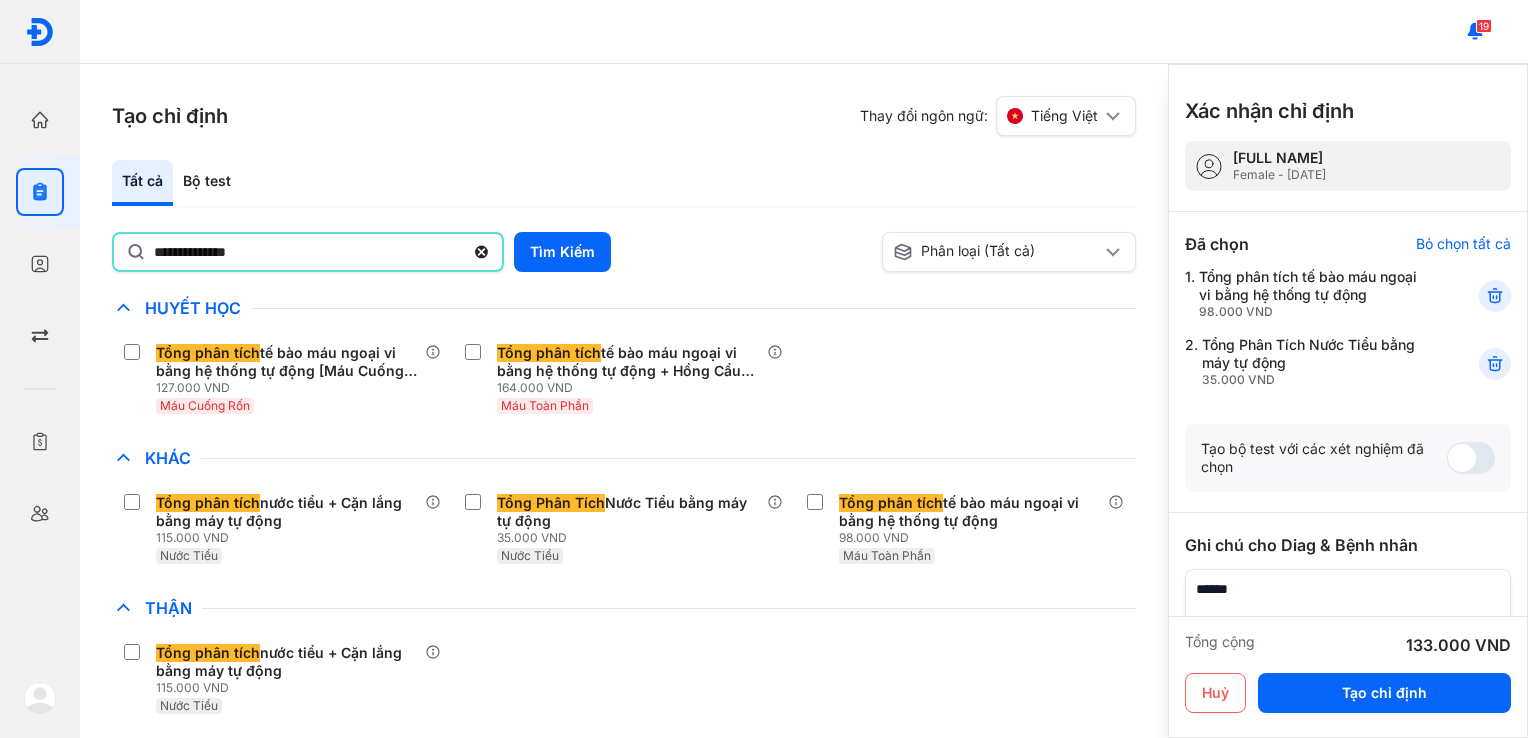 click on "**********" 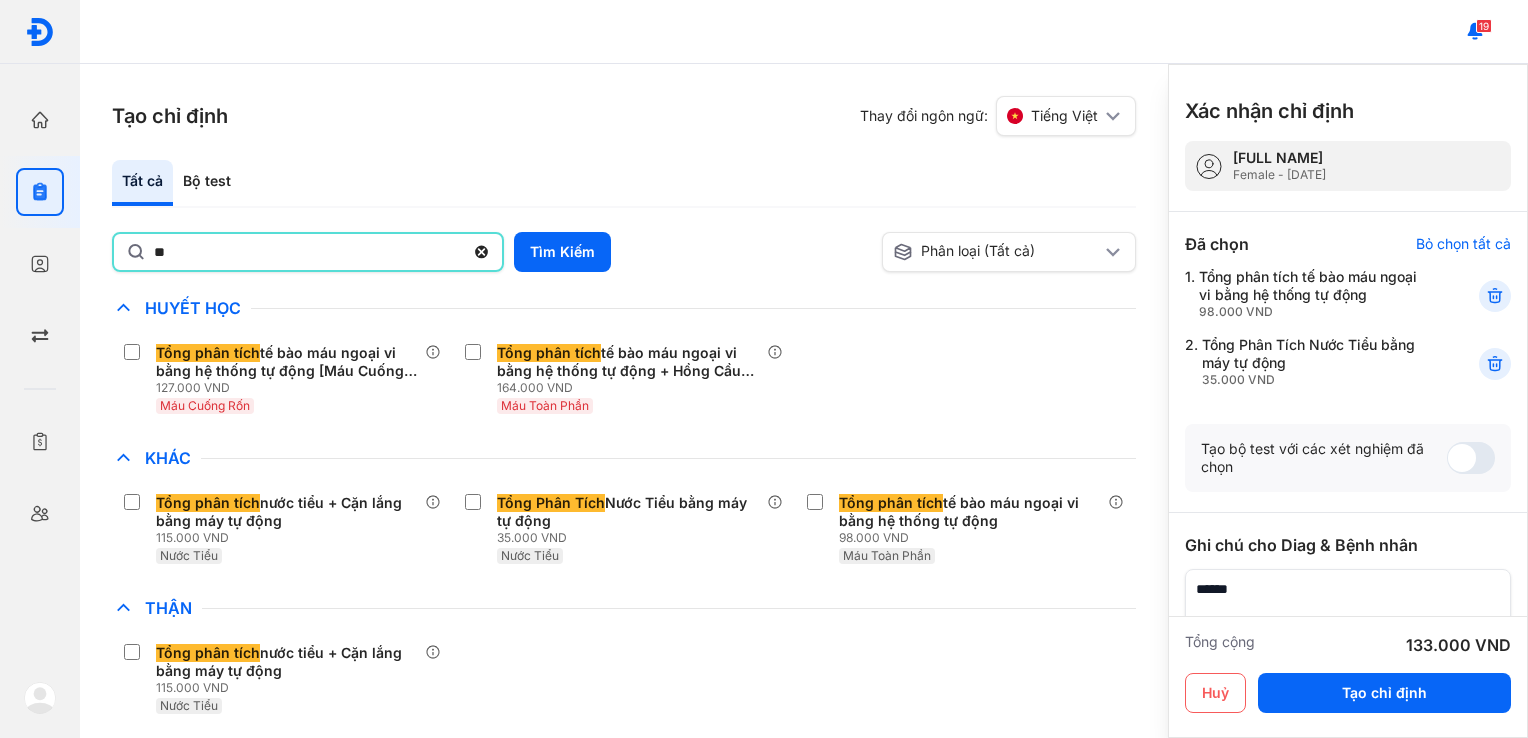 type on "*" 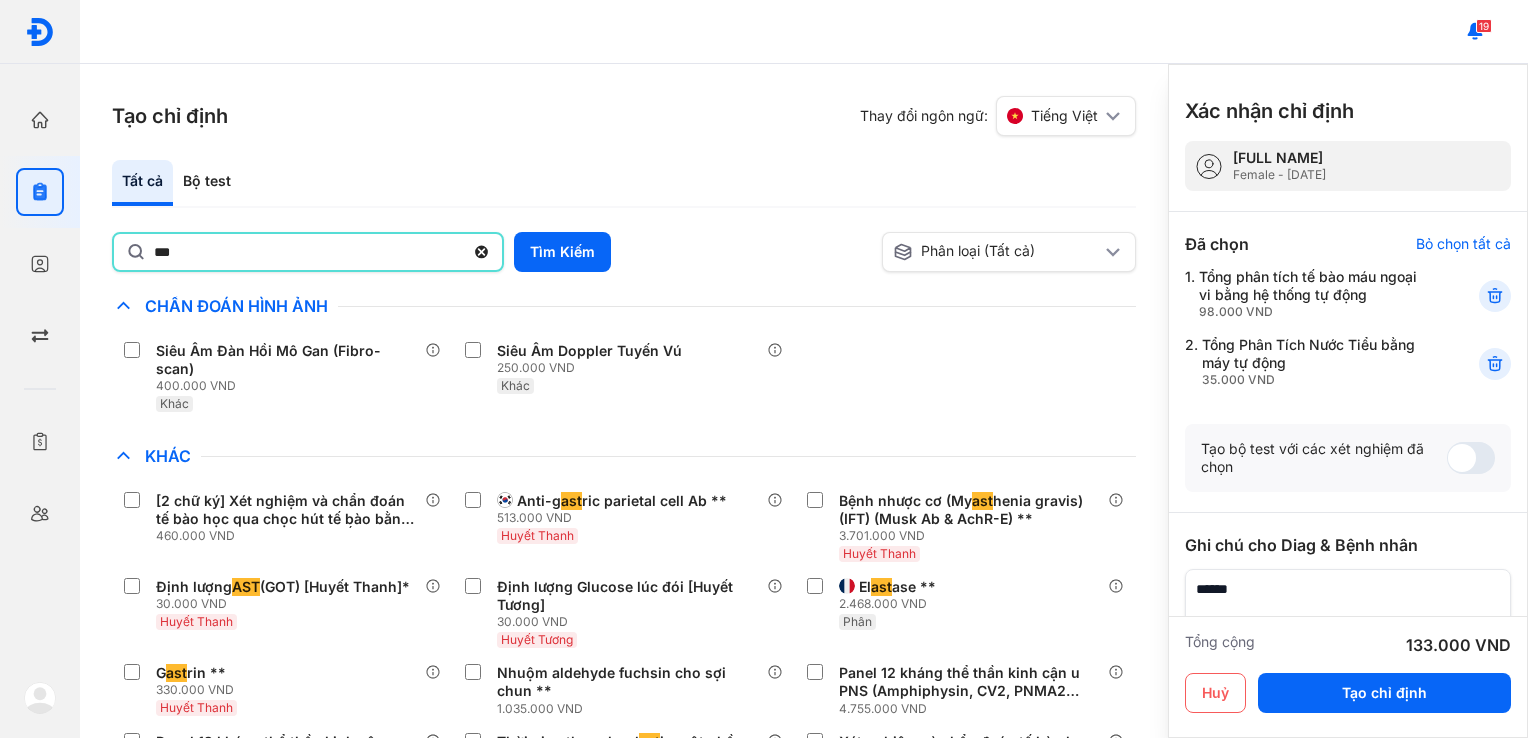 scroll, scrollTop: 154, scrollLeft: 0, axis: vertical 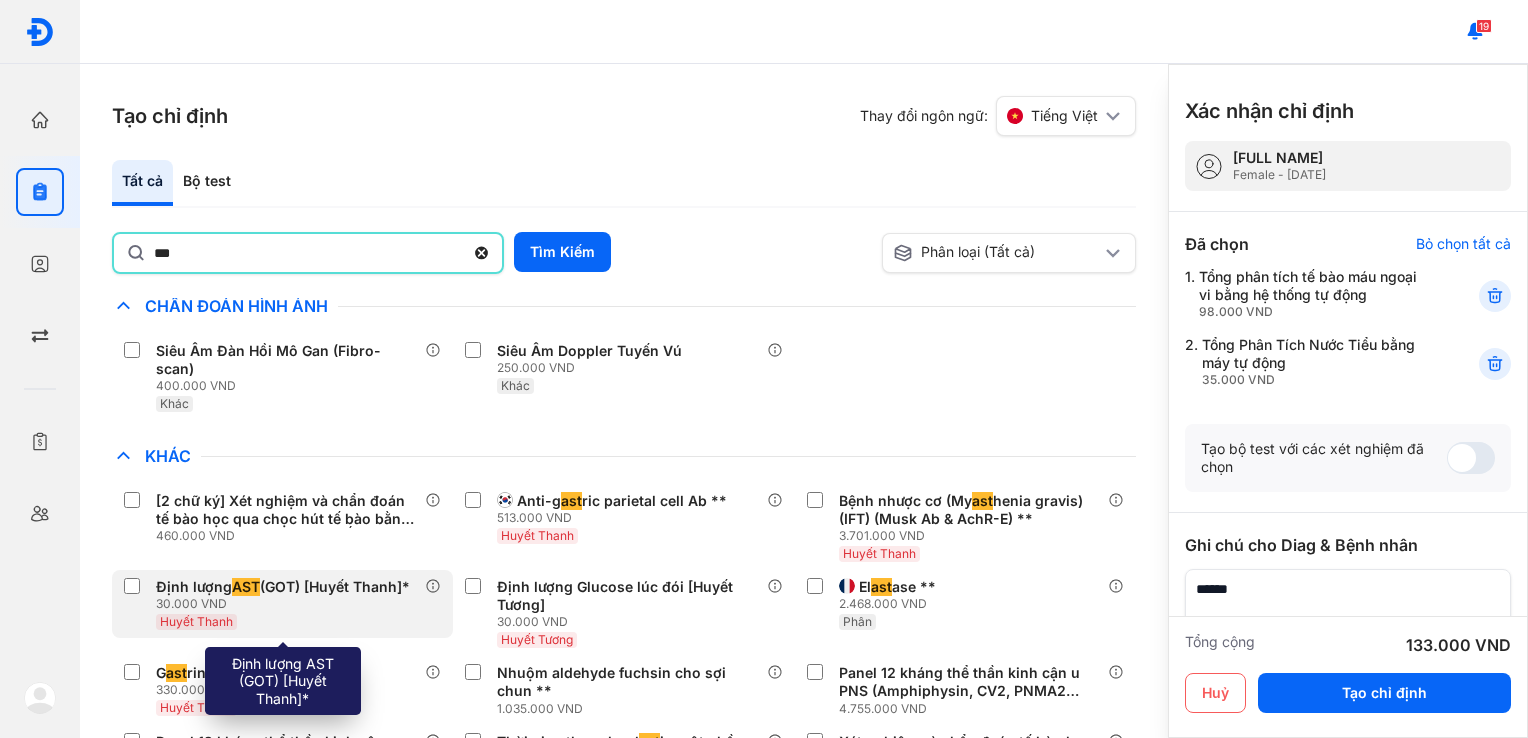 click on "AST" at bounding box center [246, 587] 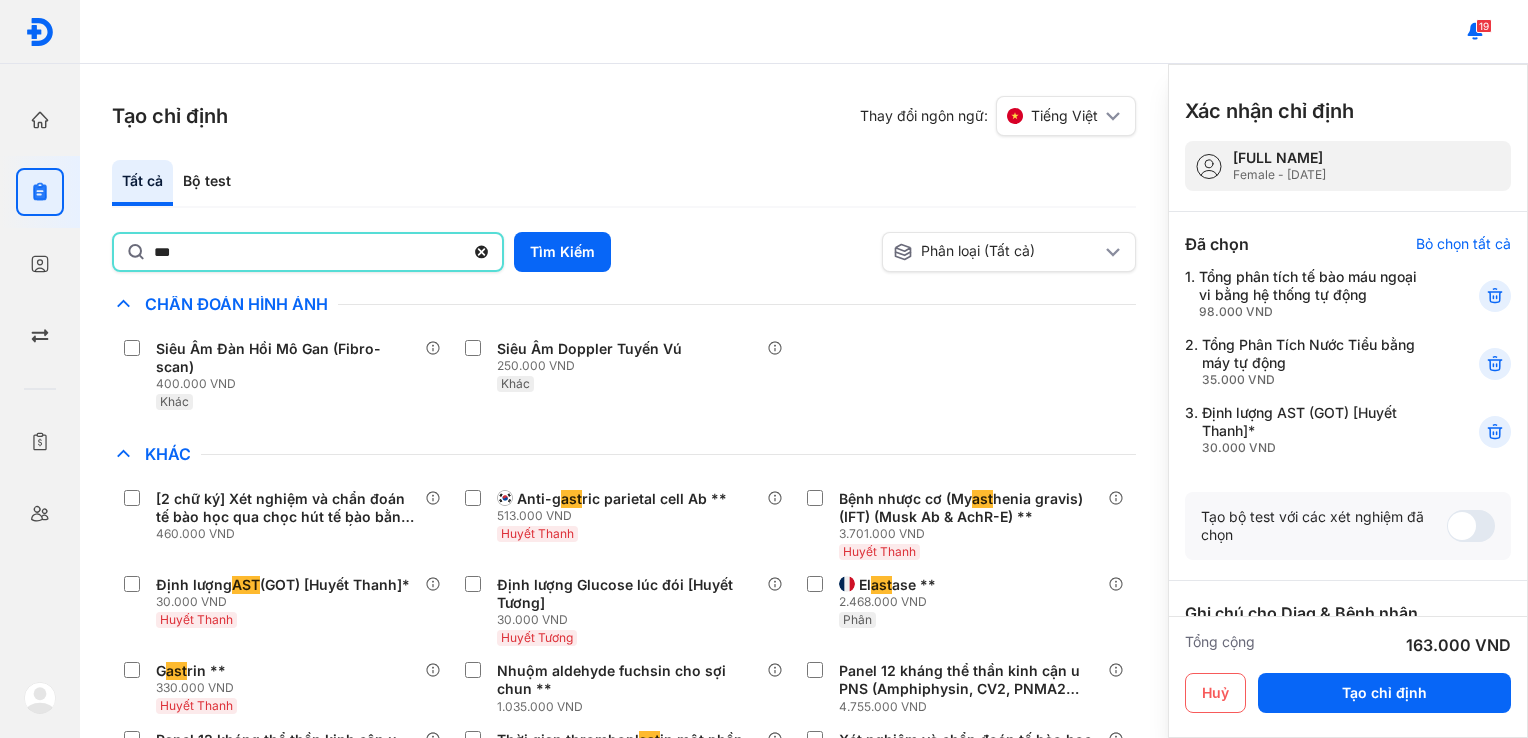 click on "***" 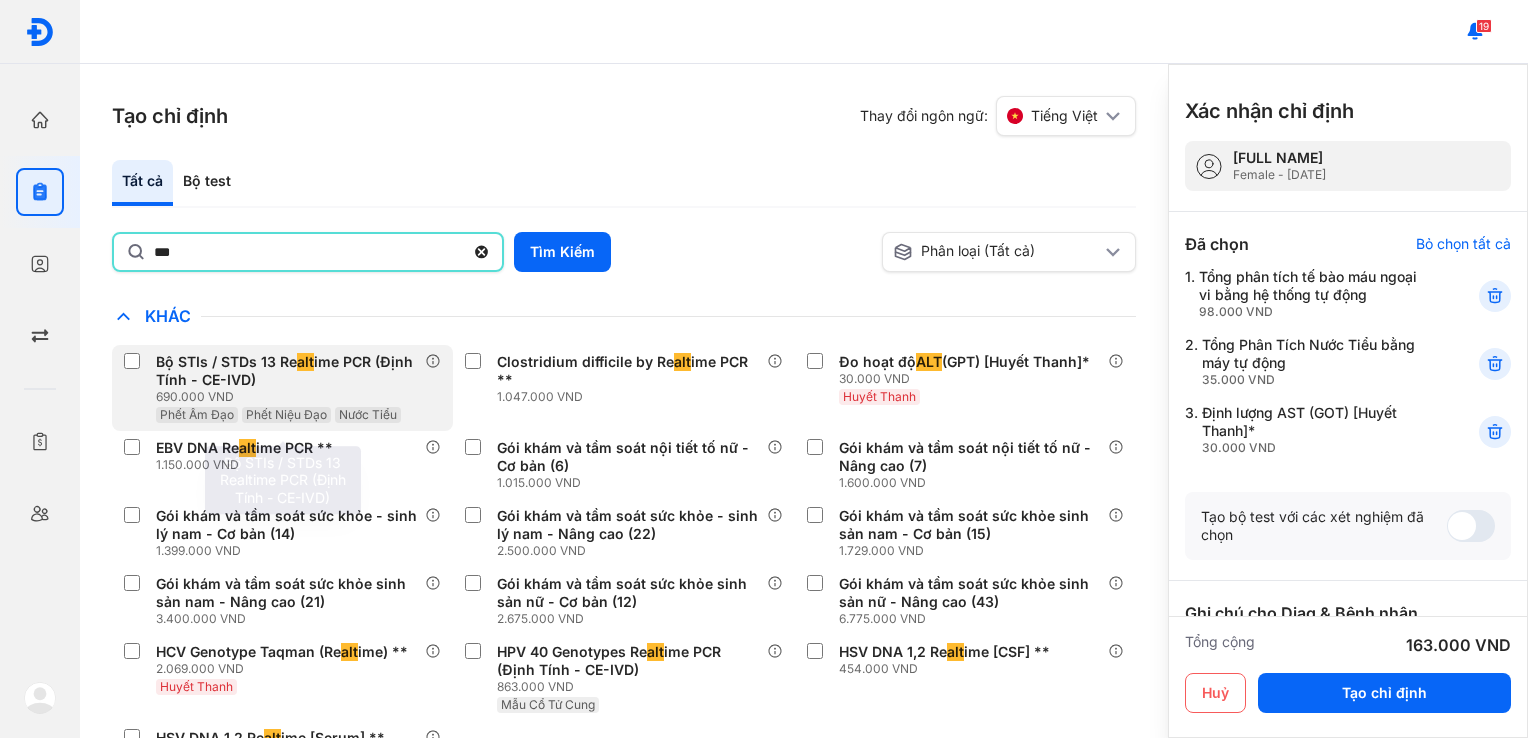 scroll, scrollTop: 614, scrollLeft: 0, axis: vertical 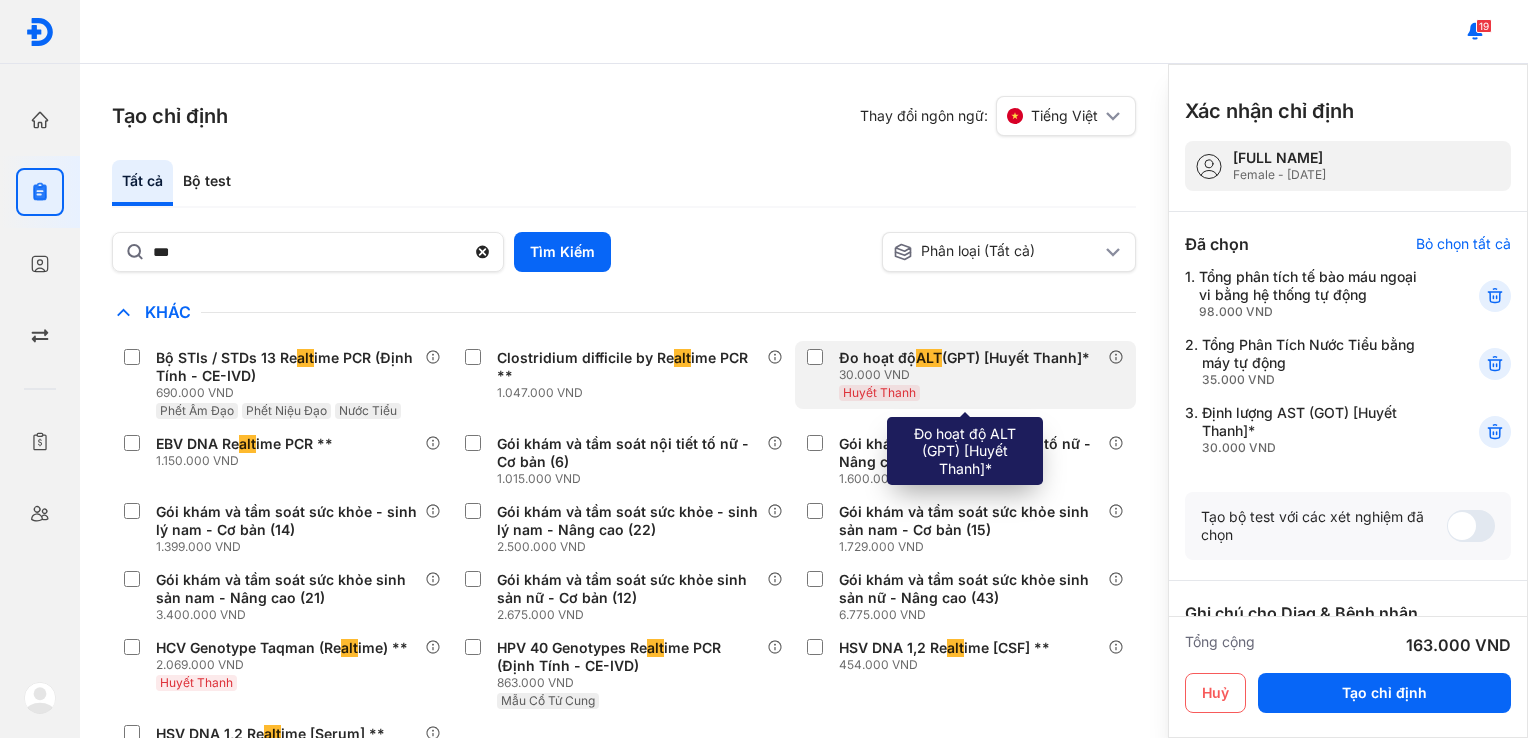 click on "Đo hoạt độ  ALT  (GPT) [Huyết Thanh]* 30.000 VND Huyết Thanh" at bounding box center (952, 375) 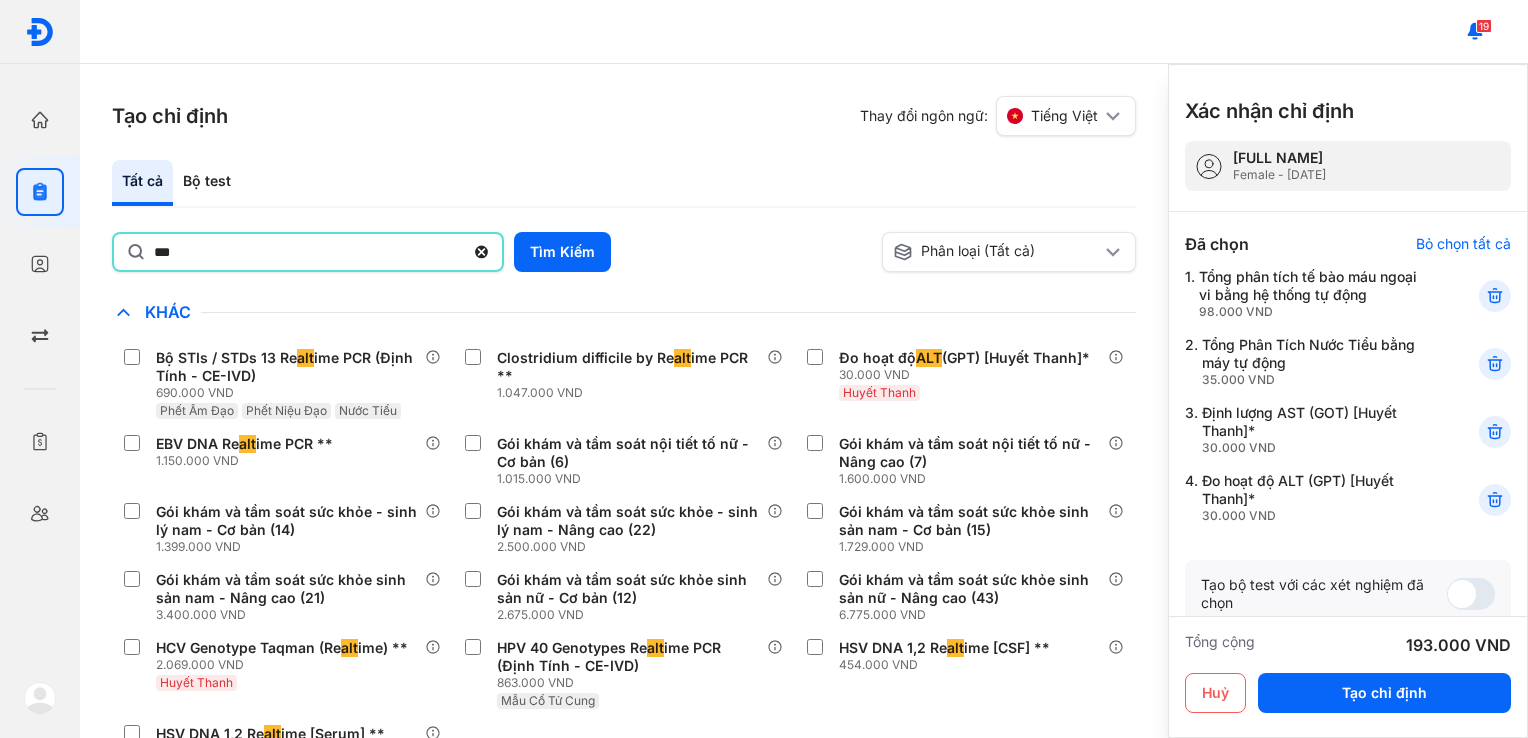 click on "***" 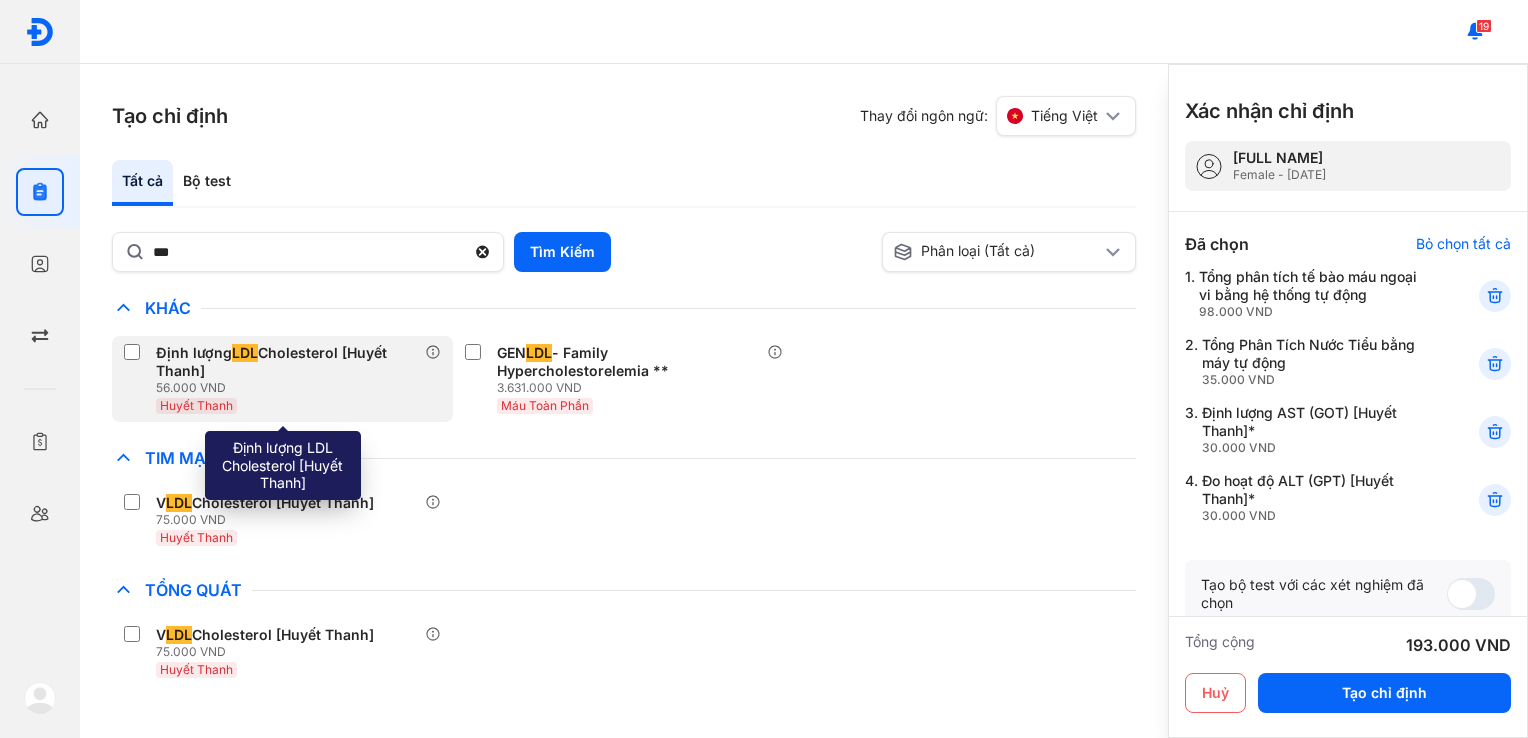 click on "LDL" at bounding box center [245, 353] 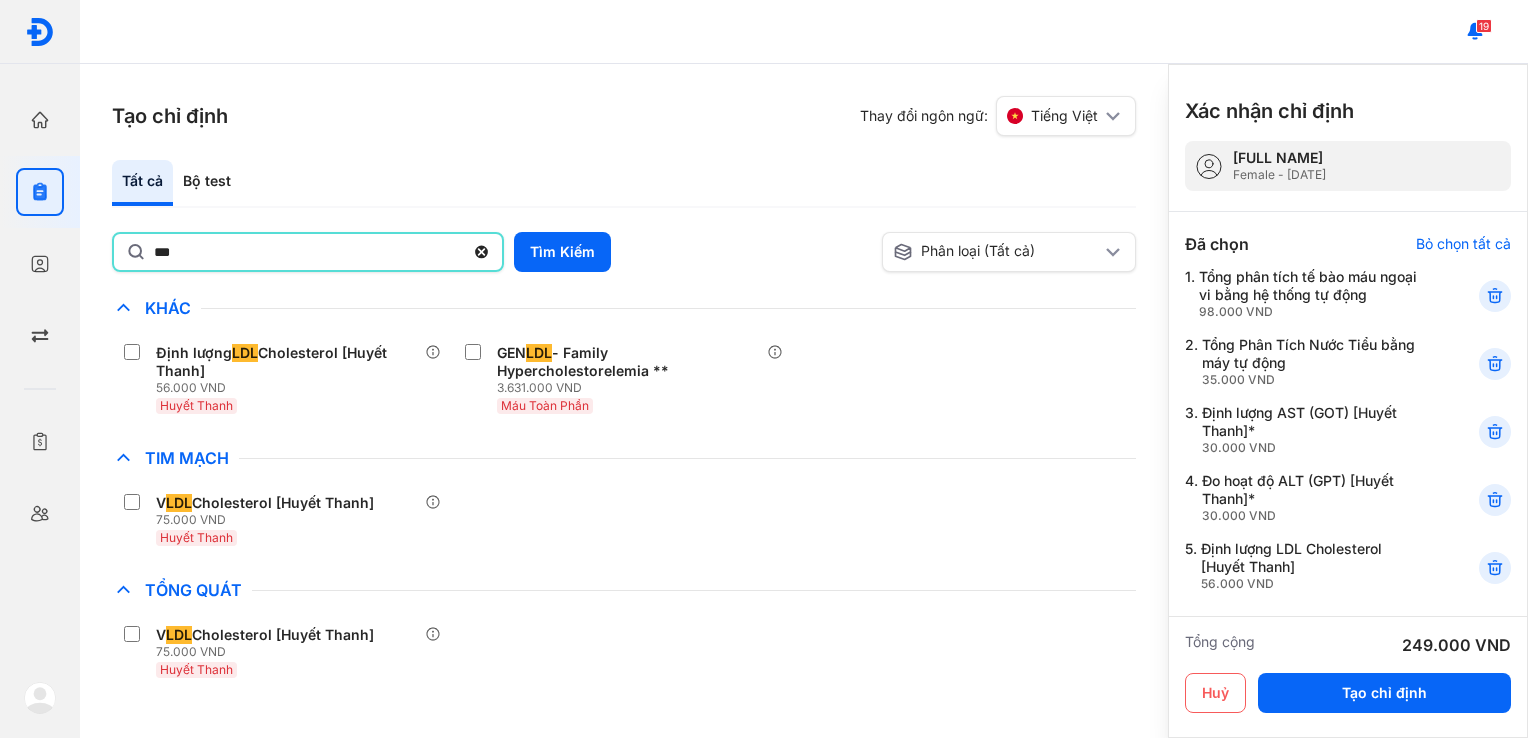 click on "***" 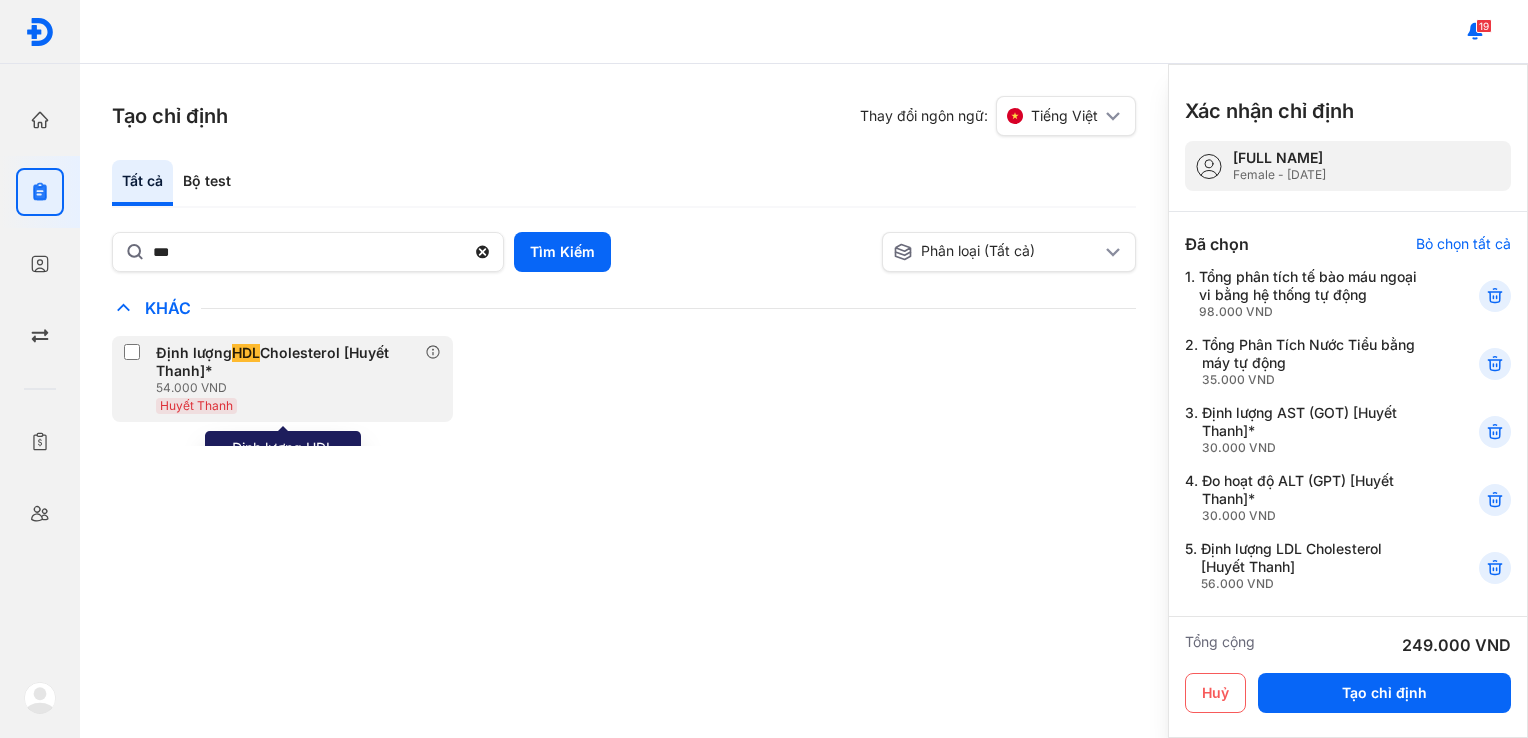 click on "Định lượng  HDL  Cholesterol [Huyết Thanh]*" at bounding box center [286, 362] 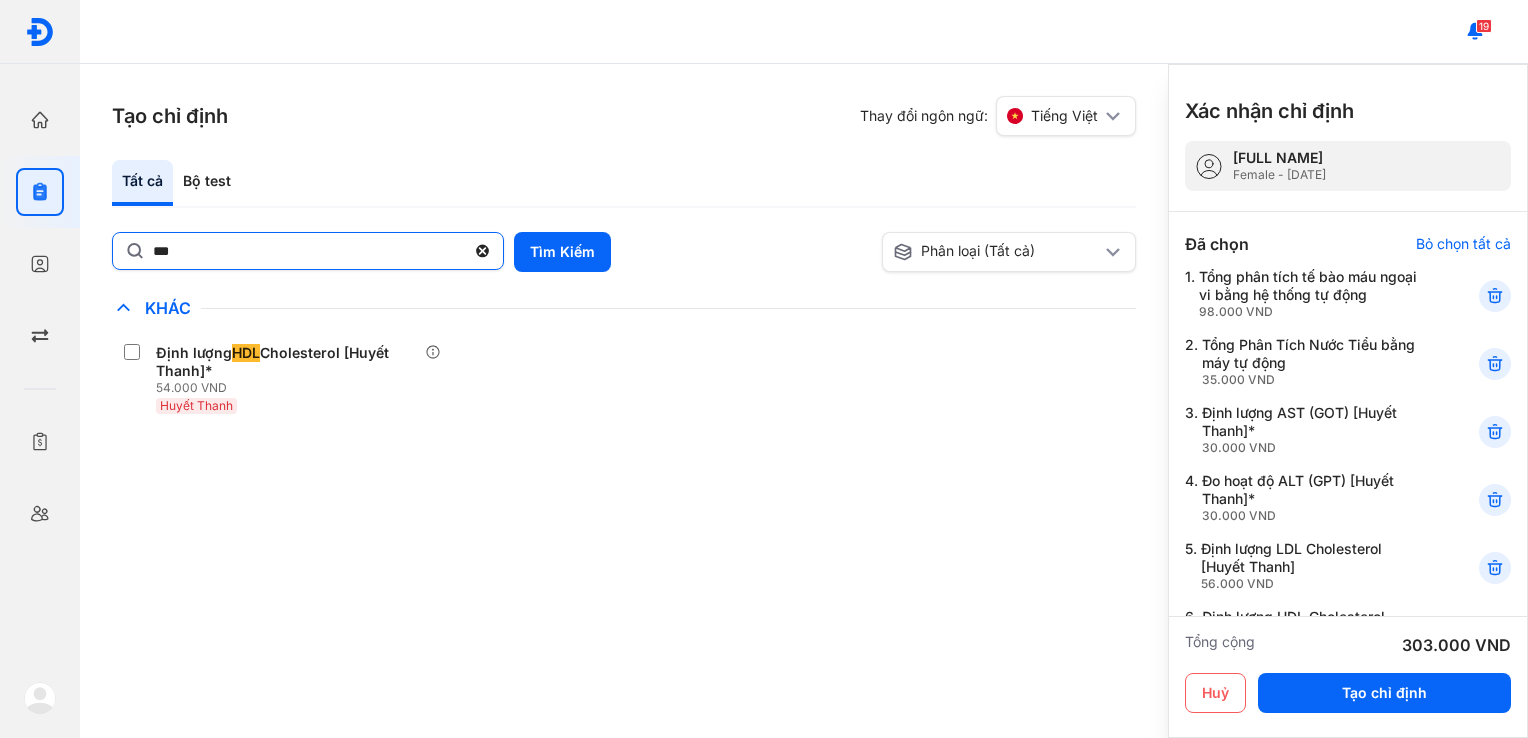 click on "***" 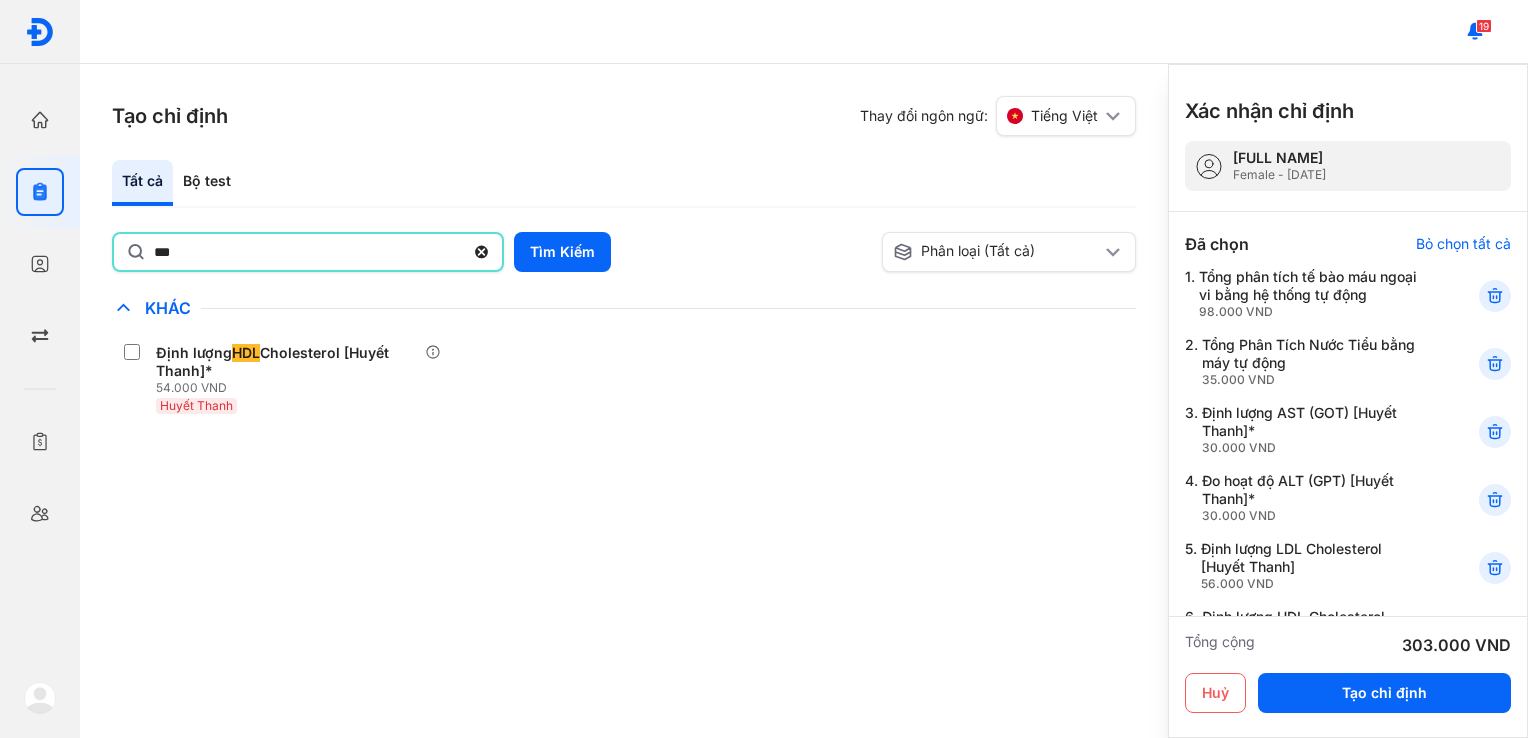 click on "***" 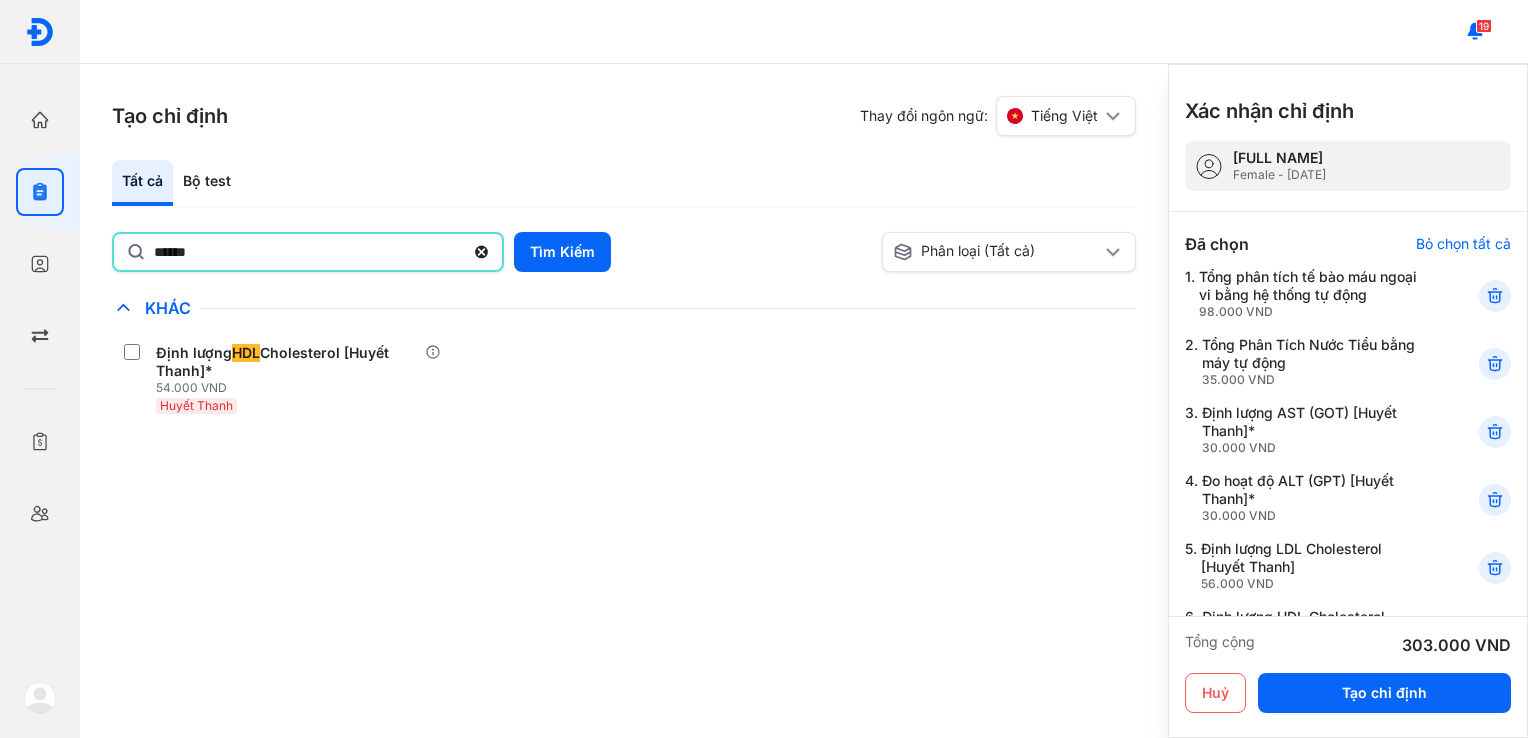 type on "******" 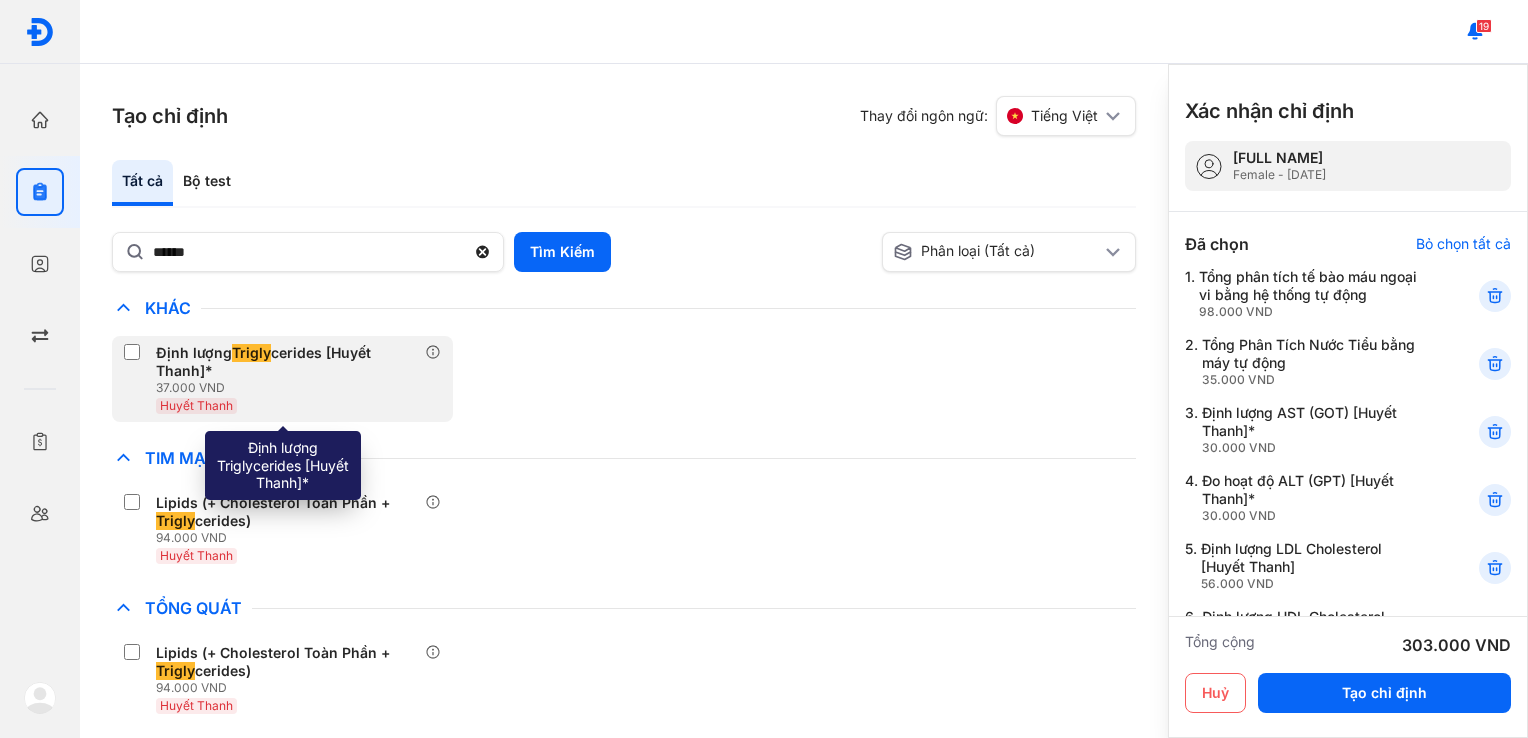 click on "Định lượng  Trigly cerides [Huyết Thanh]*" at bounding box center [286, 362] 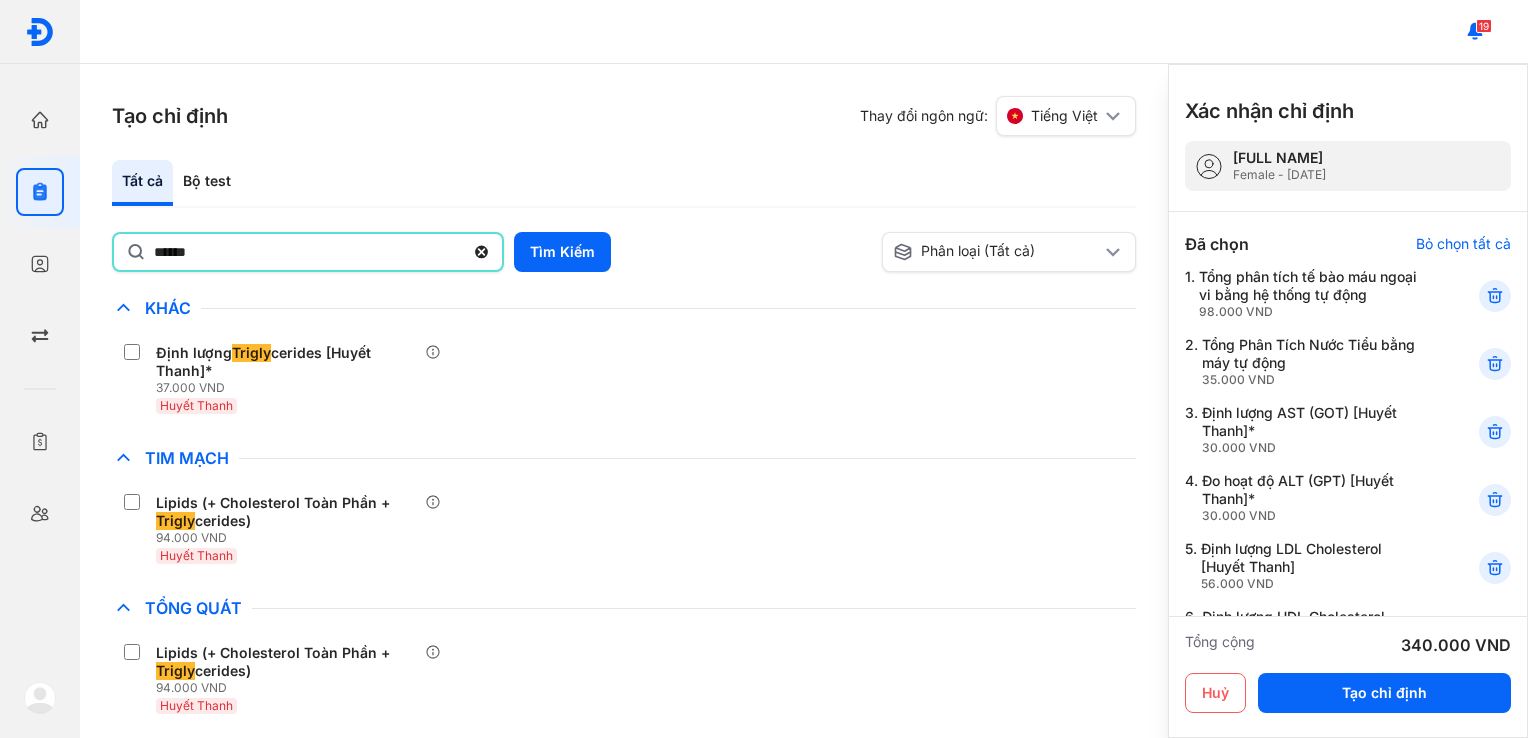 click on "******" 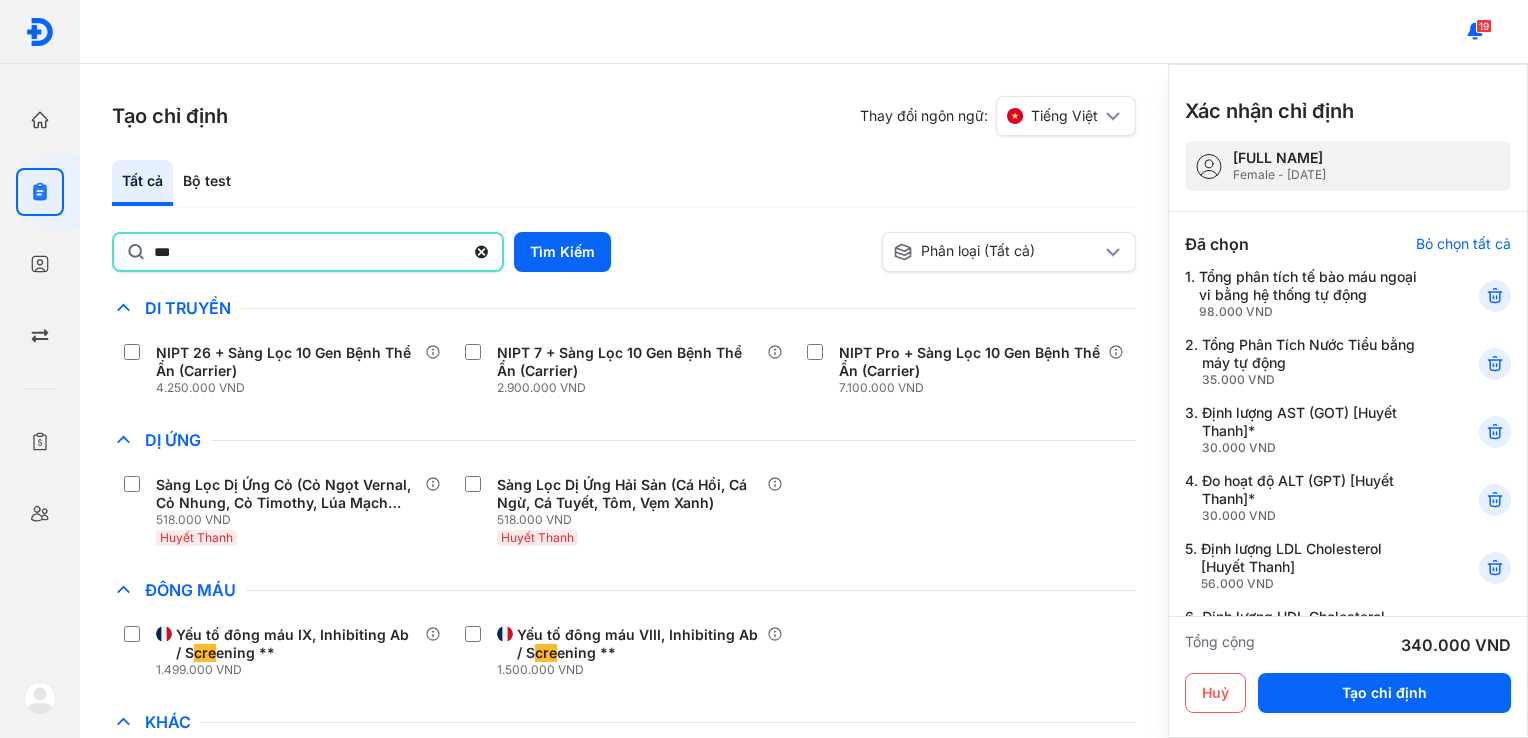 click on "***" 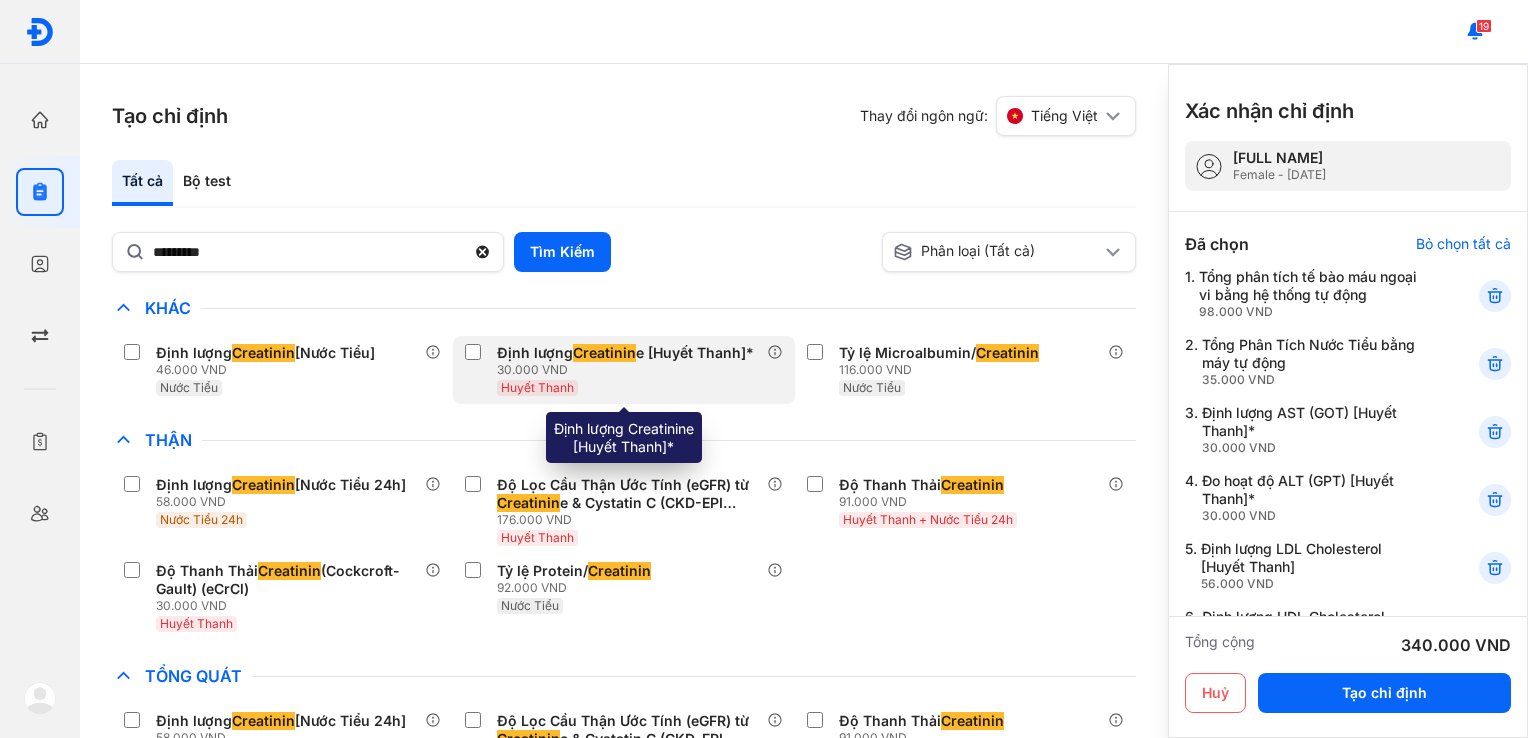 click on "Định lượng  Creatinin e [Huyết Thanh]*" at bounding box center [625, 353] 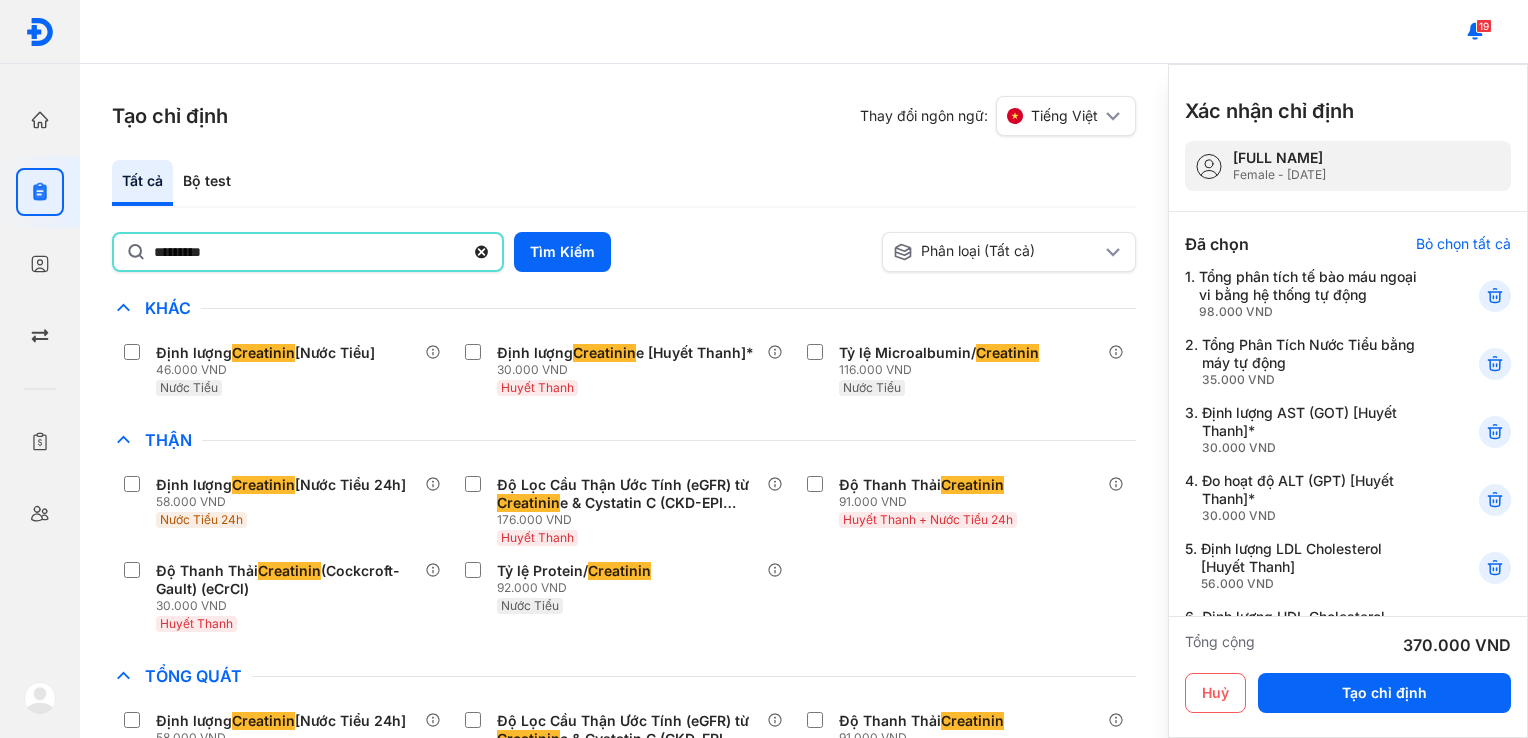 click on "*********" 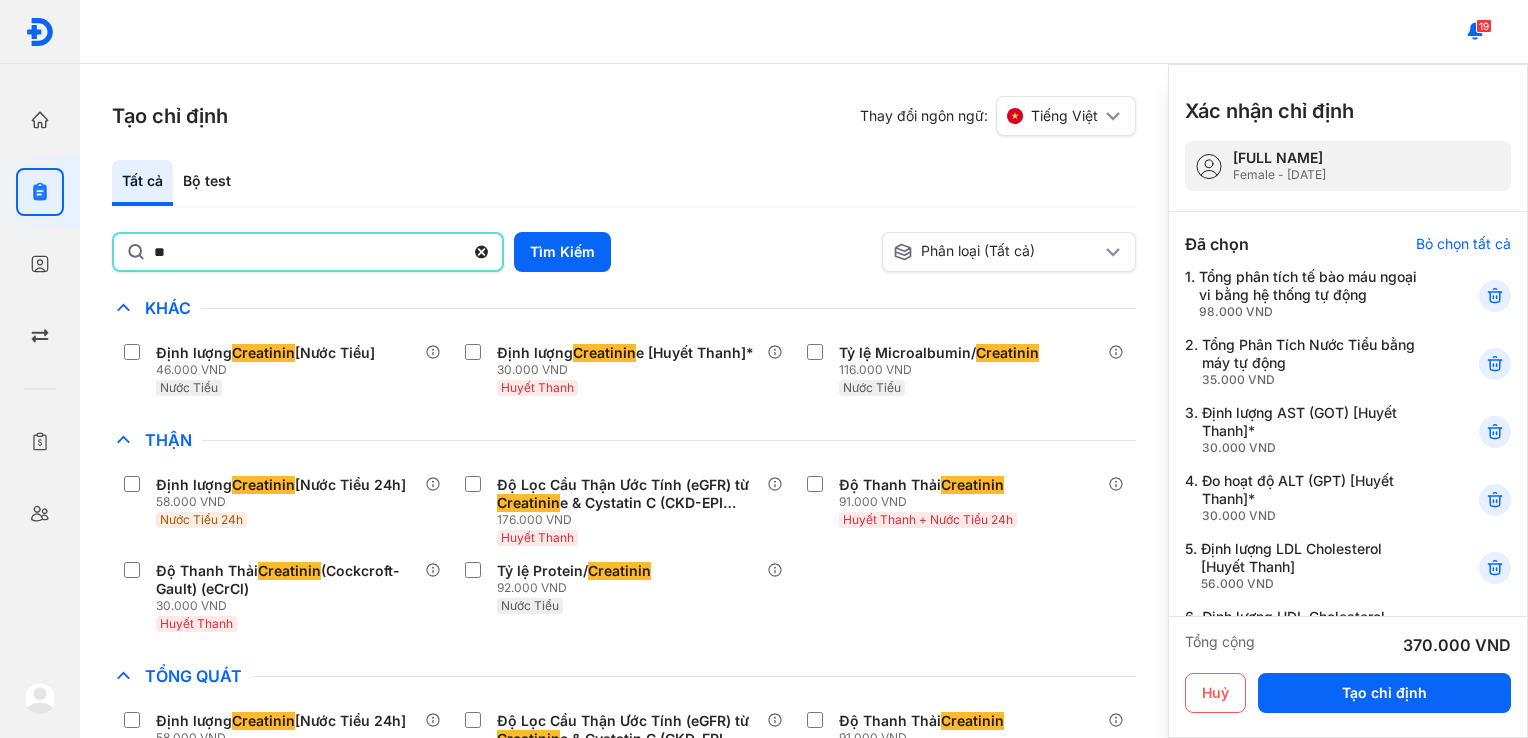 type on "*" 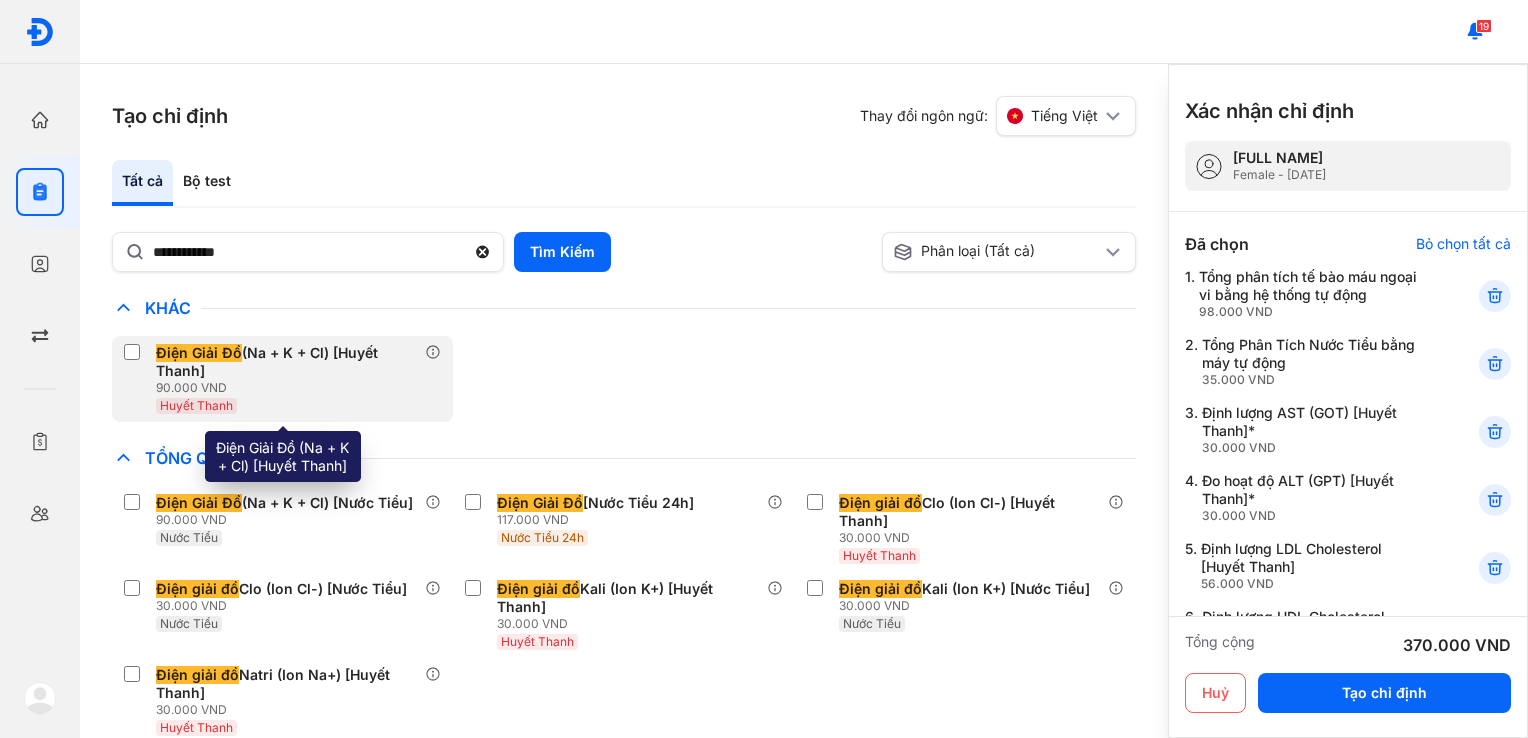 click on "Điện Giải Đồ  (Na + K + Cl) [Huyết Thanh]" at bounding box center [286, 362] 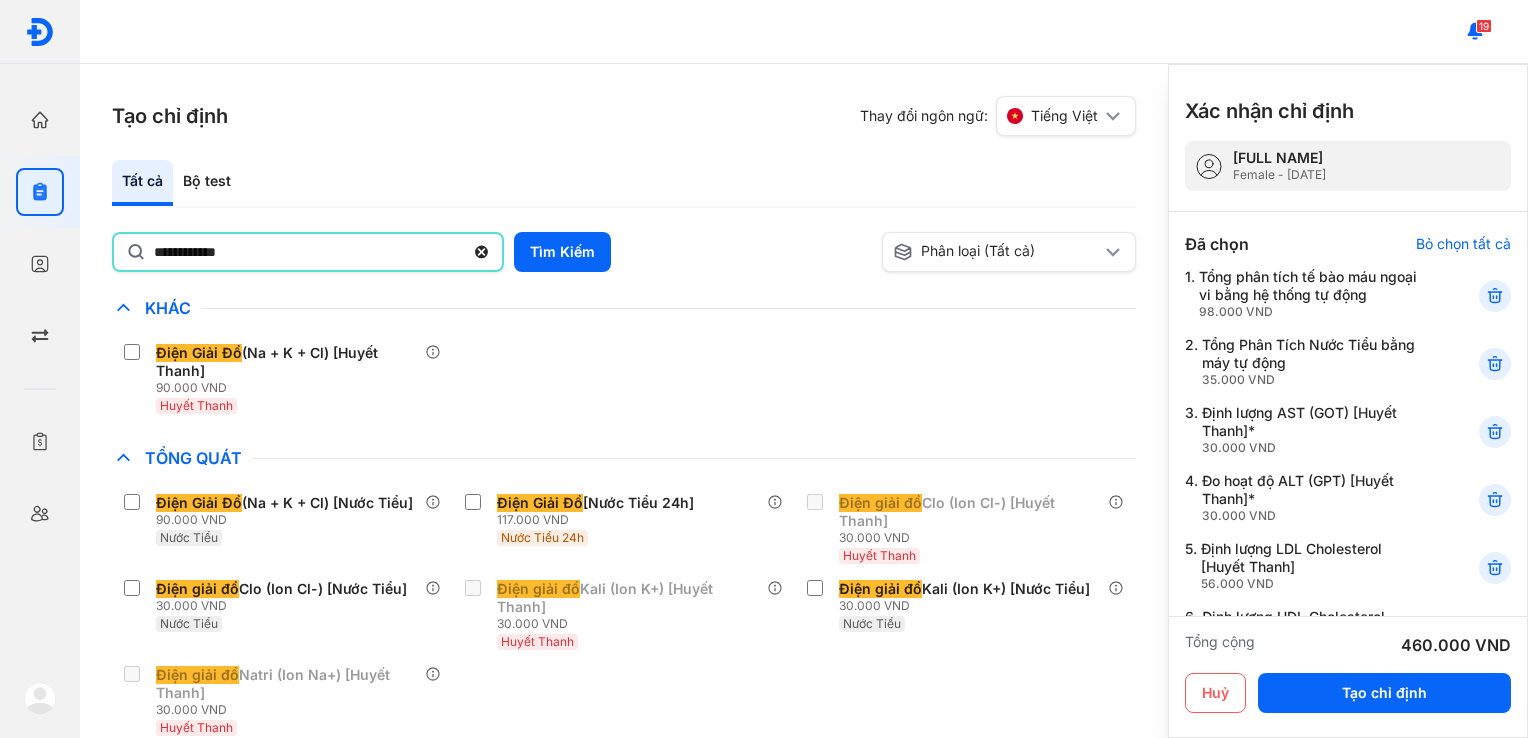 click on "**********" 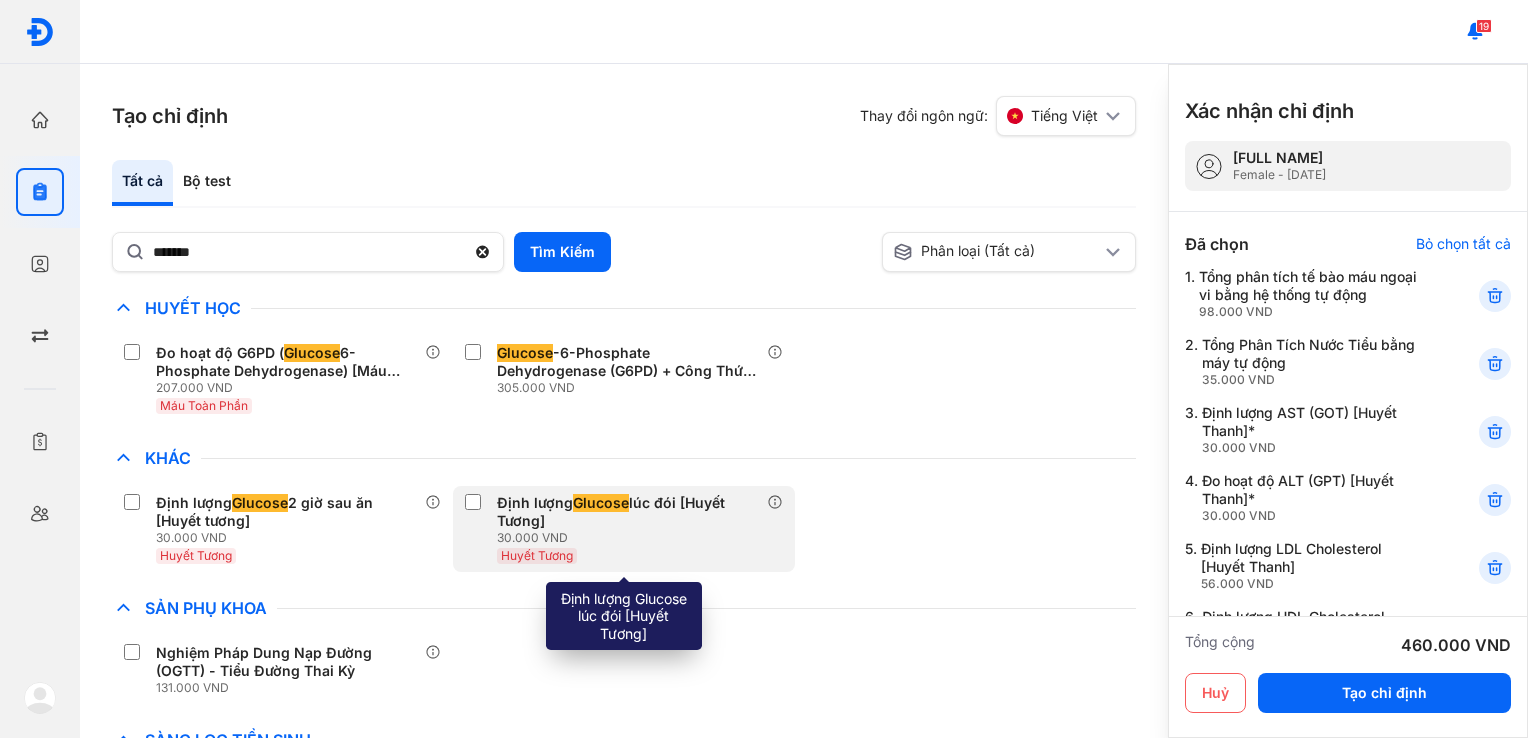 click on "Định lượng  Glucose  lúc đói [Huyết Tương] 30.000 VND Huyết Tương" at bounding box center [615, 529] 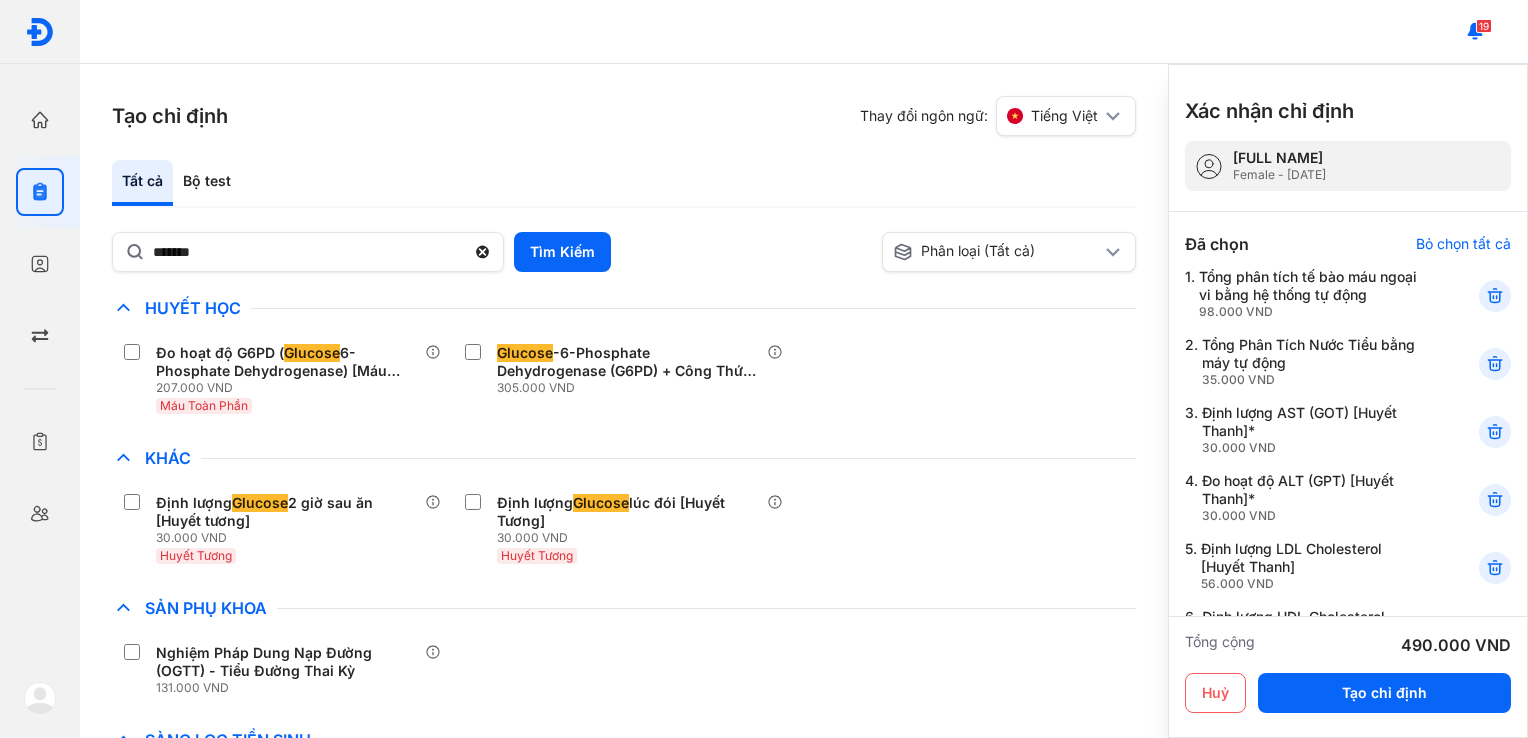 click on "******* Tìm Kiếm  Phân loại (Tất cả) Lưu làm chế độ xem mặc định Chỉ định nhiều nhất Bệnh Truyền Nhiễm Chẩn Đoán Hình Ảnh Chất Gây Nghiện COVID Di Truyền Dị Ứng Điện Di Độc Chất Đông Máu Gan Hô Hấp Huyết Học Đo hoạt độ G6PD ( Glucose  6-Phosphate Dehydrogenase) [Máu toàn phần] 207.000 VND Máu Toàn Phần Glucose -6-Phosphate Dehydrogenase (G6PD) + Công Thức Máu 305.000 VND Khác Định lượng  Glucose  2 giờ sau ăn [Huyết tương] 30.000 VND Huyết Tương Định lượng  Glucose  lúc đói [Huyết Tương] 30.000 VND Huyết Tương Ký Sinh Trùng Nội Tiết Tố & Hóoc-môn Sản Phụ Khoa Nghiệm Pháp Dung Nạp Đường (OGTT) - Tiểu Đường Thai Kỳ 131.000 VND Sàng Lọc Tiền Sinh Đo hoạt độ G6PD ( Glucose  6-Phosphate Dehydrogenase) [Máu toàn phần] 207.000 VND Máu Toàn Phần Glucose -6-Phosphate Dehydrogenase (G6PD) + Công Thức Máu 305.000 VND STIs Thận 30.000 VND" 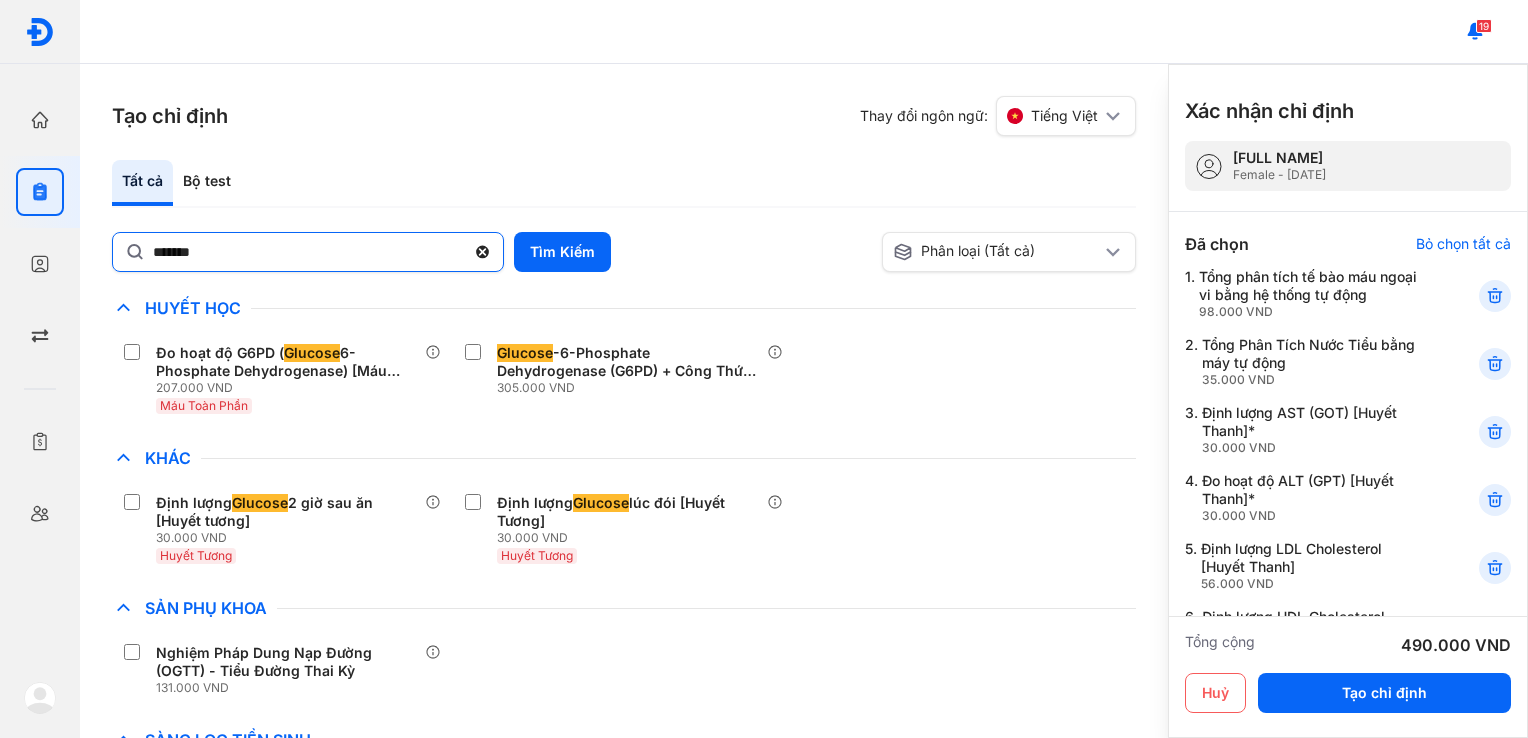drag, startPoint x: 302, startPoint y: 280, endPoint x: 300, endPoint y: 245, distance: 35.057095 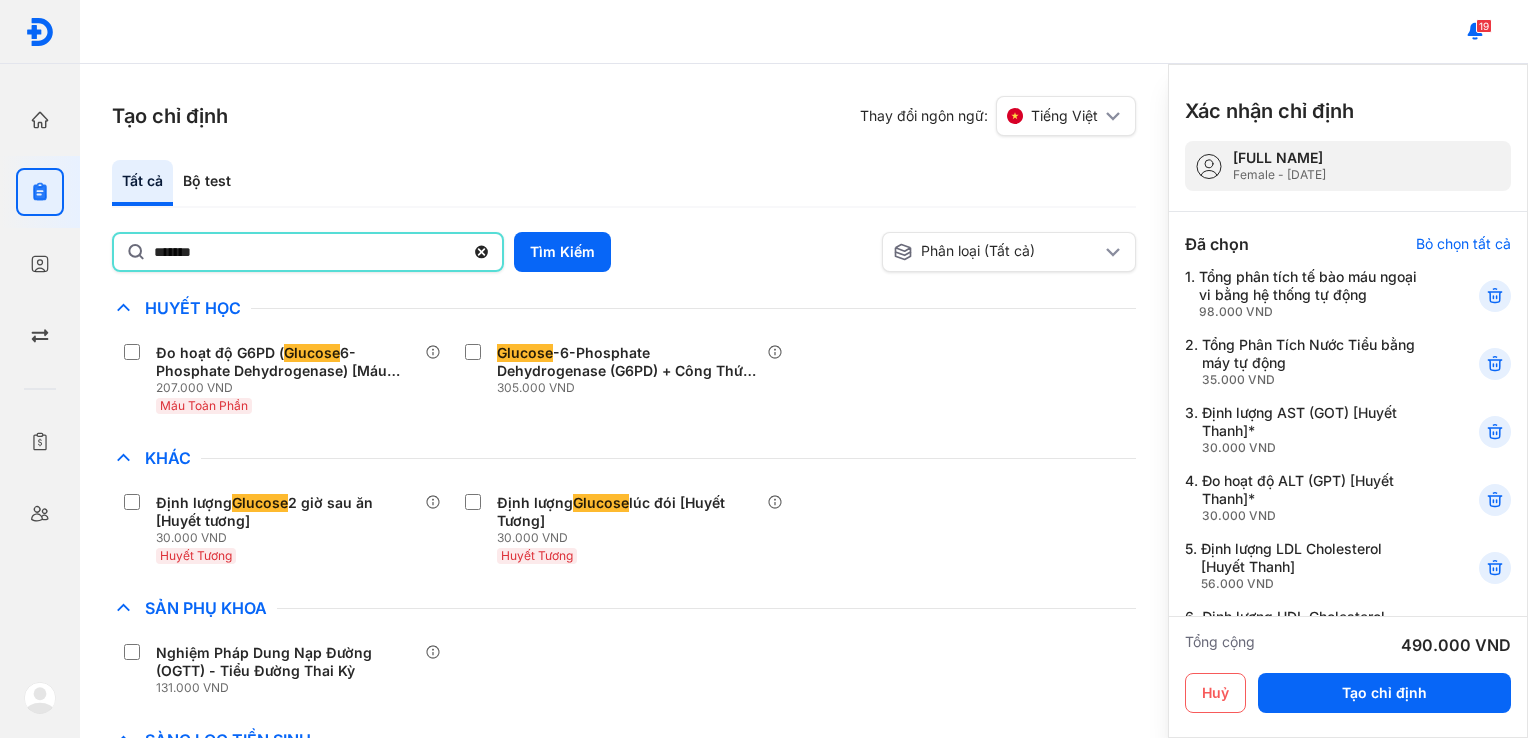 click on "*******" 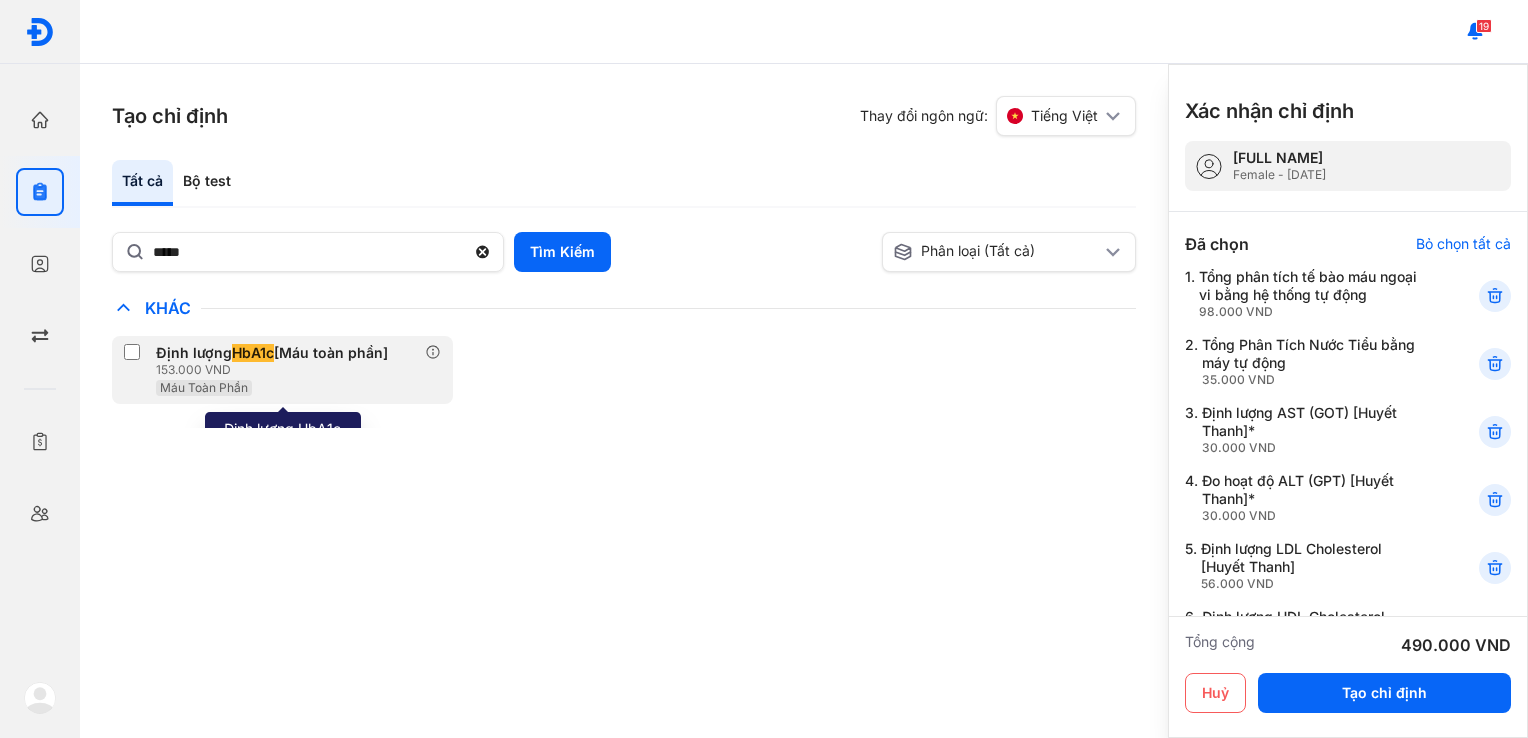 click on "153.000 VND" at bounding box center (276, 370) 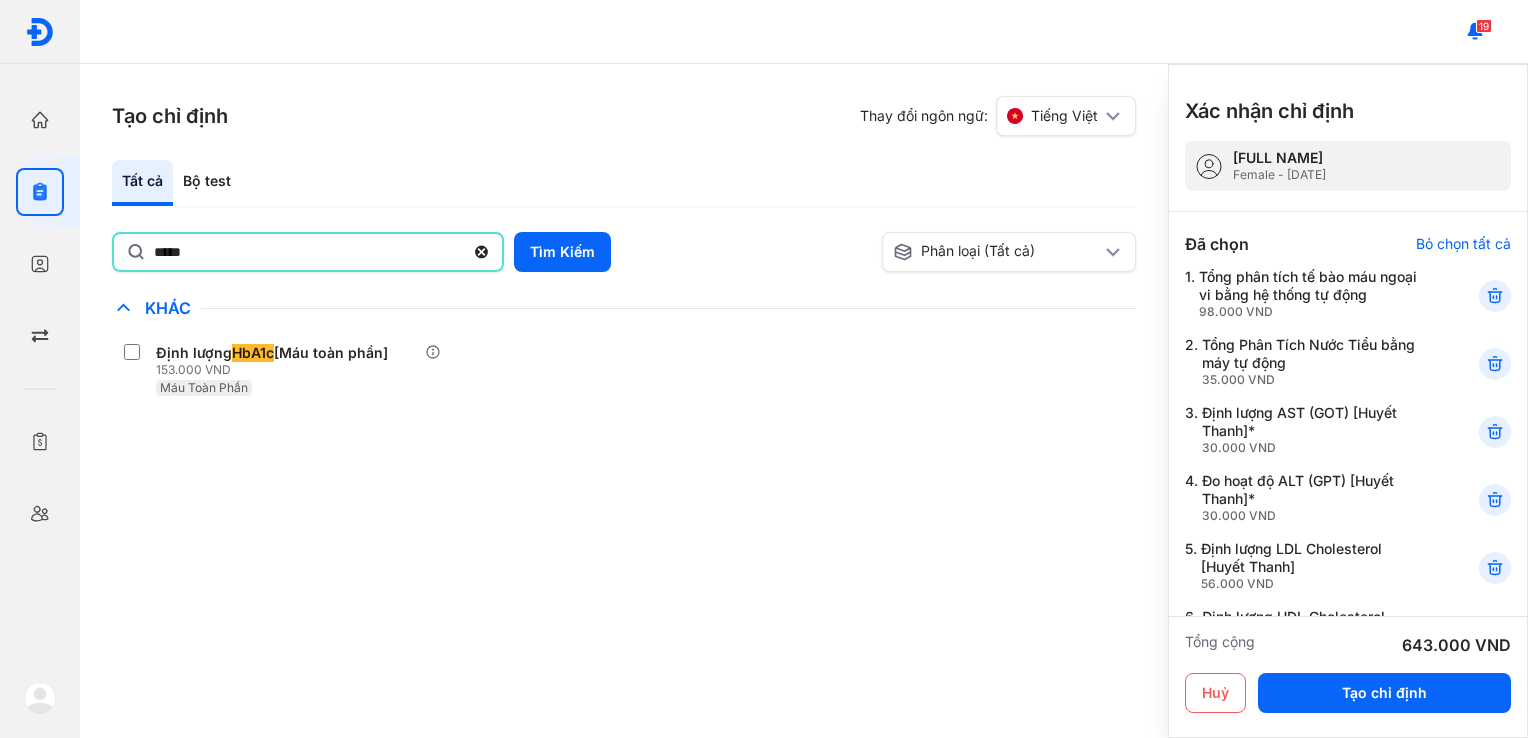 click on "*****" 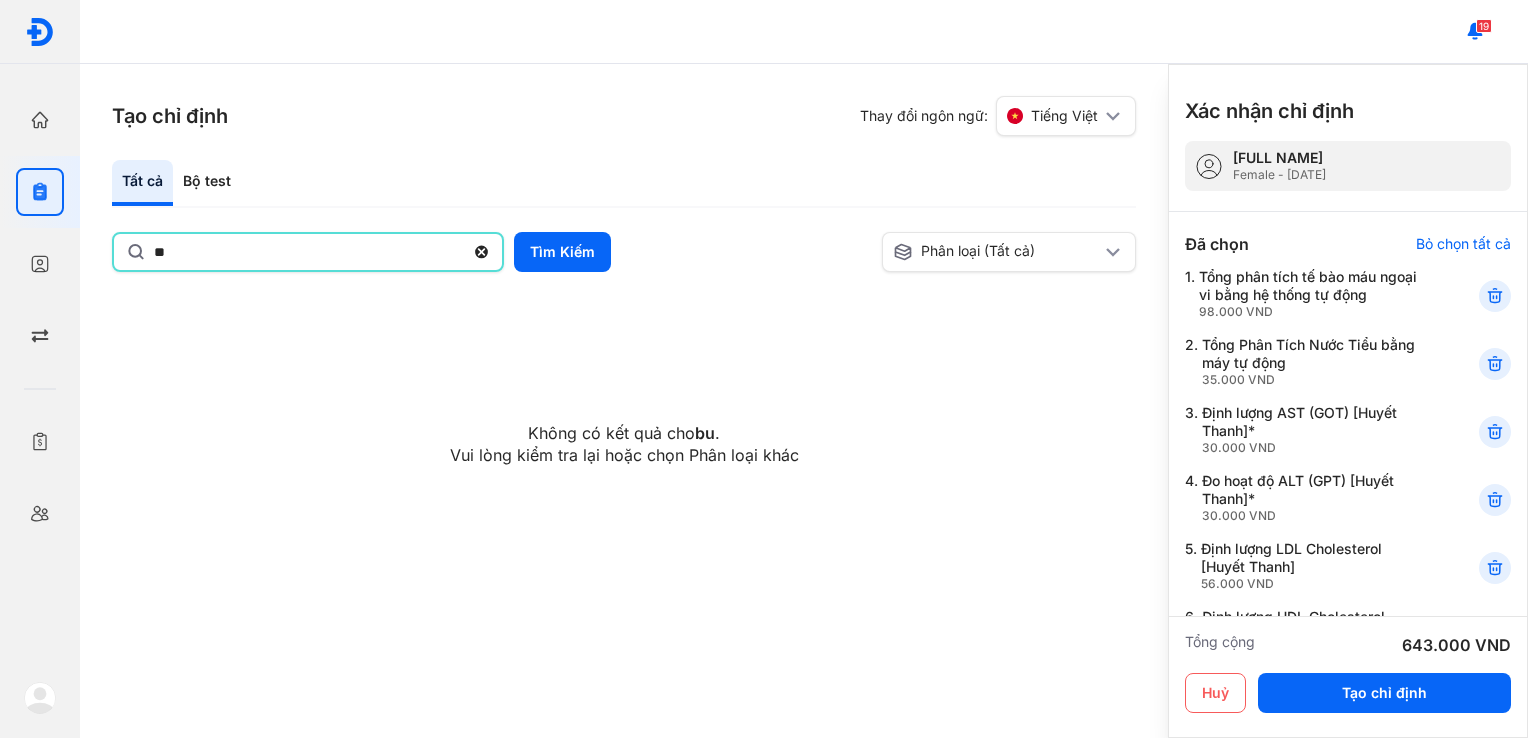 type on "*" 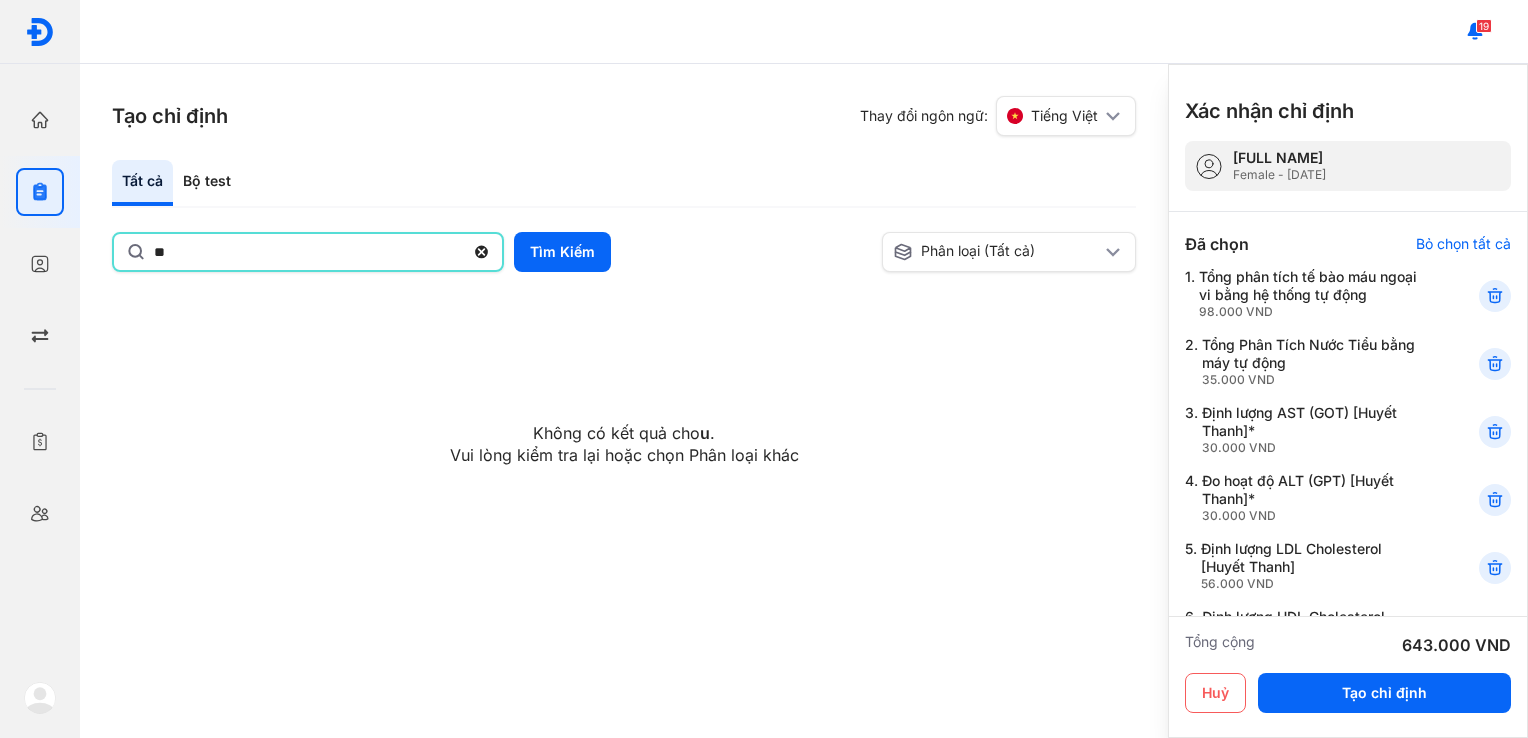 type on "*" 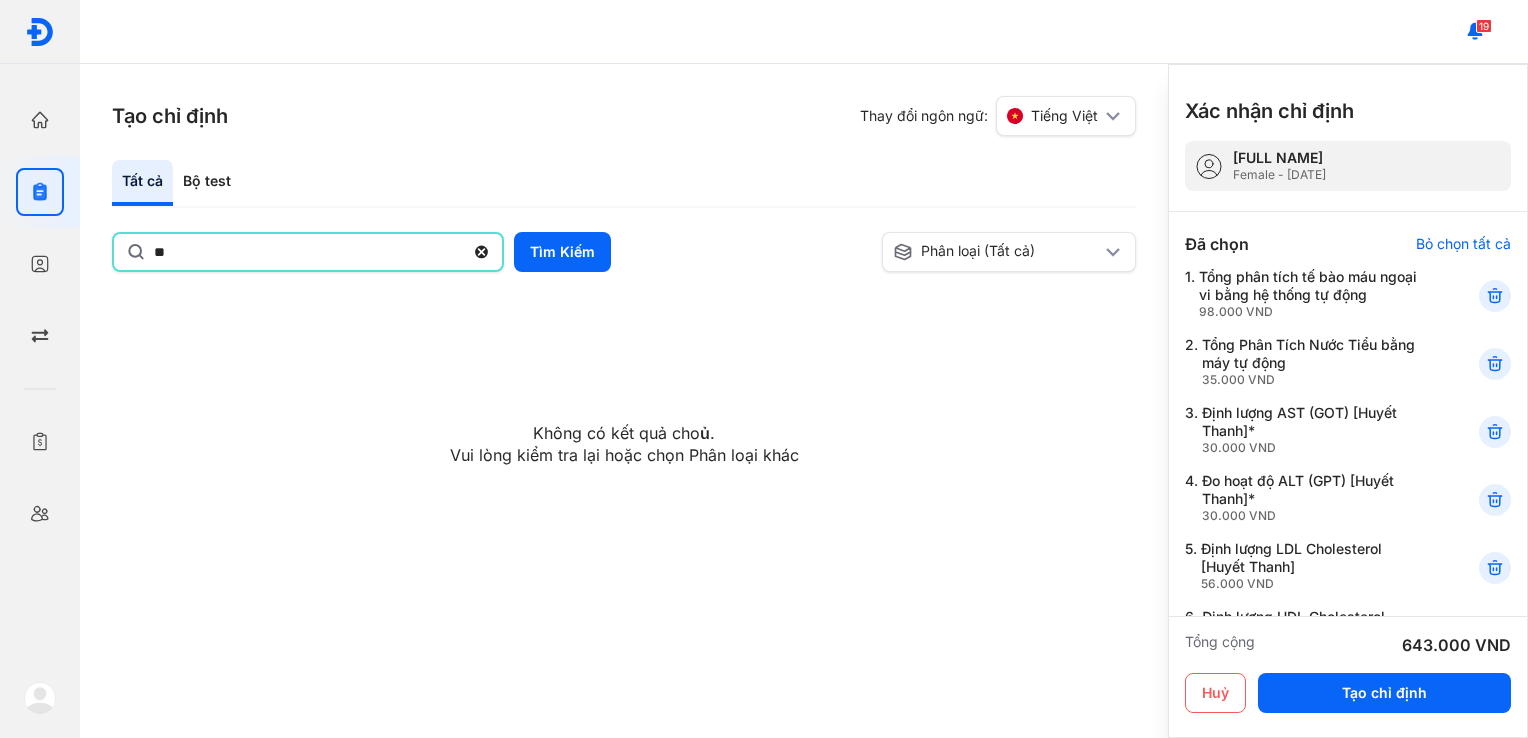 type on "*" 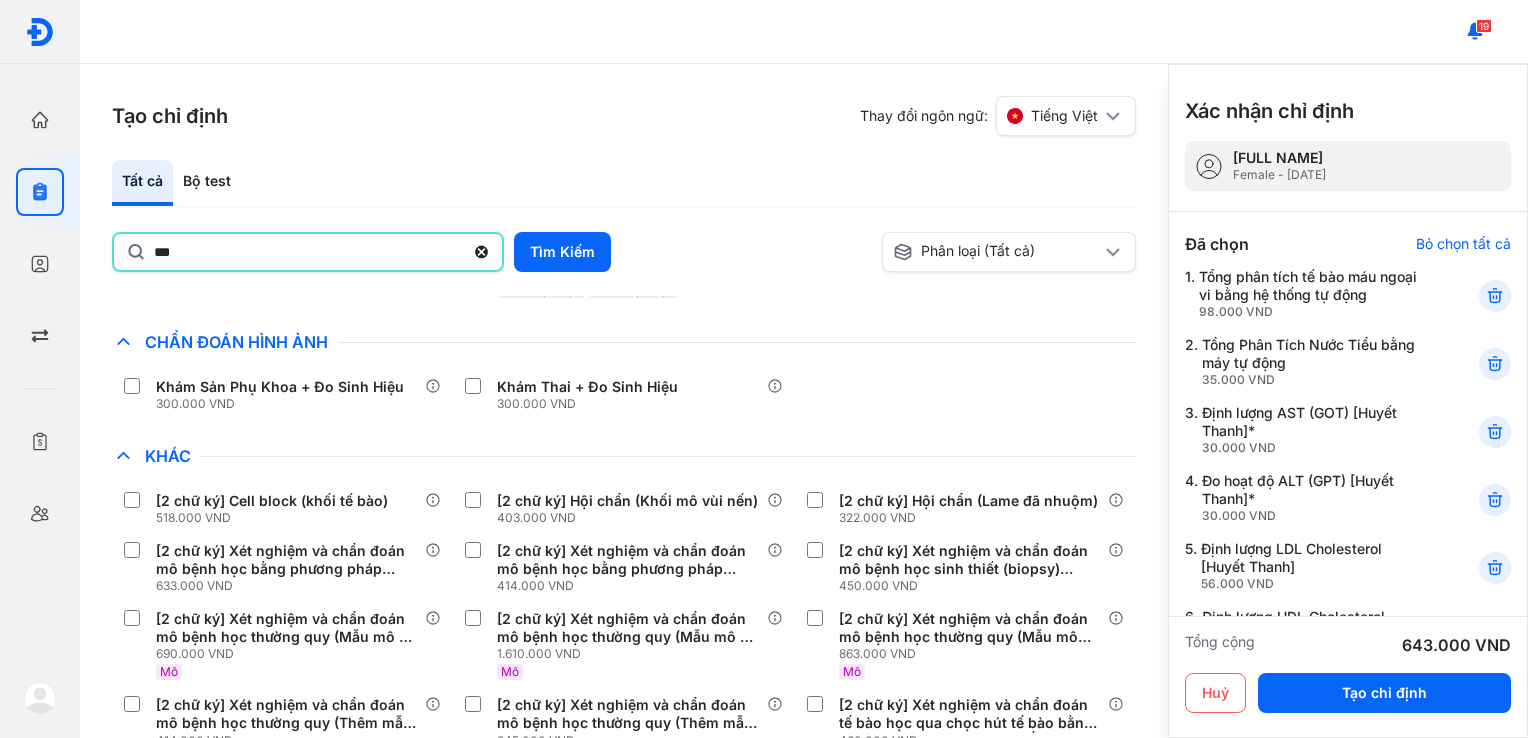 scroll, scrollTop: 0, scrollLeft: 0, axis: both 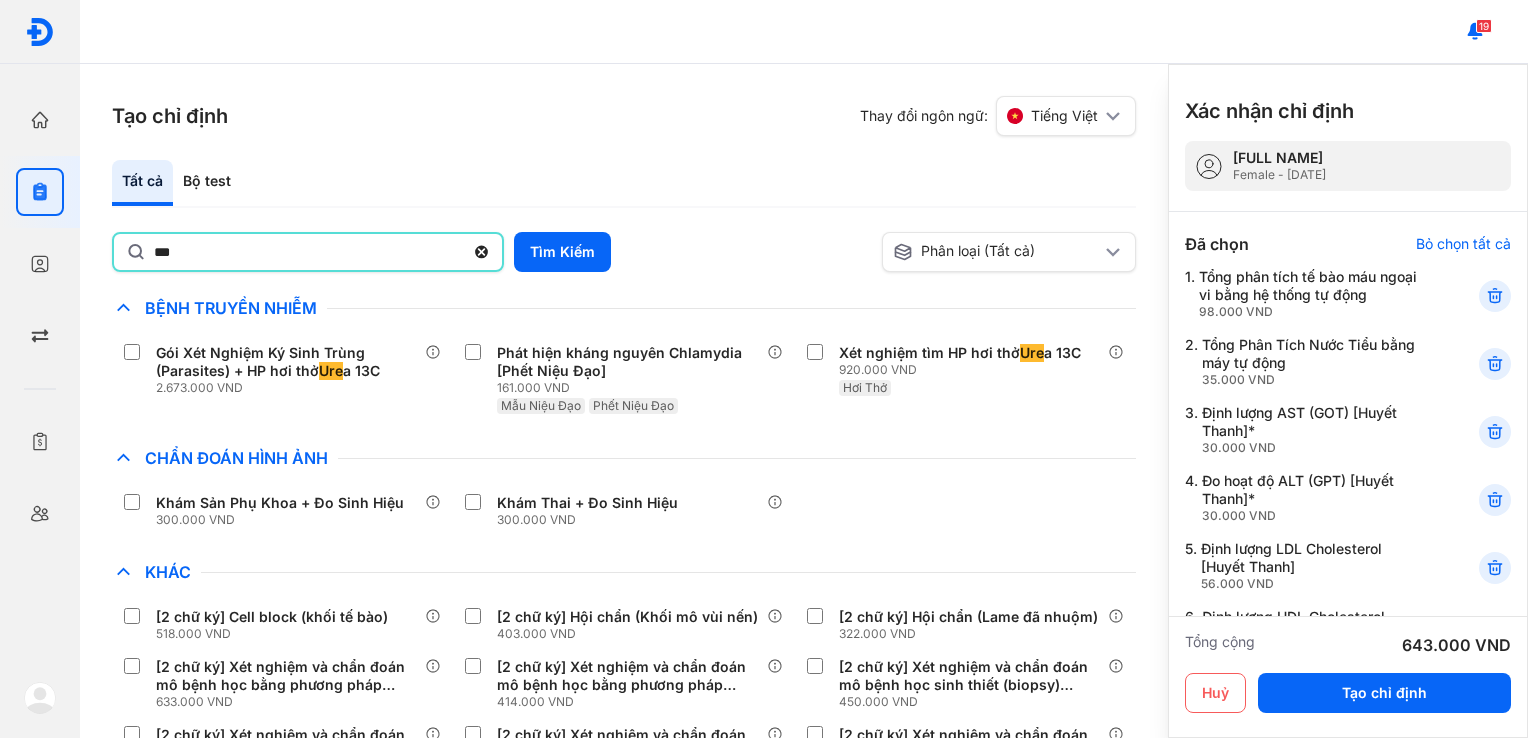 click on "***" 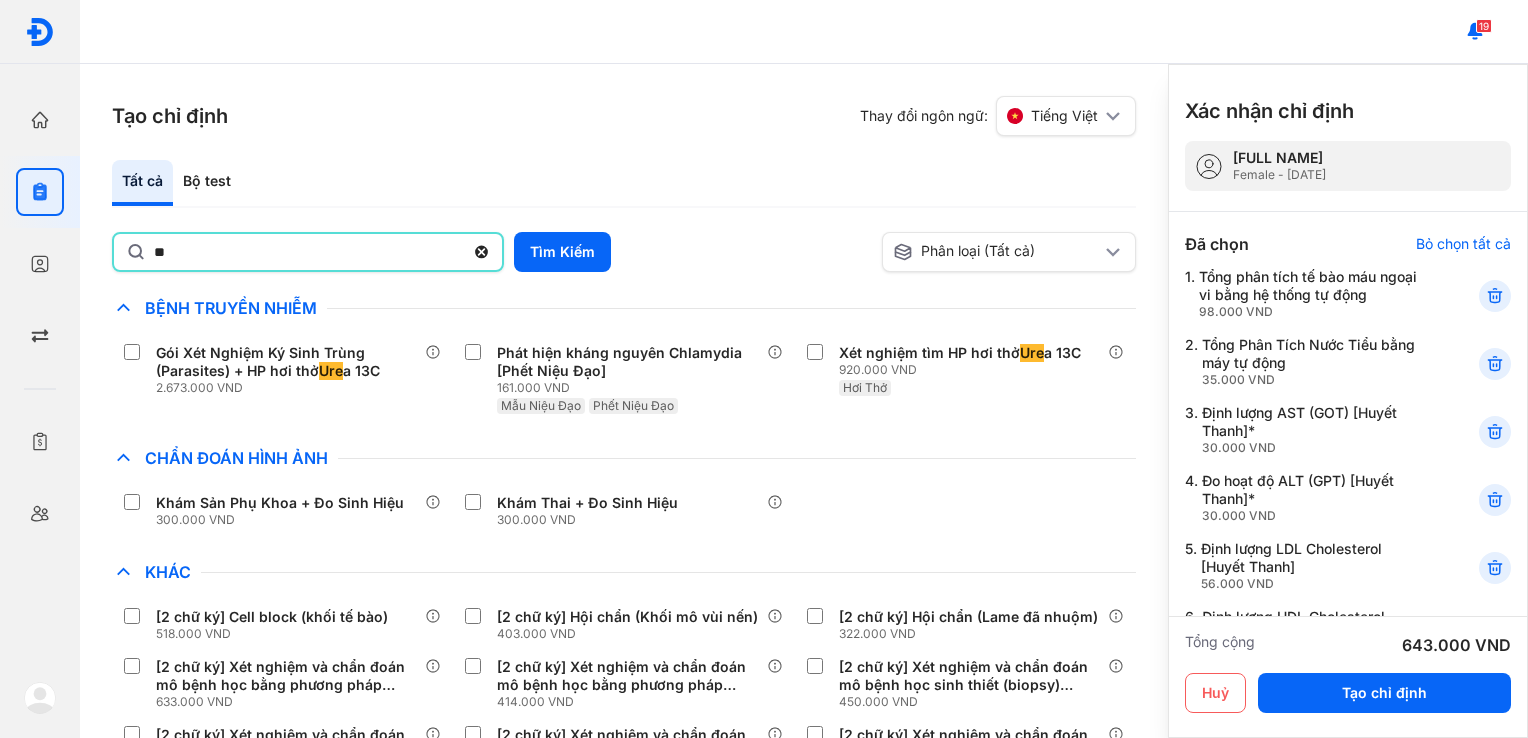 type on "*" 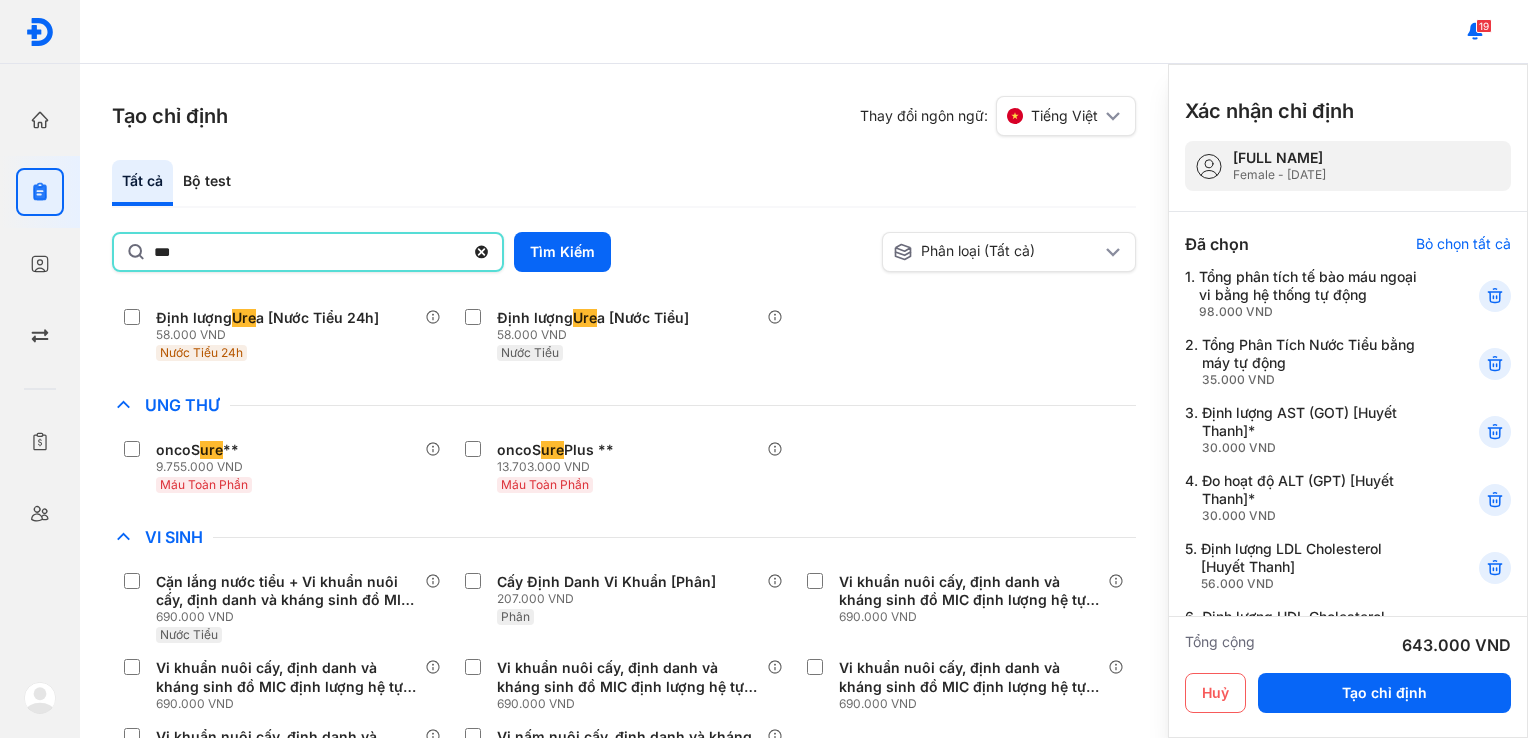 scroll, scrollTop: 1620, scrollLeft: 0, axis: vertical 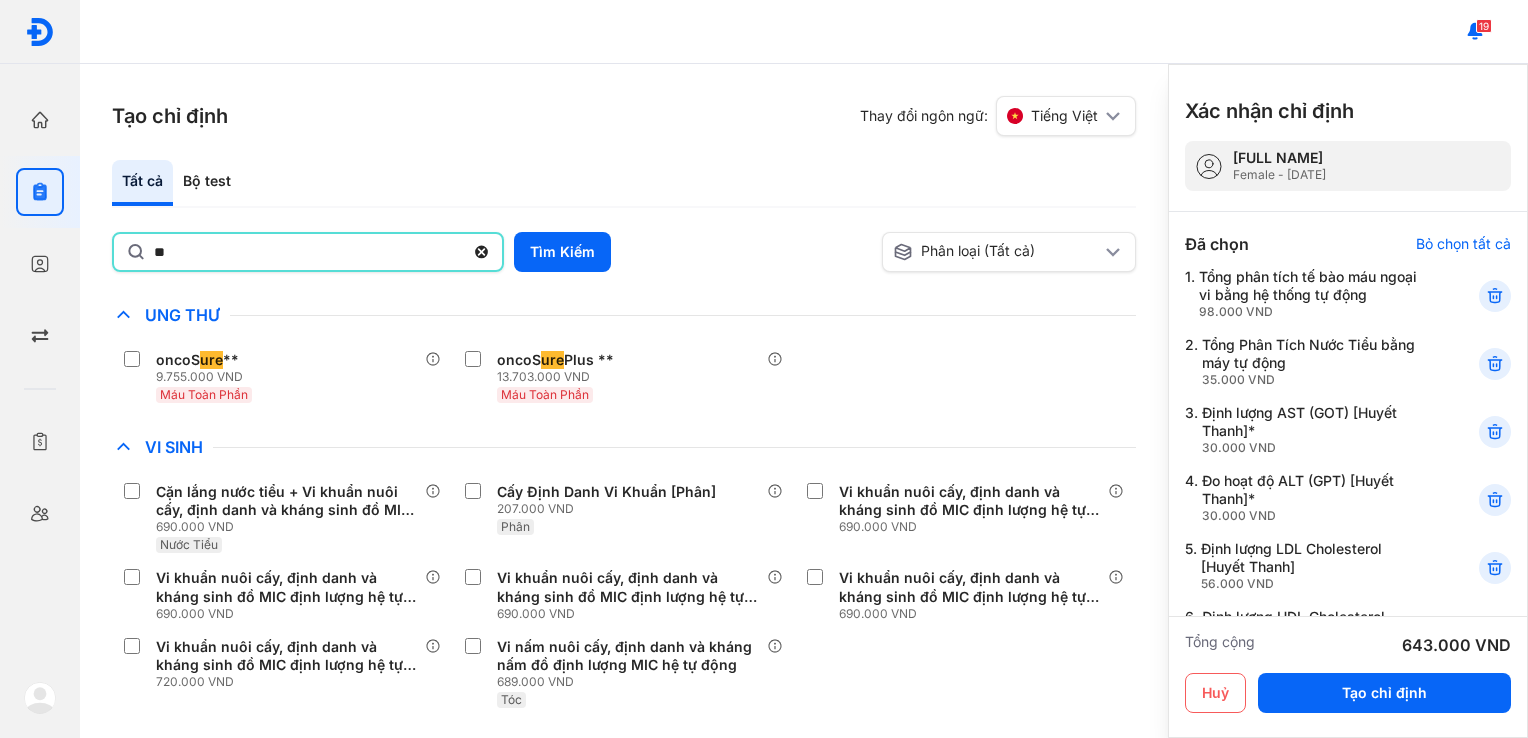 type on "*" 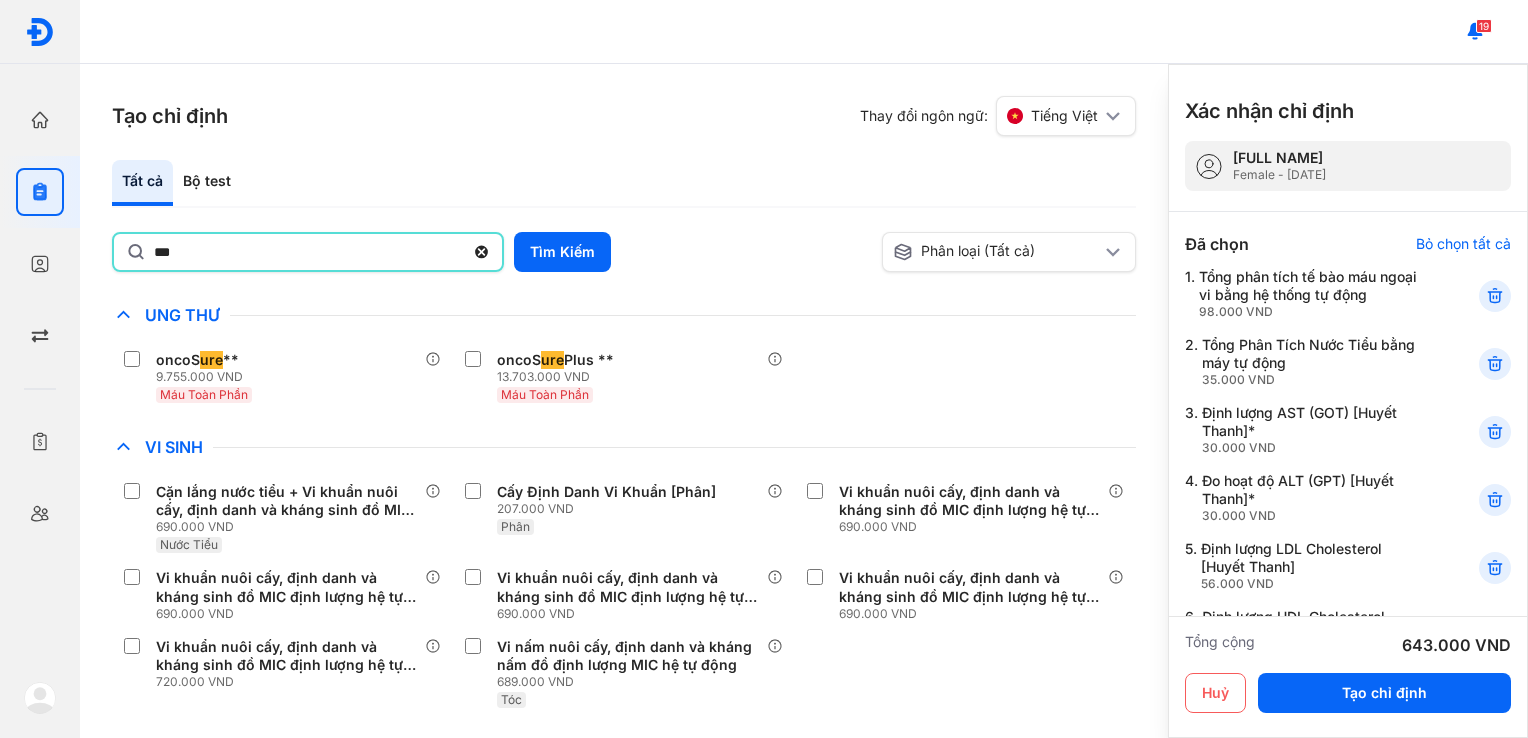 scroll, scrollTop: 0, scrollLeft: 0, axis: both 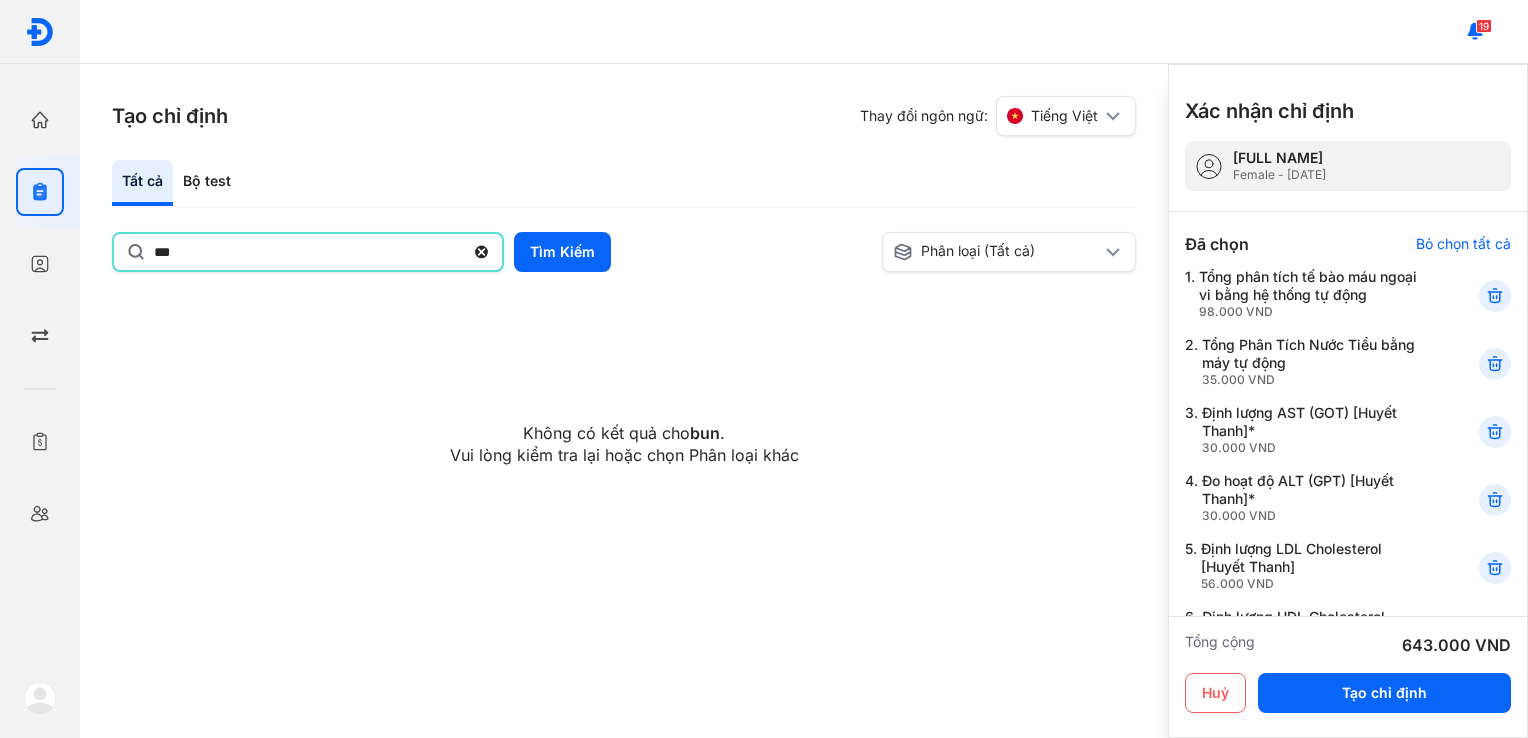 click on "***" 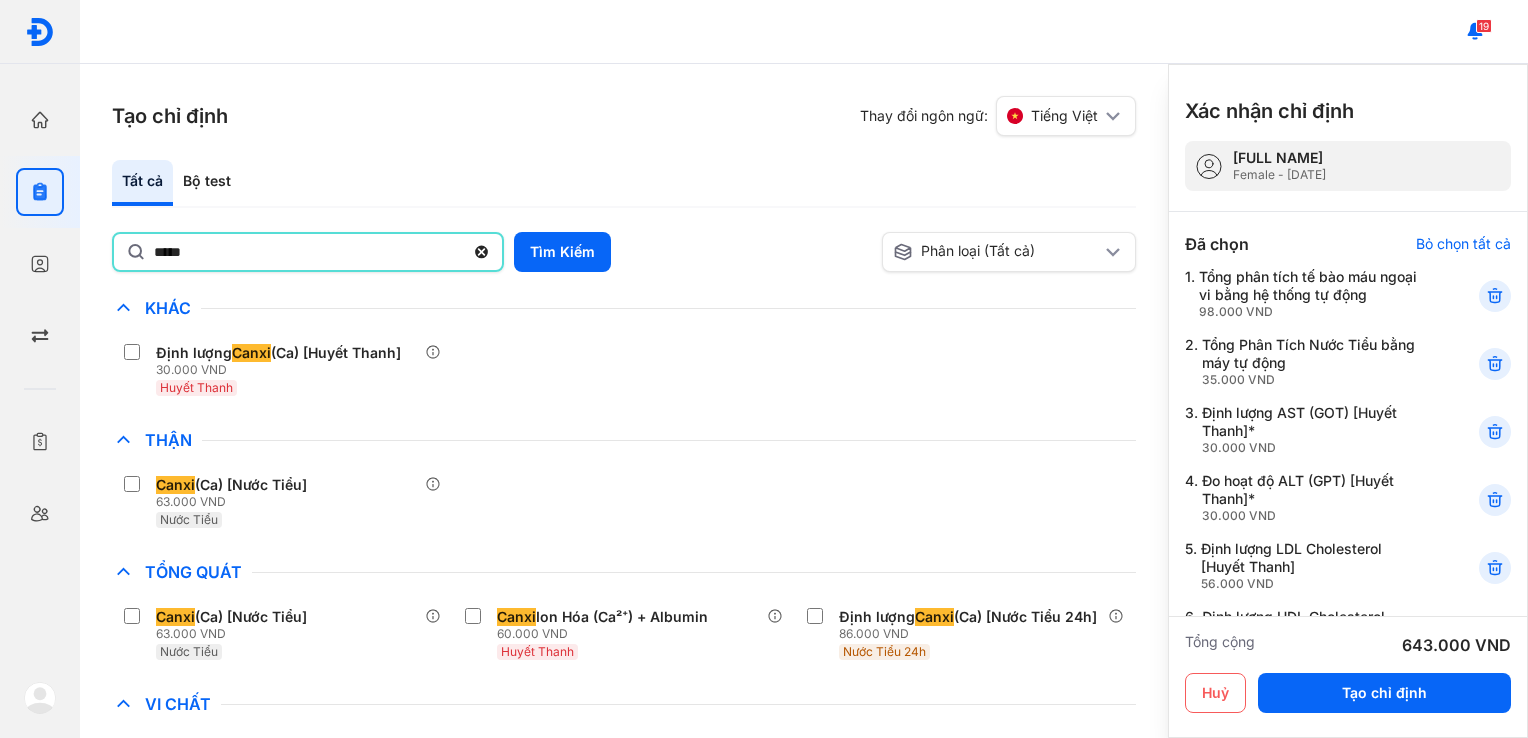 click on "*****" 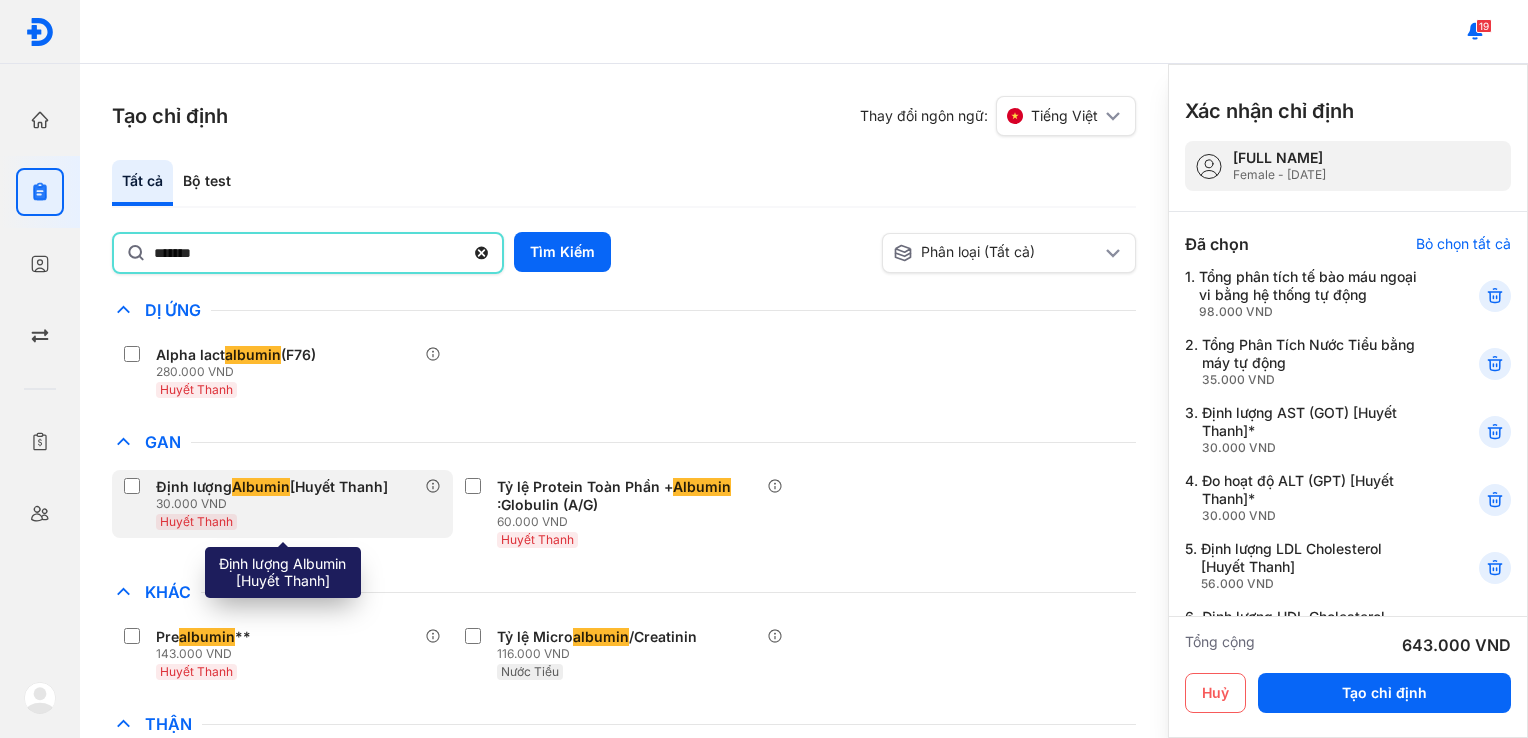 click on "Định lượng  Albumin  [Huyết Thanh]" at bounding box center (272, 487) 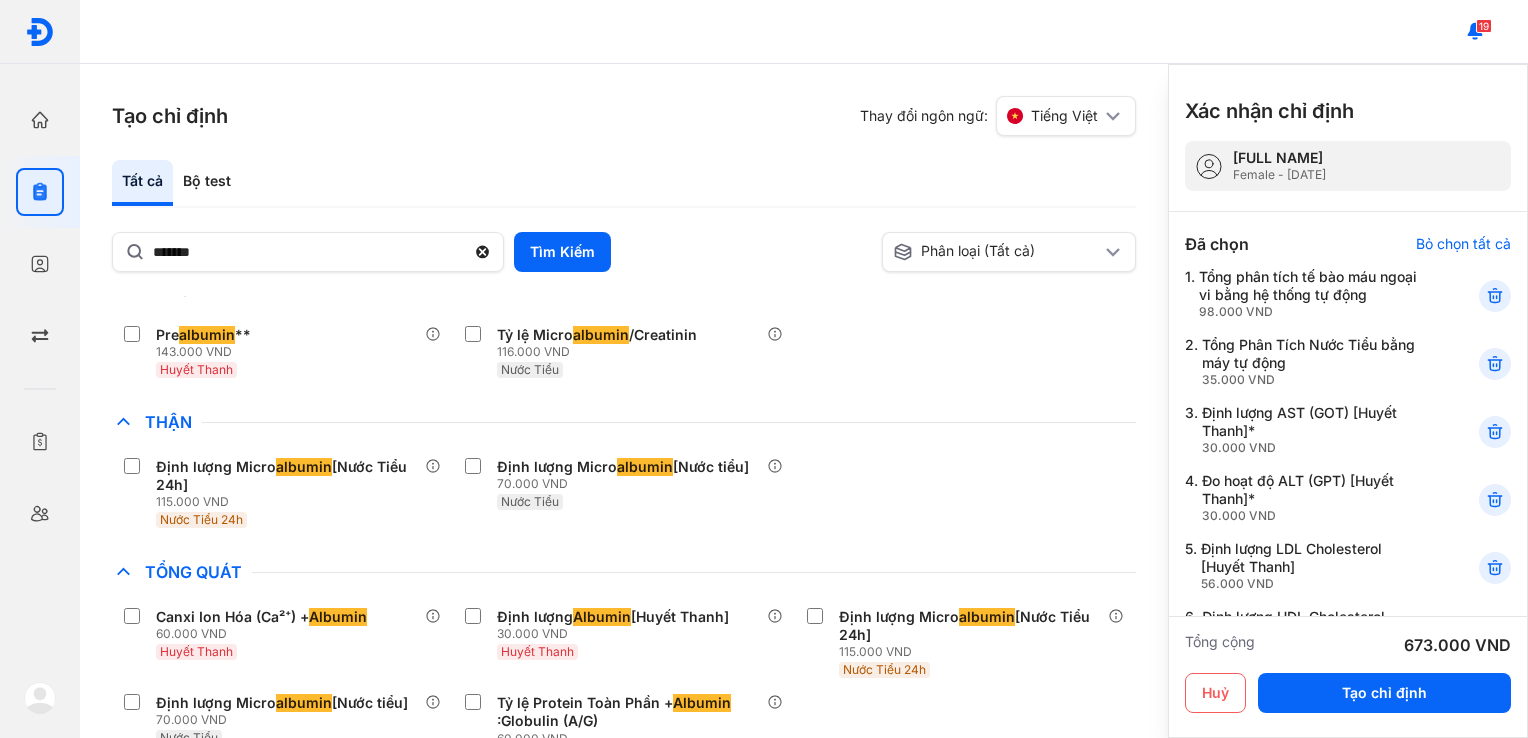 scroll, scrollTop: 303, scrollLeft: 0, axis: vertical 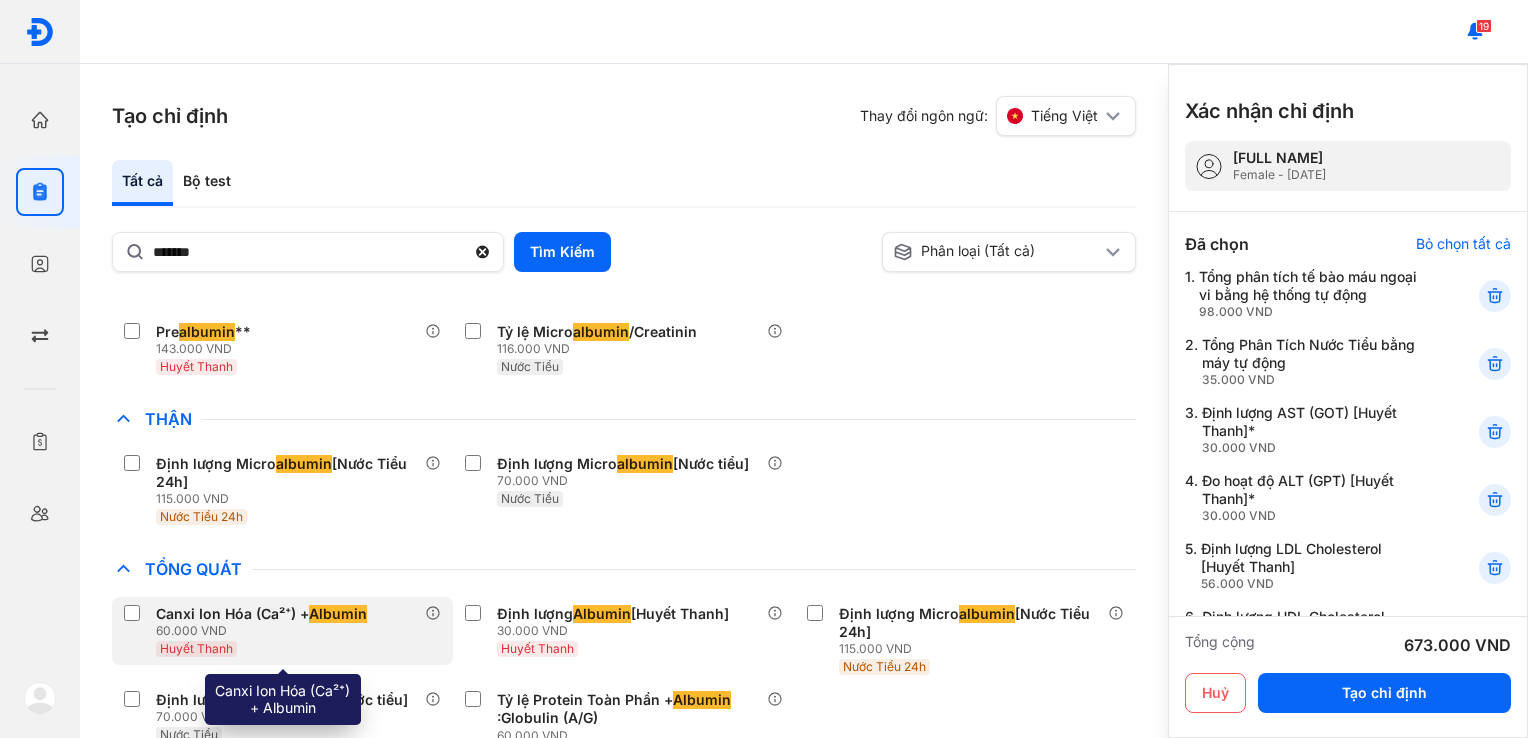 click on "Canxi Ion Hóa (Ca²⁺) +  Albumin" at bounding box center (261, 614) 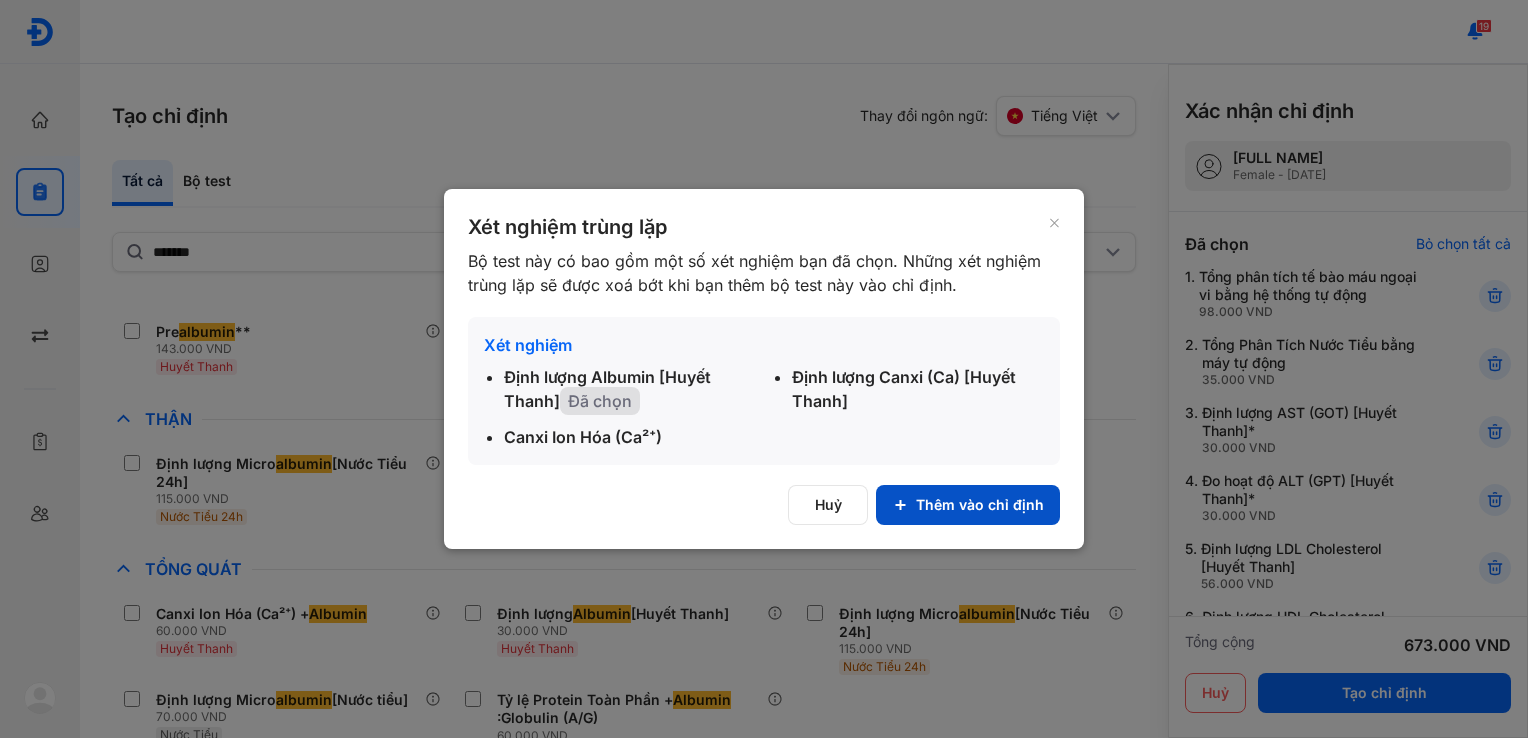 click on "Thêm vào chỉ định" at bounding box center (968, 505) 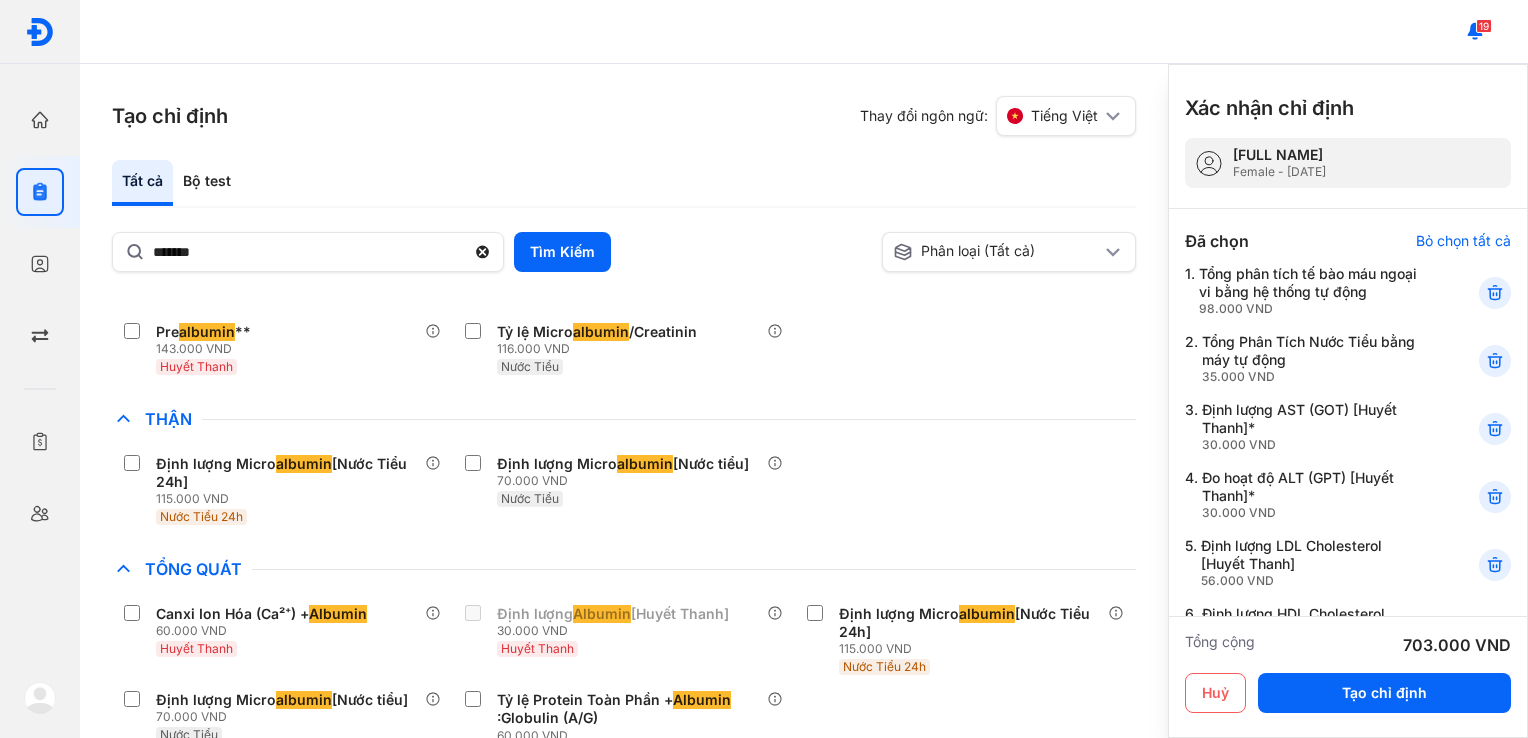 scroll, scrollTop: 0, scrollLeft: 0, axis: both 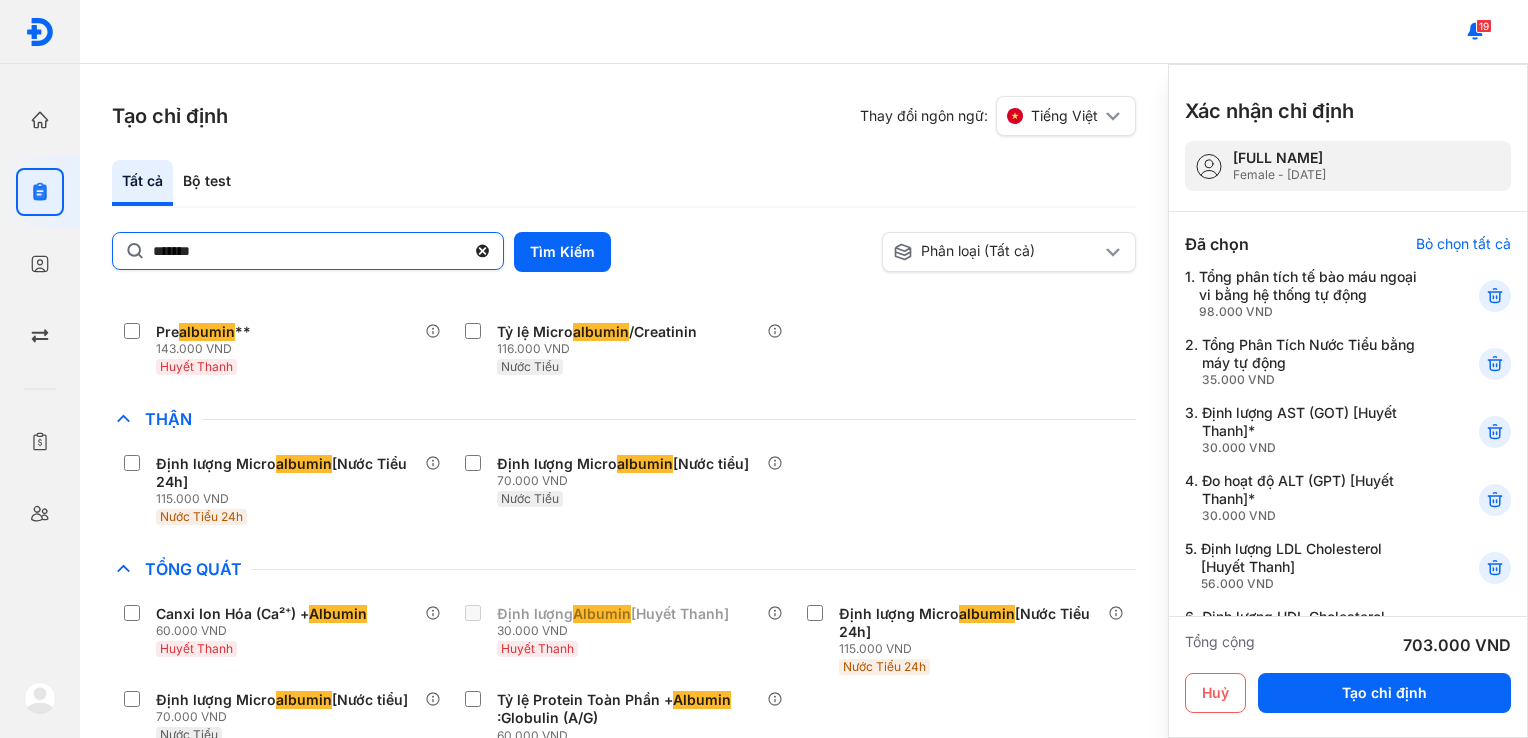 click on "*******" 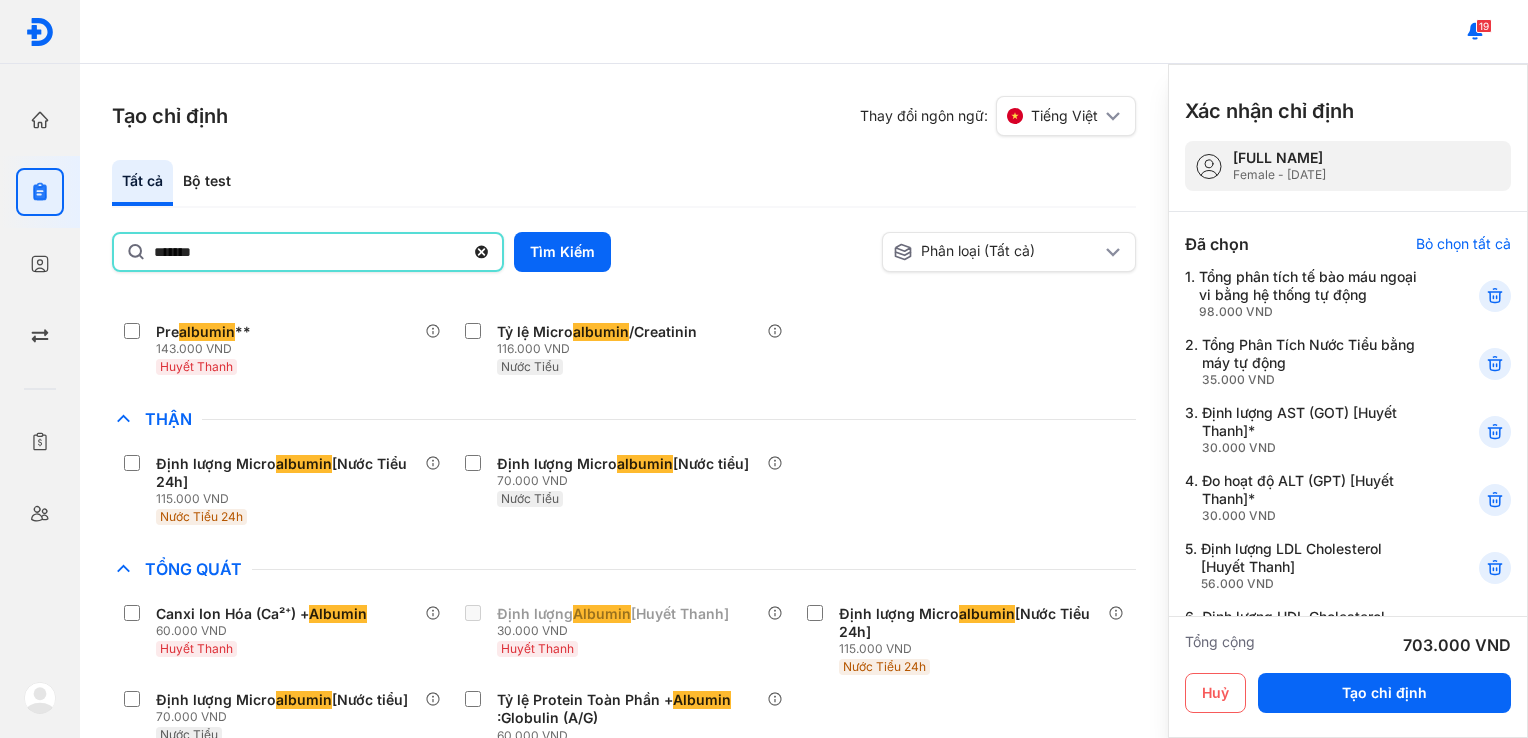 click on "*******" 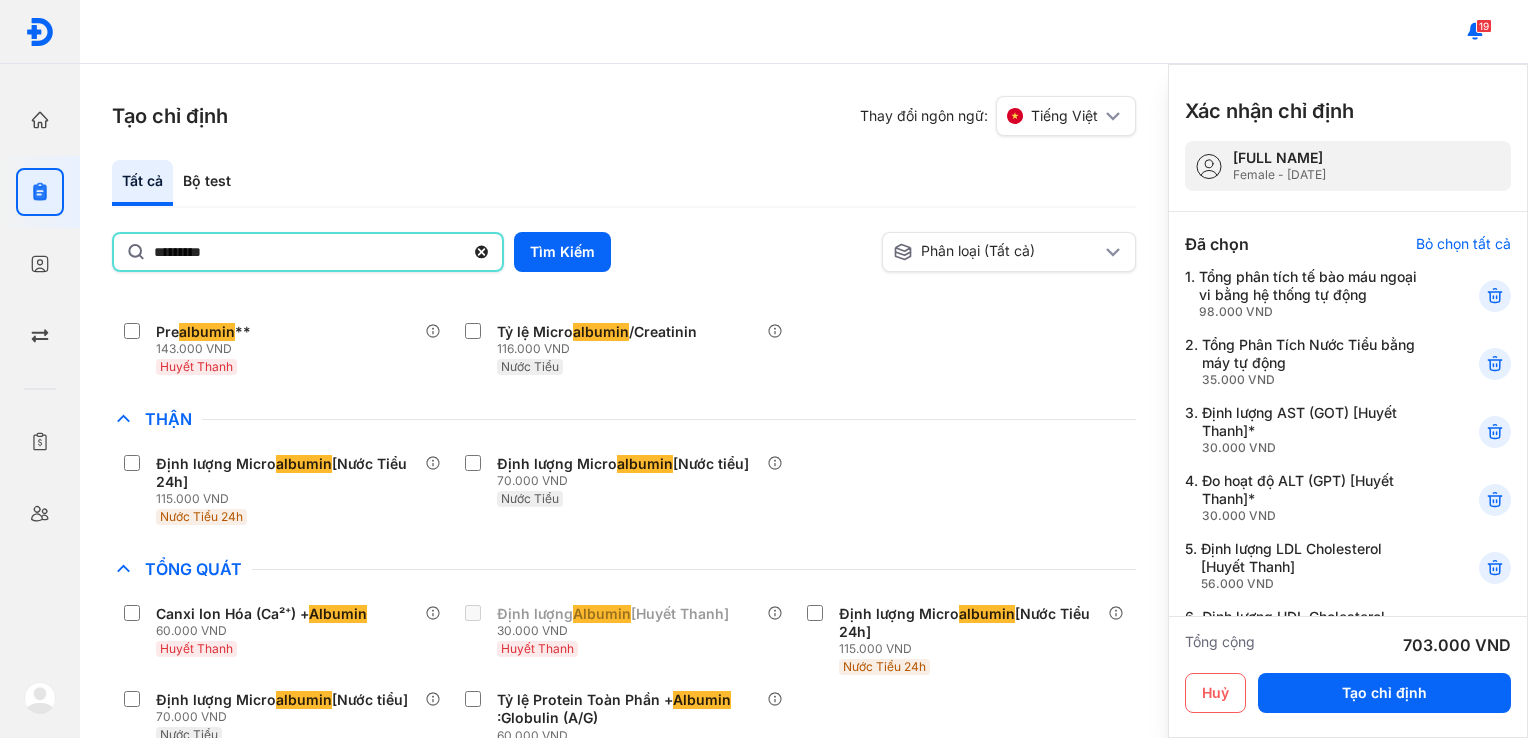 scroll, scrollTop: 0, scrollLeft: 0, axis: both 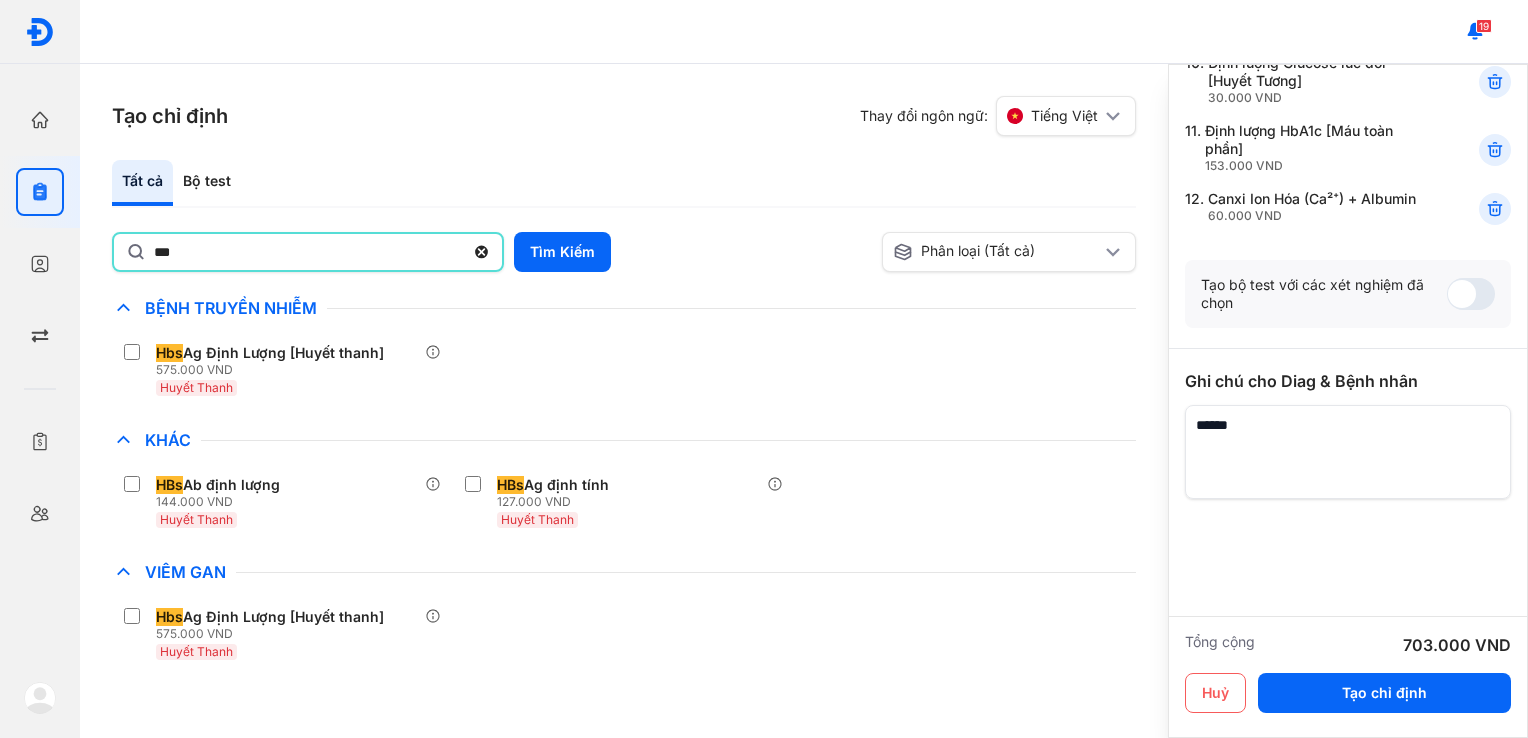click on "***" 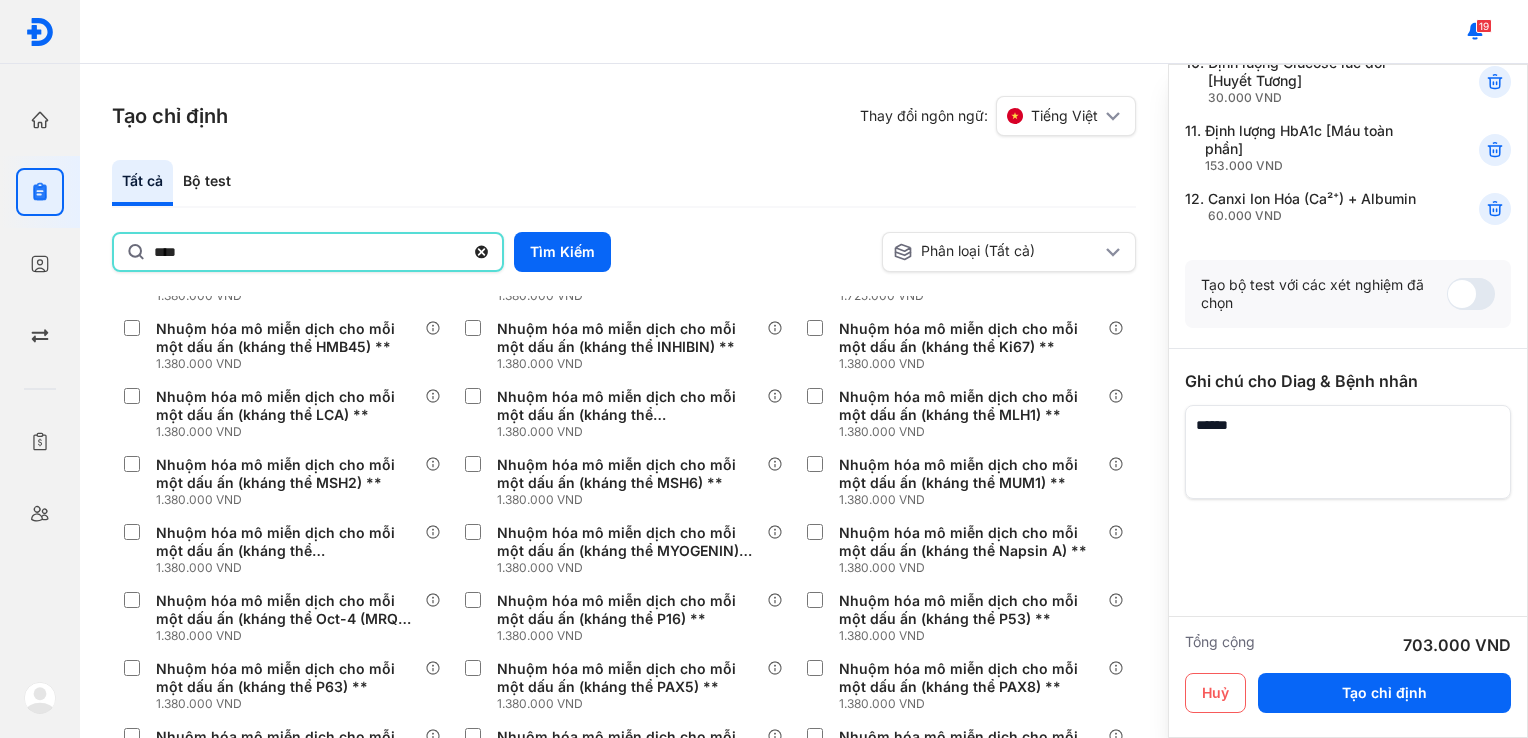 scroll, scrollTop: 3280, scrollLeft: 0, axis: vertical 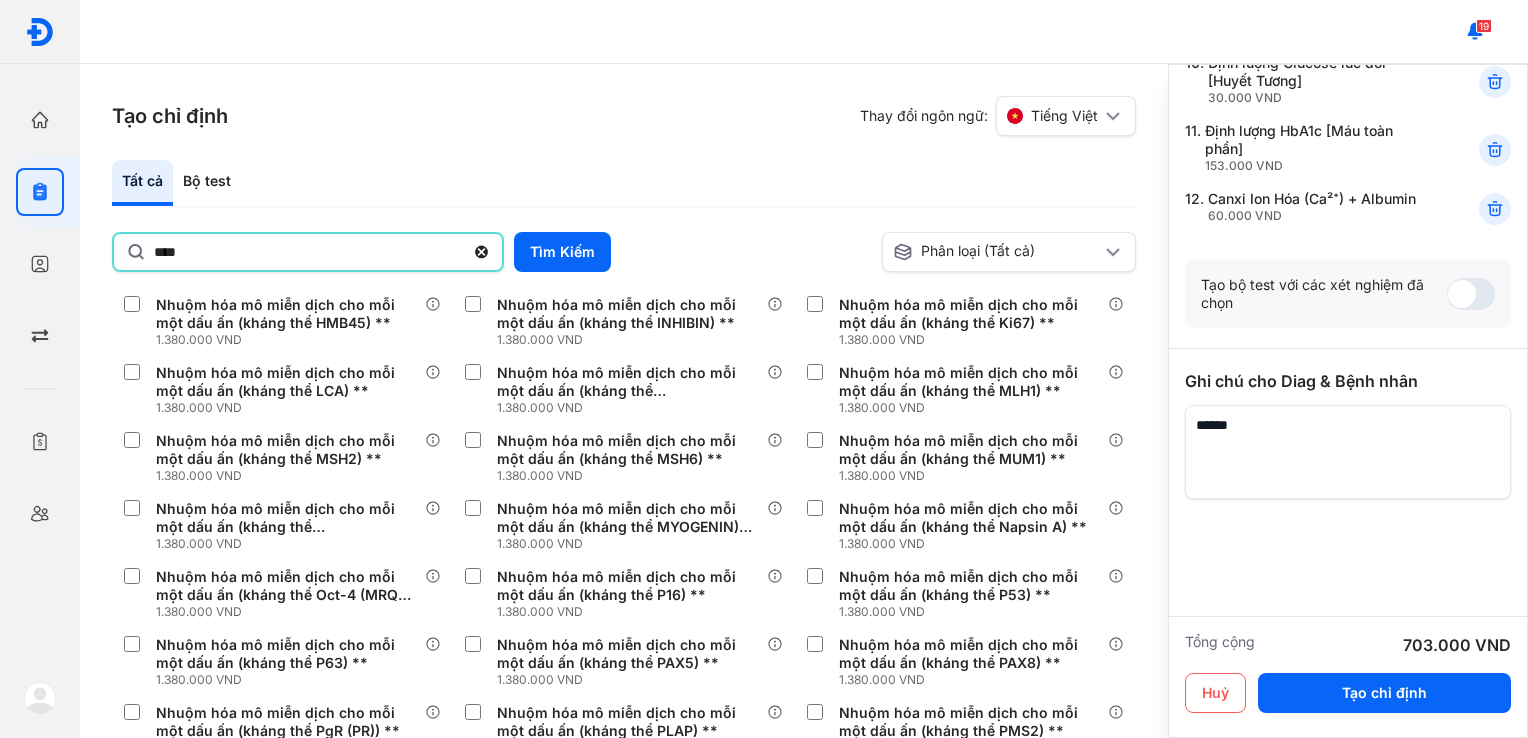 click on "****" 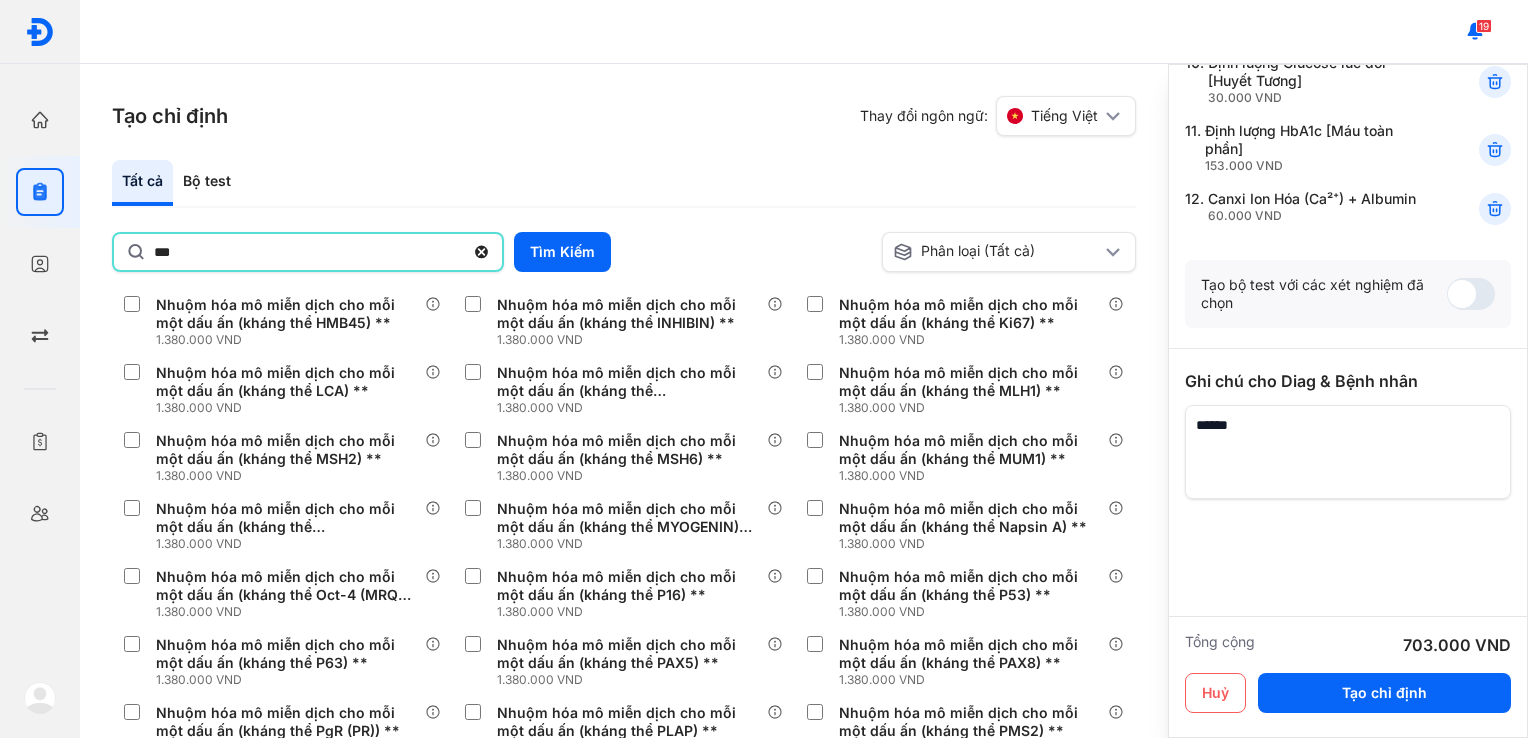 scroll, scrollTop: 0, scrollLeft: 0, axis: both 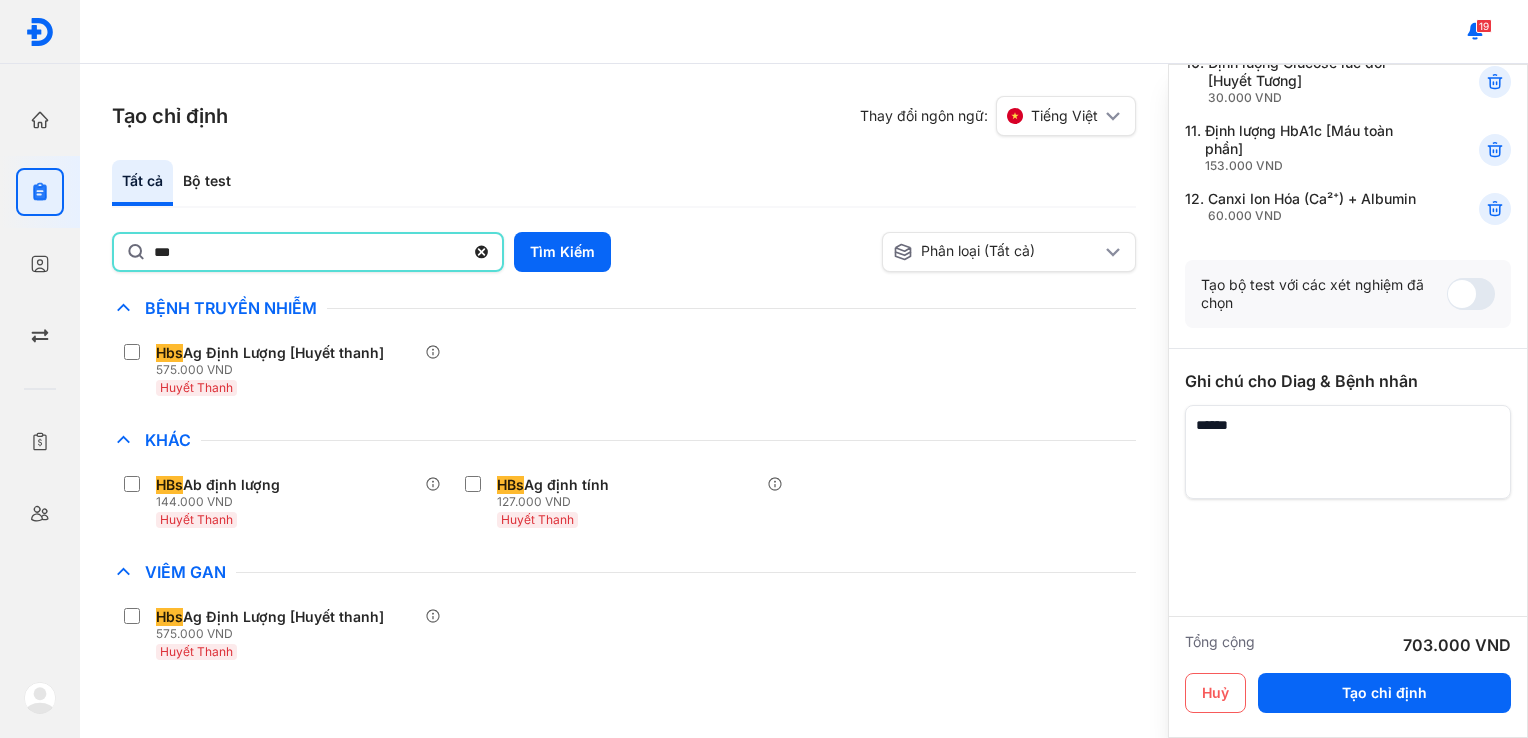 click on "***" 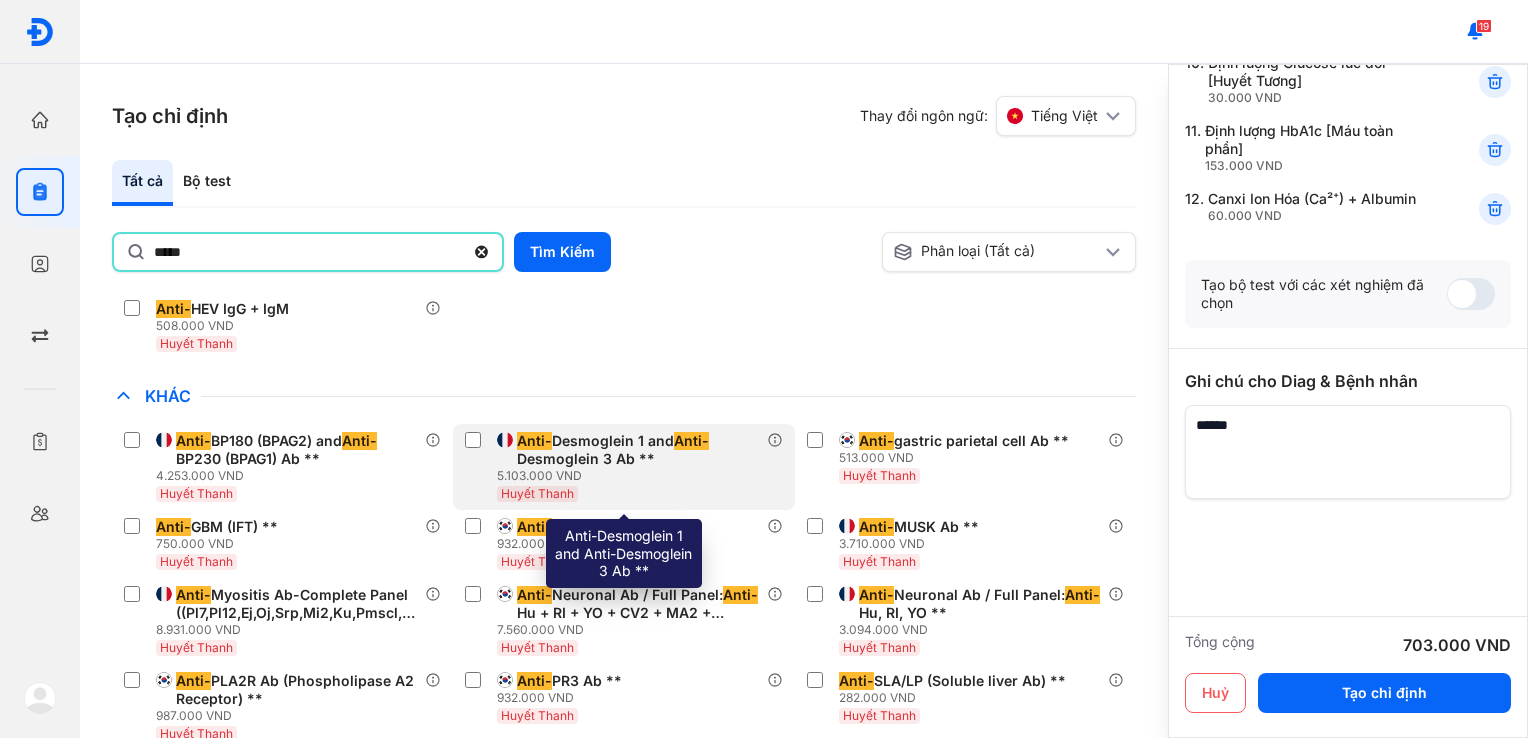 scroll, scrollTop: 0, scrollLeft: 0, axis: both 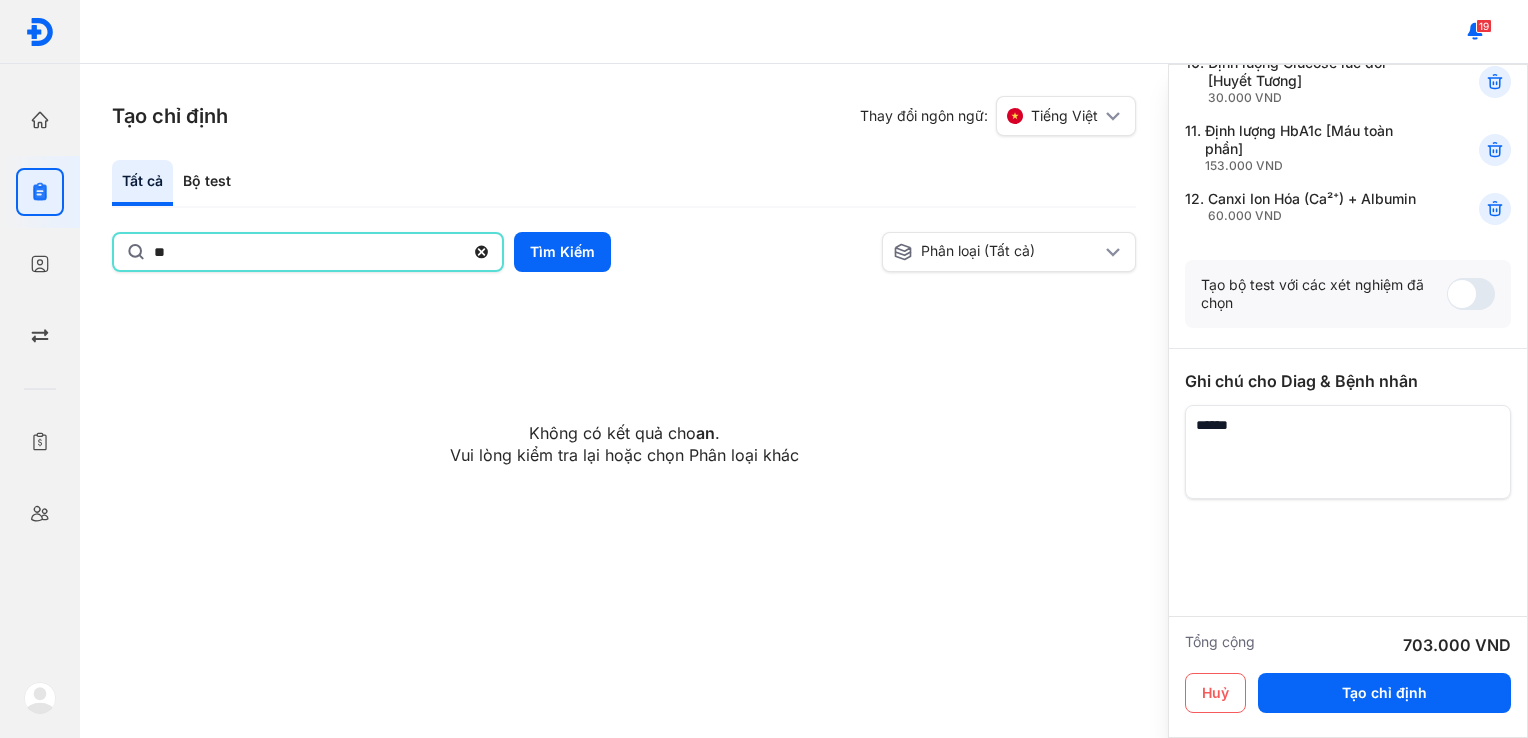 type on "*" 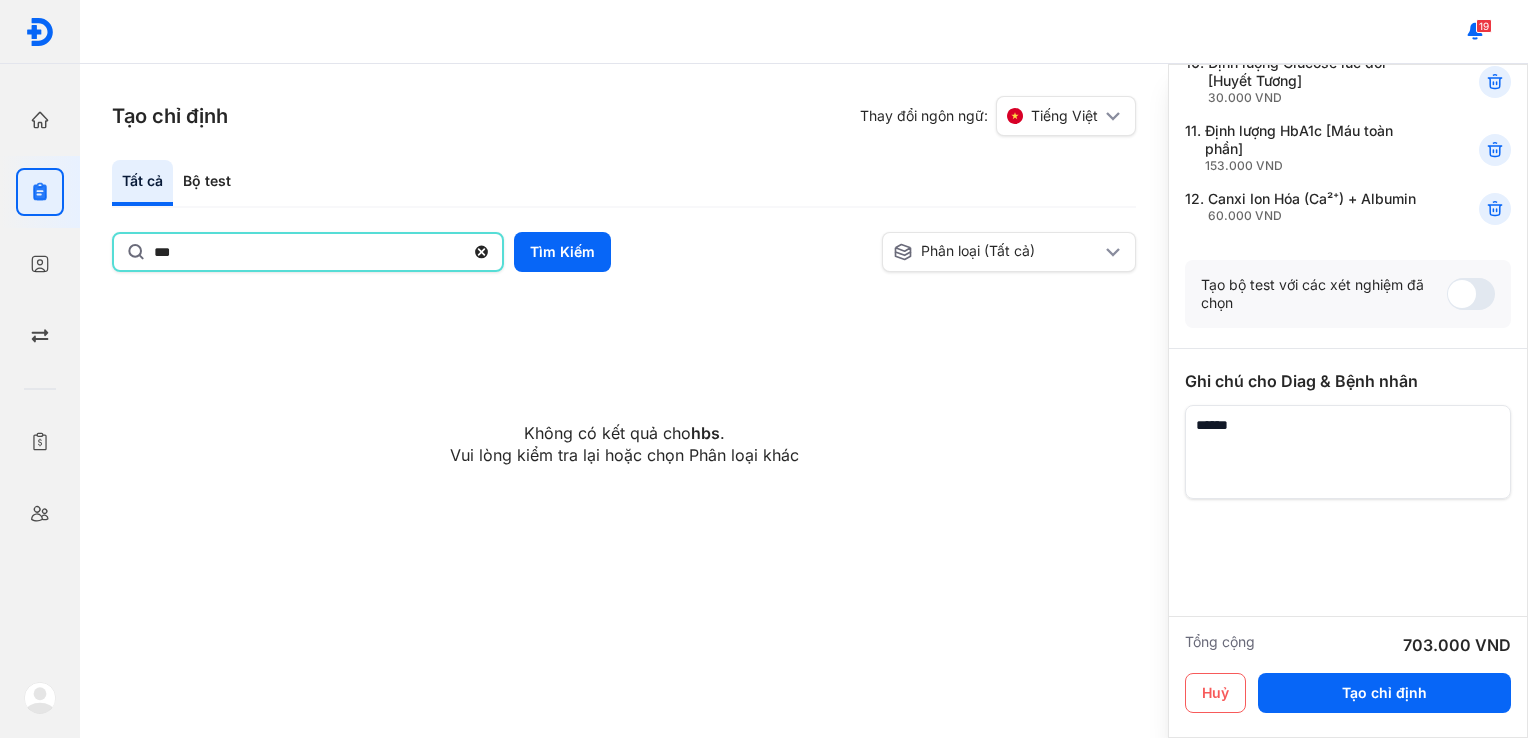 type on "***" 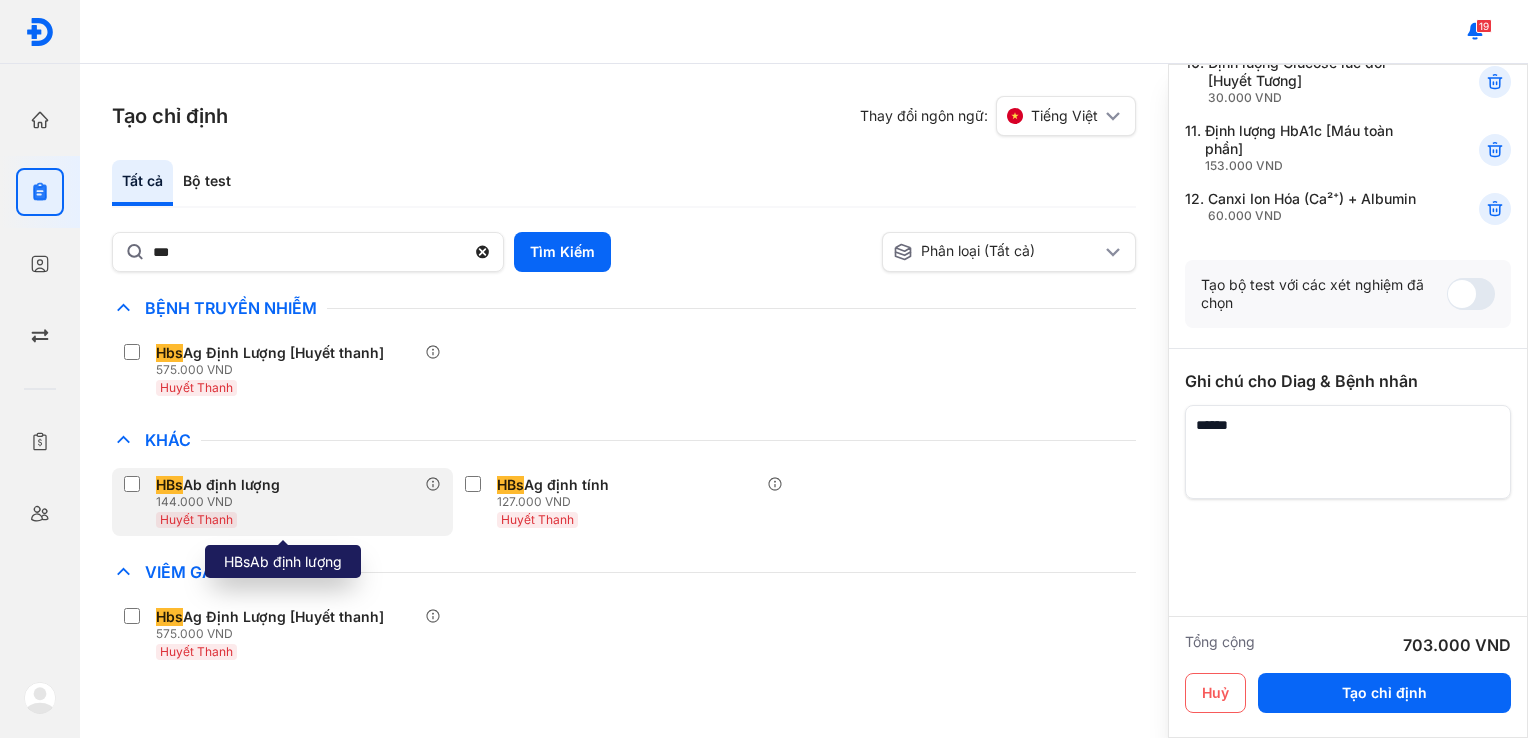click on "HBs Ab định lượng" at bounding box center [218, 485] 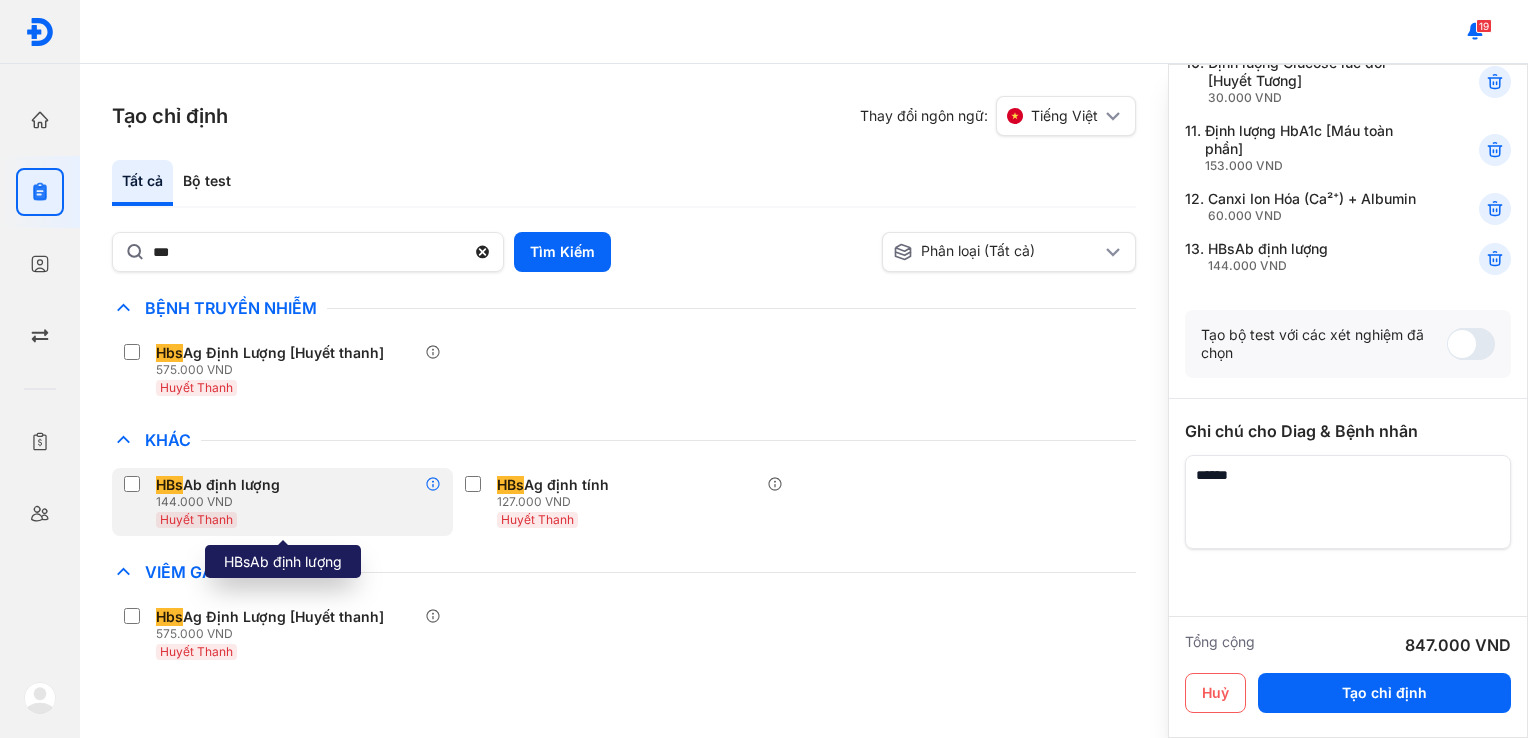 click 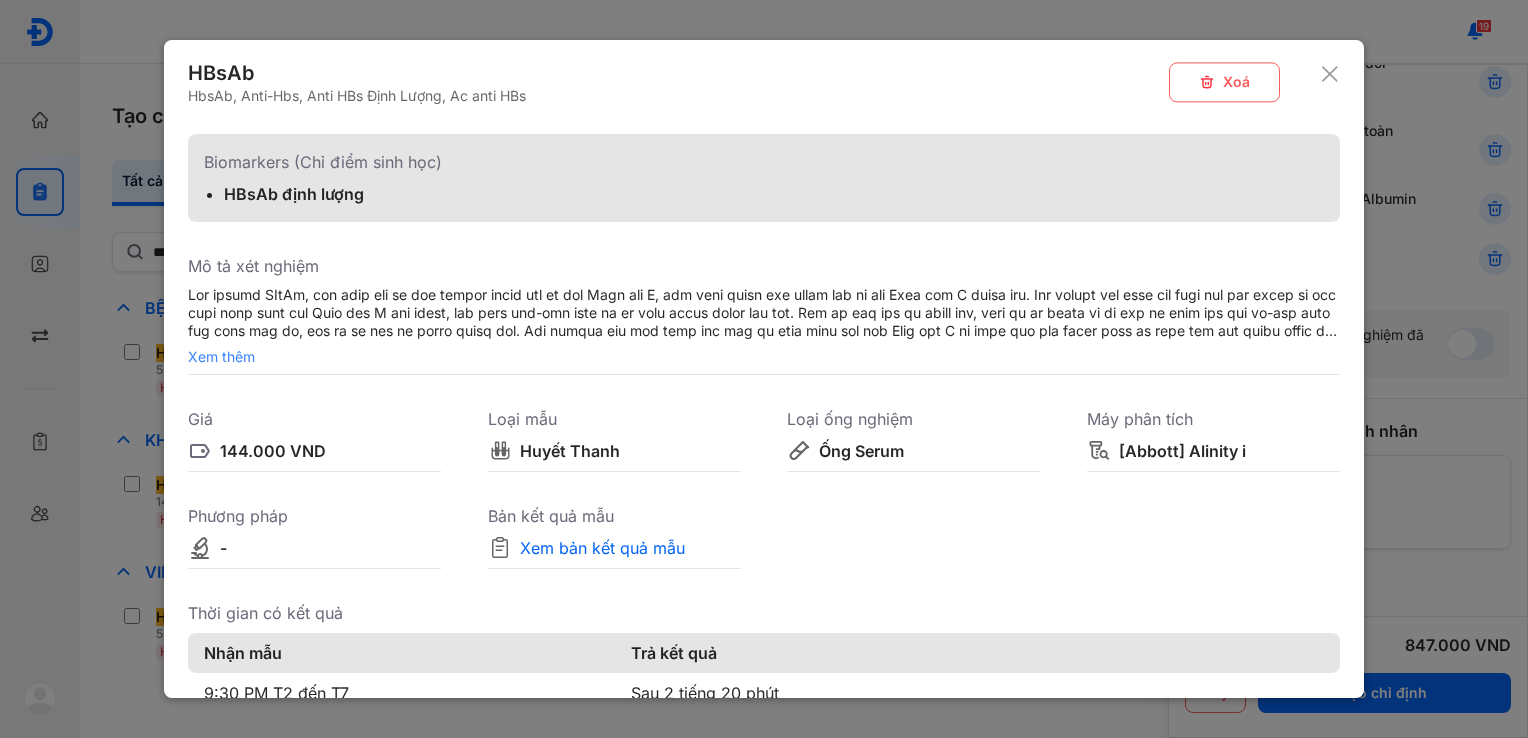 click 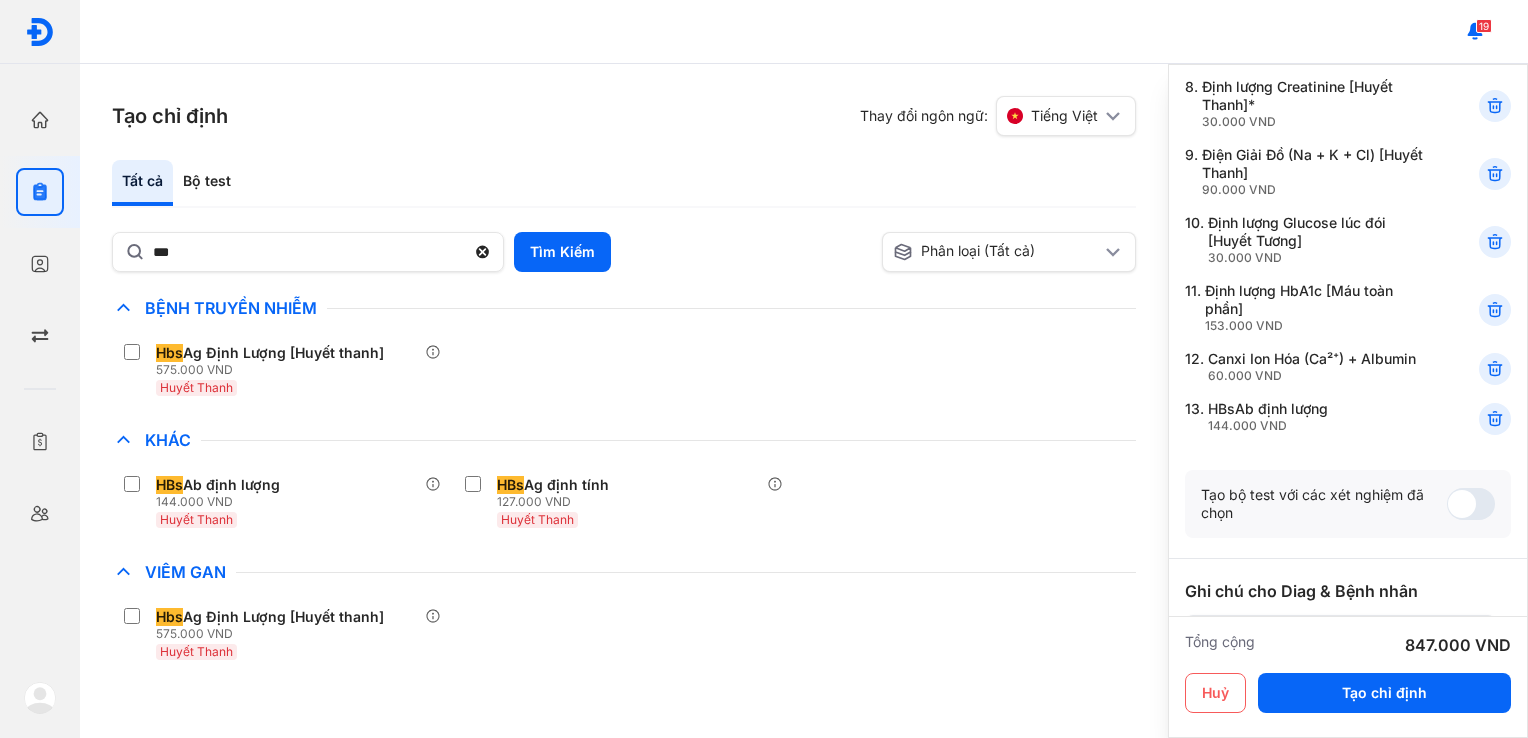 scroll, scrollTop: 668, scrollLeft: 0, axis: vertical 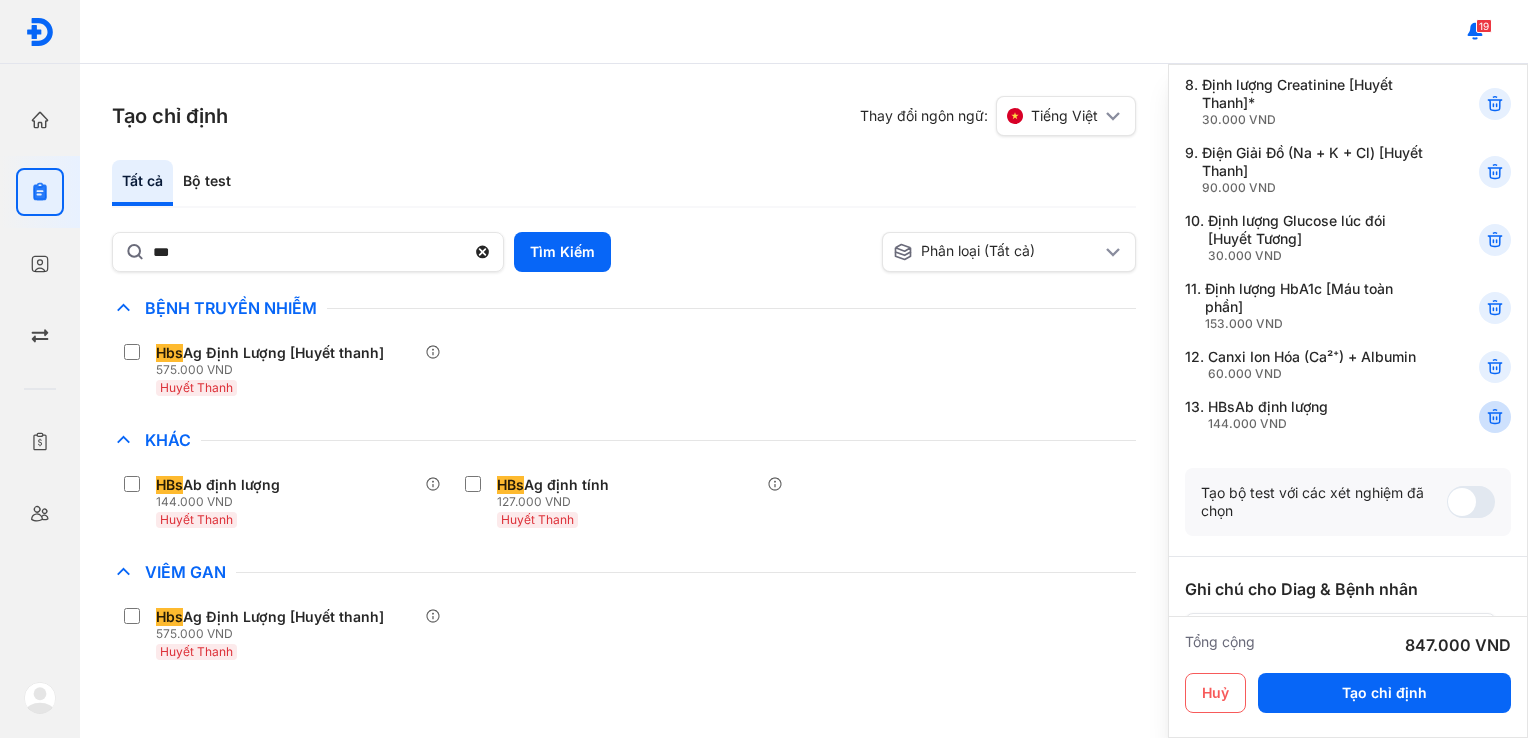 click 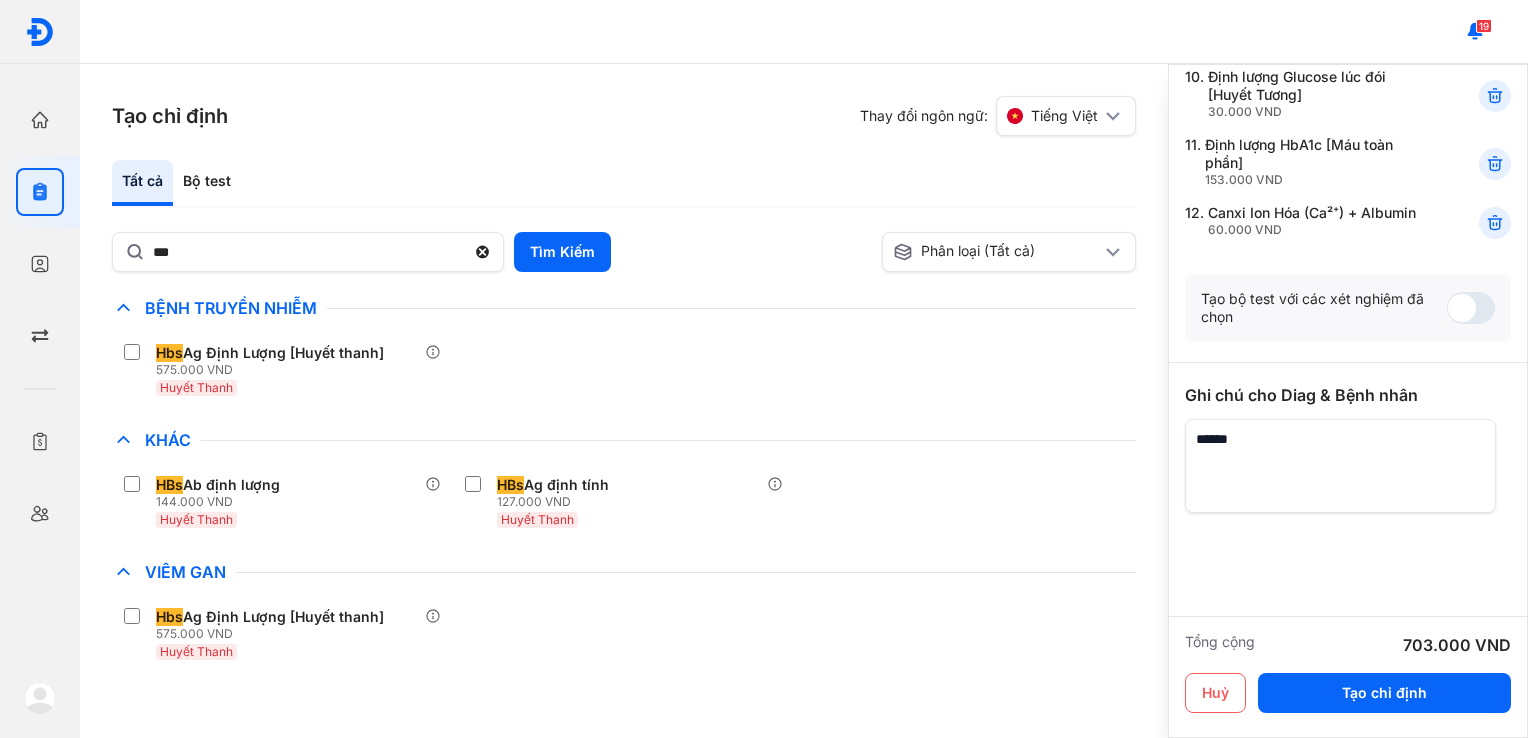 scroll, scrollTop: 826, scrollLeft: 0, axis: vertical 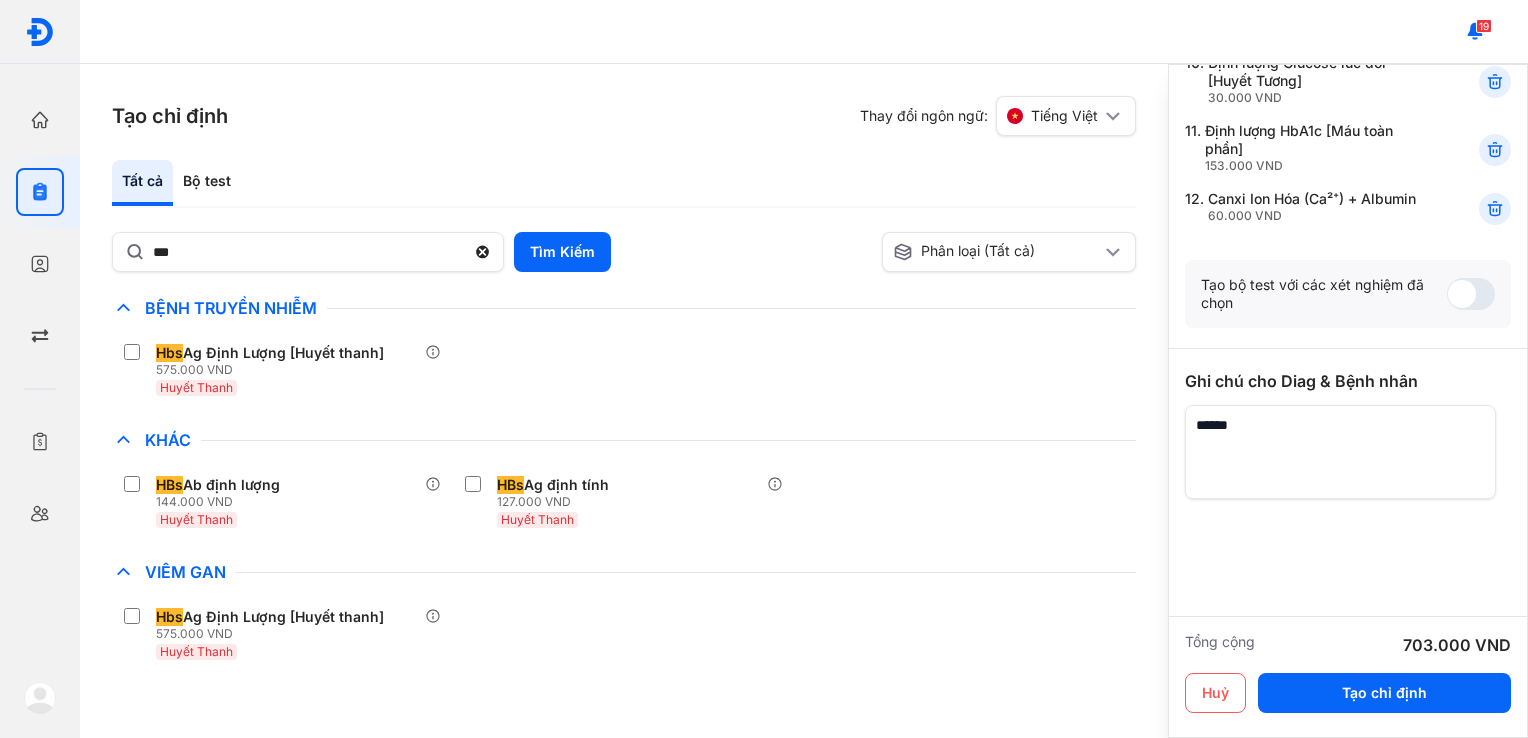 click at bounding box center (1471, 294) 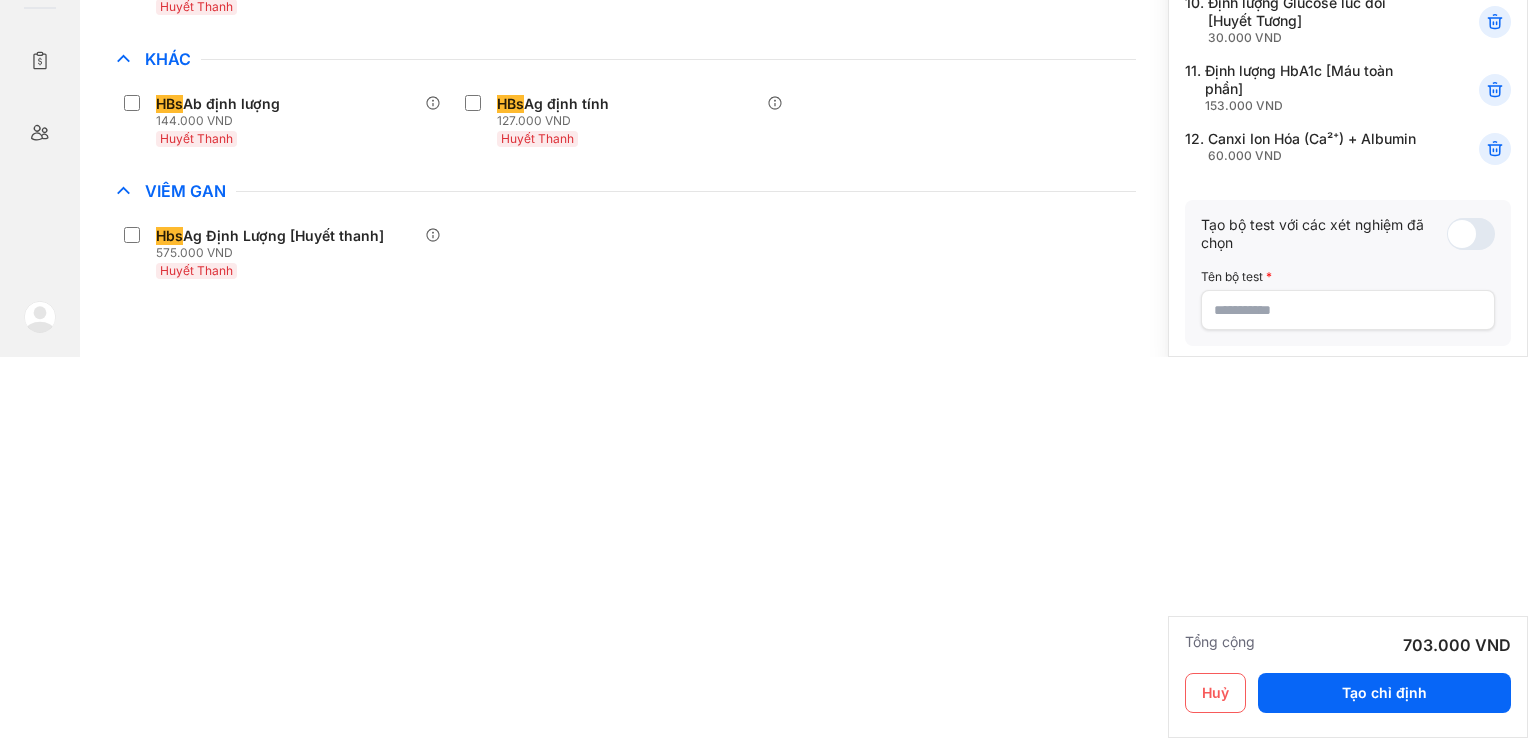 scroll, scrollTop: 502, scrollLeft: 0, axis: vertical 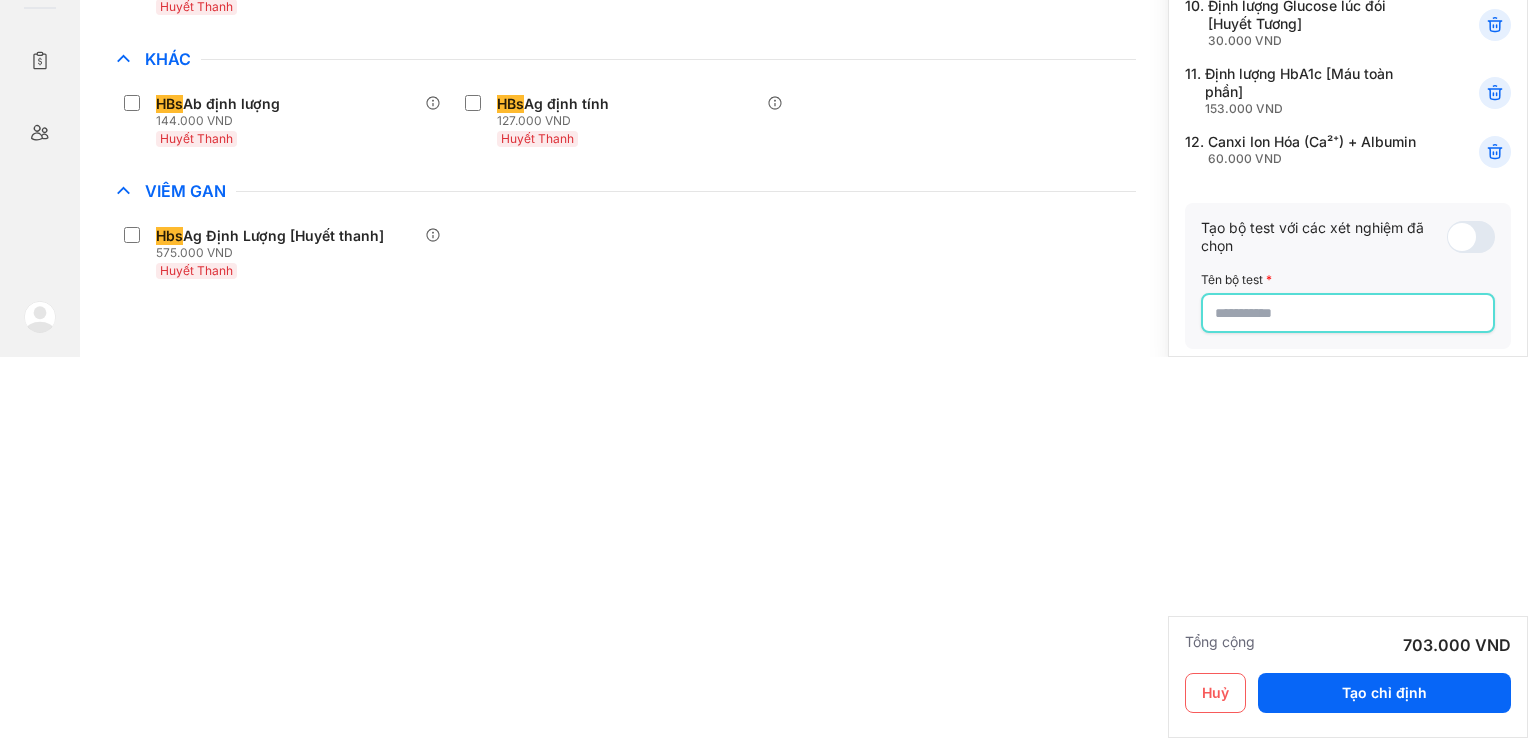 click 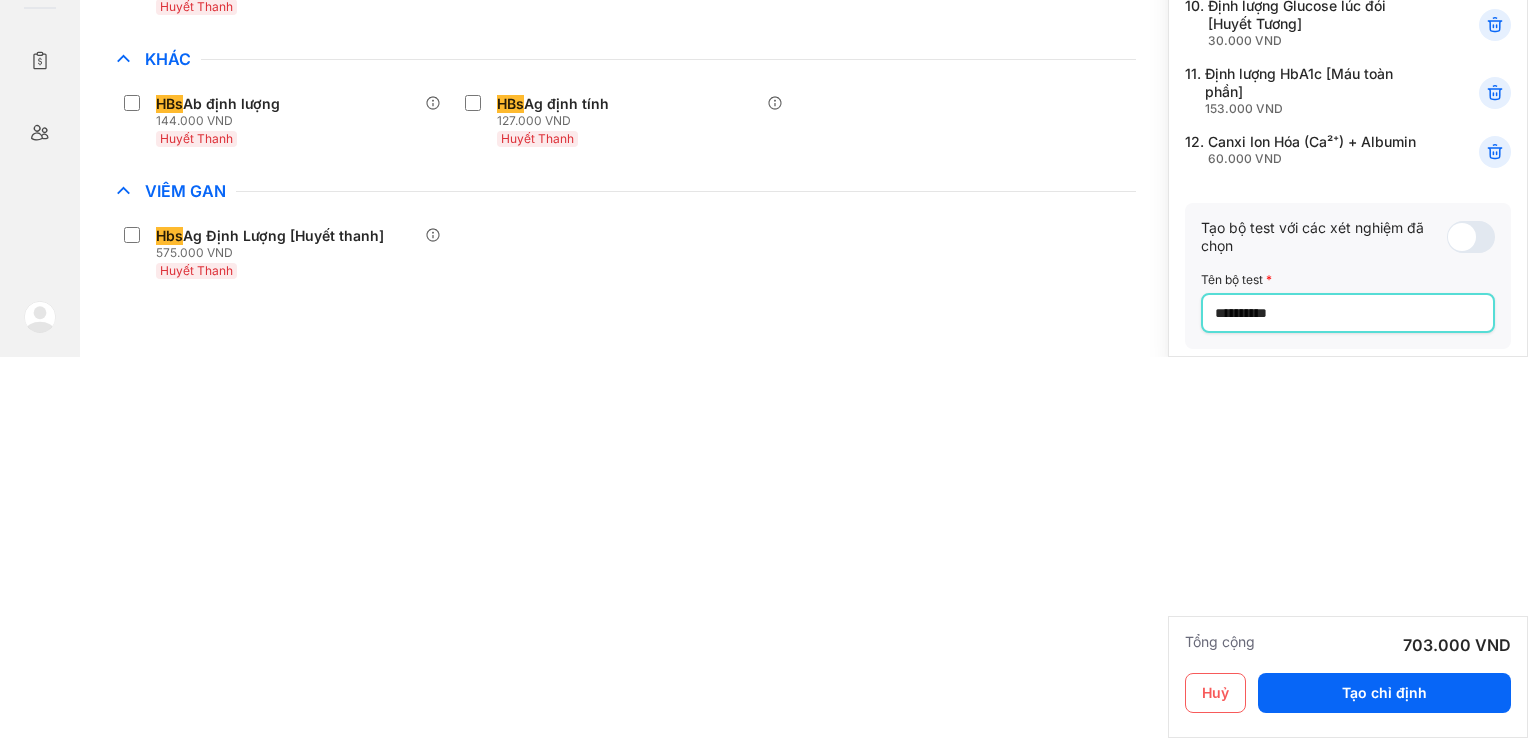 type on "**********" 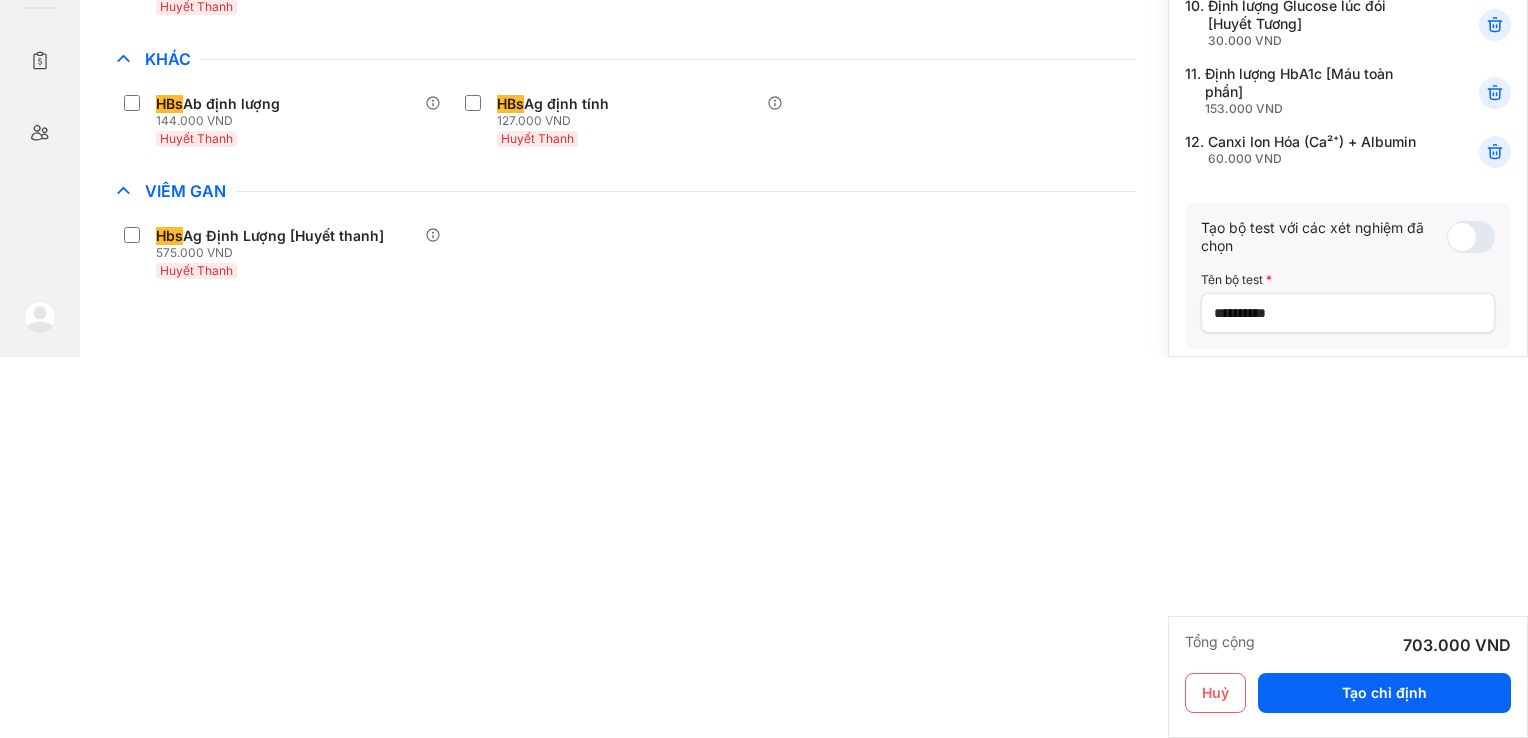 click on "Trang chủ Tổng quan hoạt động của phòng khám Chỉ định Tạo và quản lý đơn xét nghiệm Bệnh nhân Quản lý bệnh nhân Yêu cầu giao hàng Quản lý yêu cầu giao hàng Bảng đối chiếu dịch vụ Quản lý bảng đối chiếu dịch vụ Người dùng Quản lý người dùng của phòng khám Thịnh Nguyễn Phước Chủ phòng khám  Trang cá nhân  Đổi ngôn ngữ  English  Đăng xuất 19 Tạo chỉ định Thay đổi ngôn ngữ:  Tiếng Việt Tất cả Bộ test *** Tìm Kiếm  Phân loại (Tất cả) Lưu làm chế độ xem mặc định Chỉ định nhiều nhất Bệnh Truyền Nhiễm Hbs Ag Định Lượng [Huyết thanh] 575.000 VND Huyết Thanh Chẩn Đoán Hình Ảnh Chất Gây Nghiện COVID Di Truyền Dị Ứng Điện Di Độc Chất Đông Máu Gan Hô Hấp Huyết Học Khác HBs Ab định lượng 144.000 VND Huyết Thanh HBs Ag định tính 127.000 VND Huyết Thanh Ký Sinh Trùng Sản Phụ Khoa STIs Hbs" 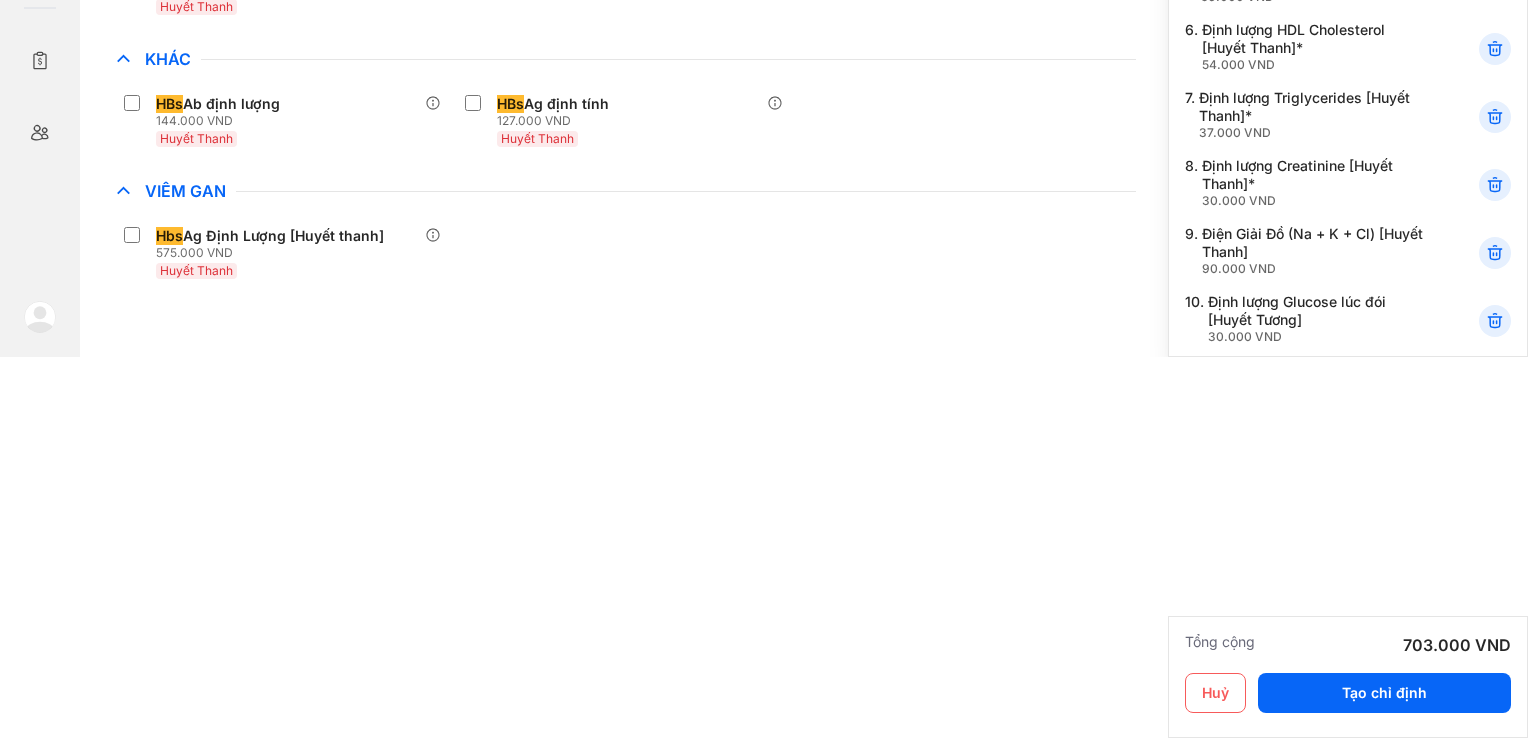 scroll, scrollTop: 0, scrollLeft: 0, axis: both 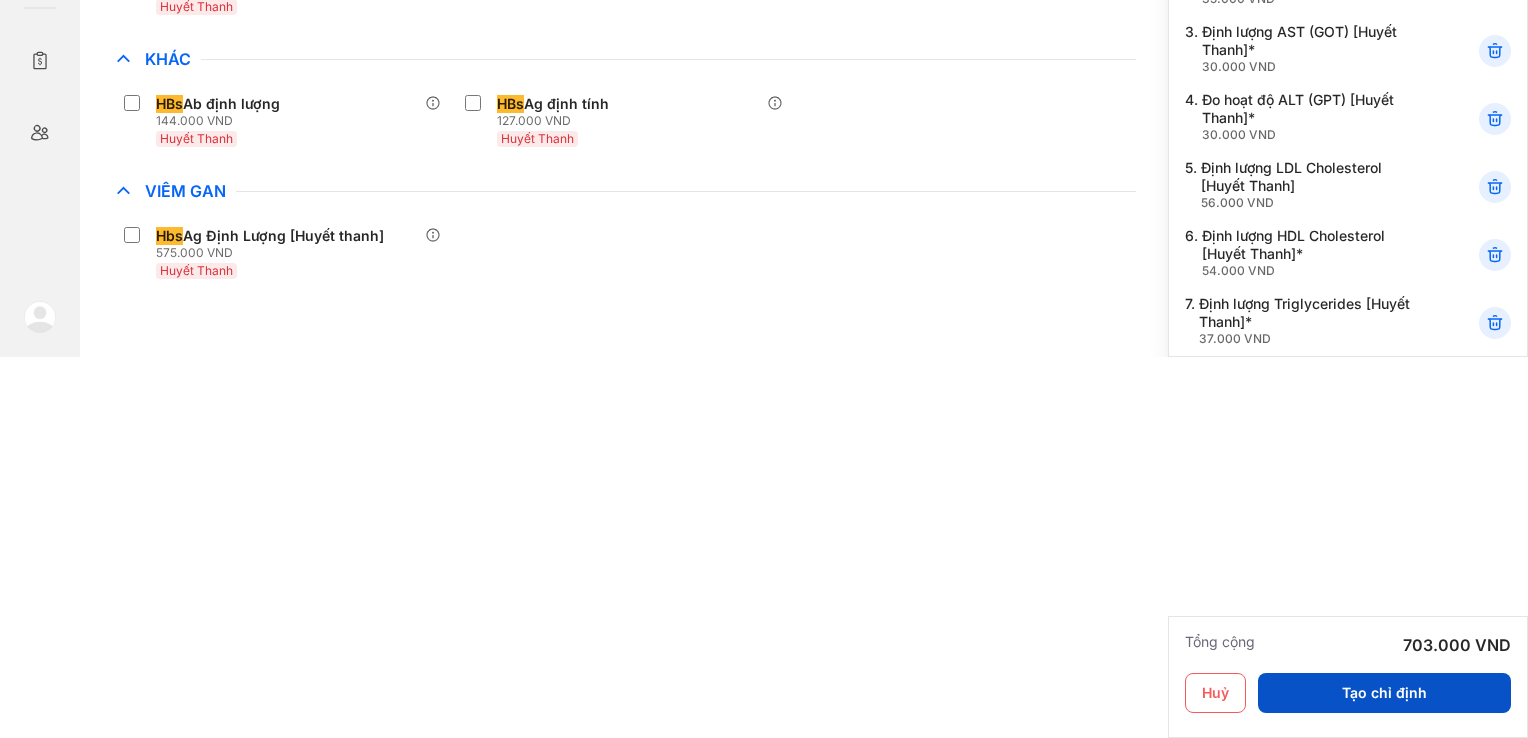 click on "Tạo chỉ định" at bounding box center (1384, 693) 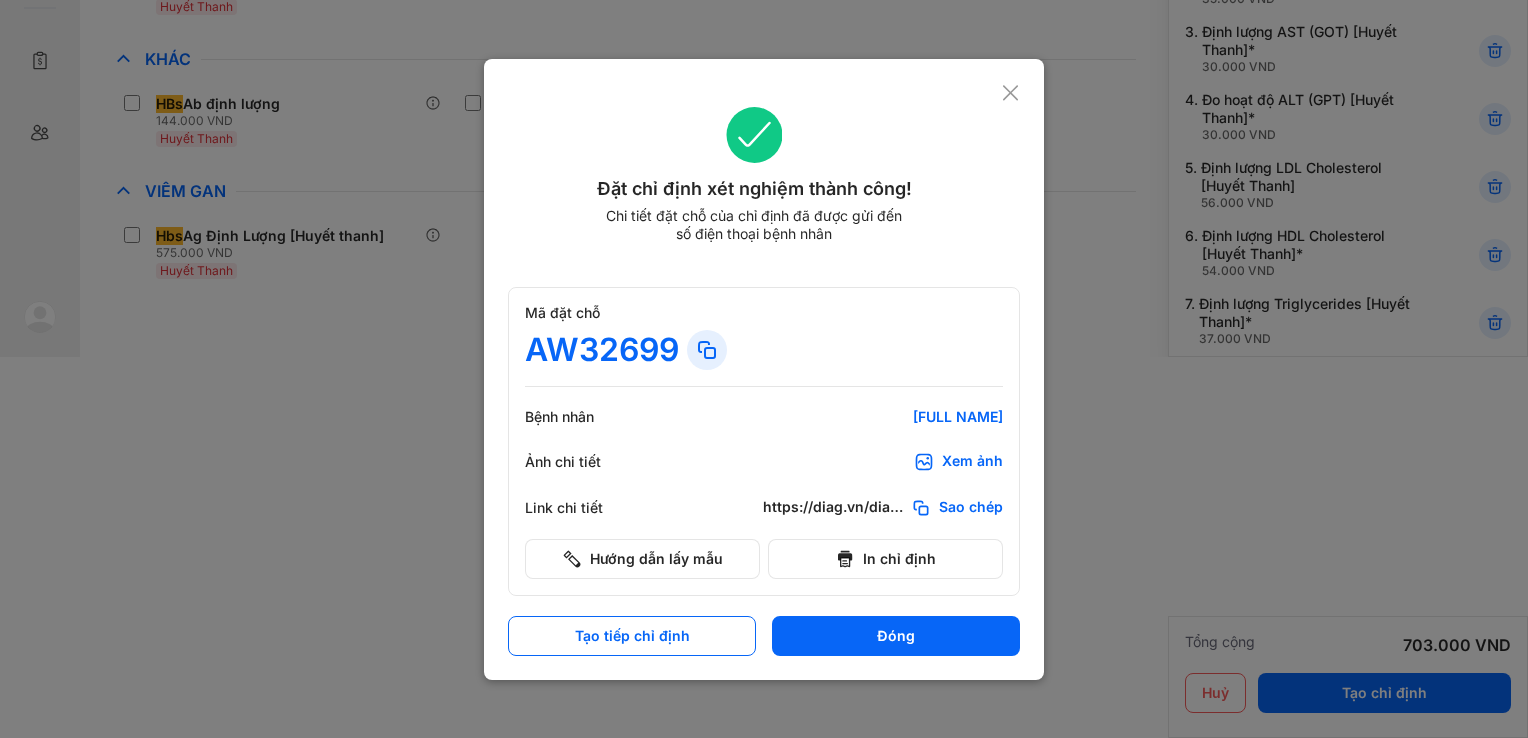 click on "Xem ảnh" at bounding box center [958, 462] 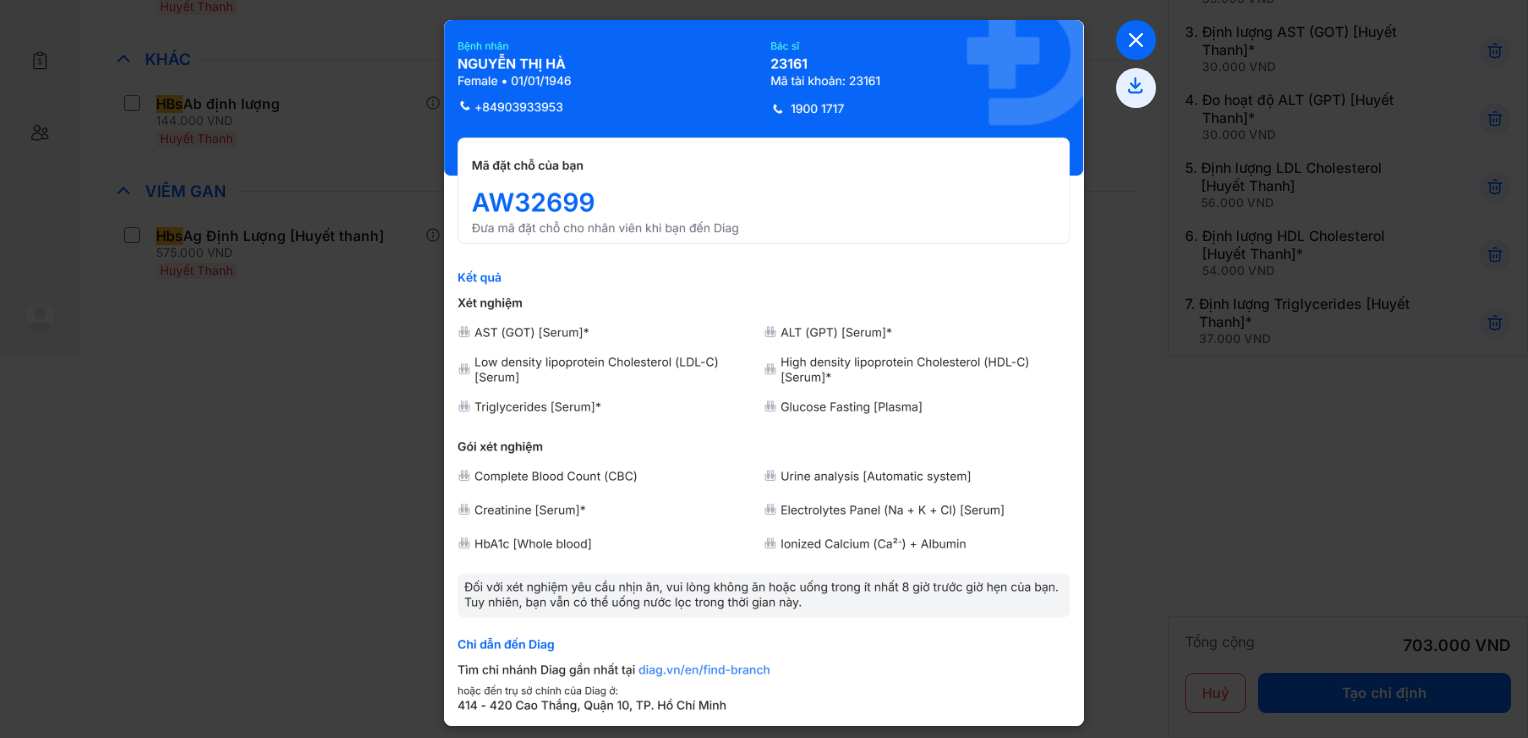 click 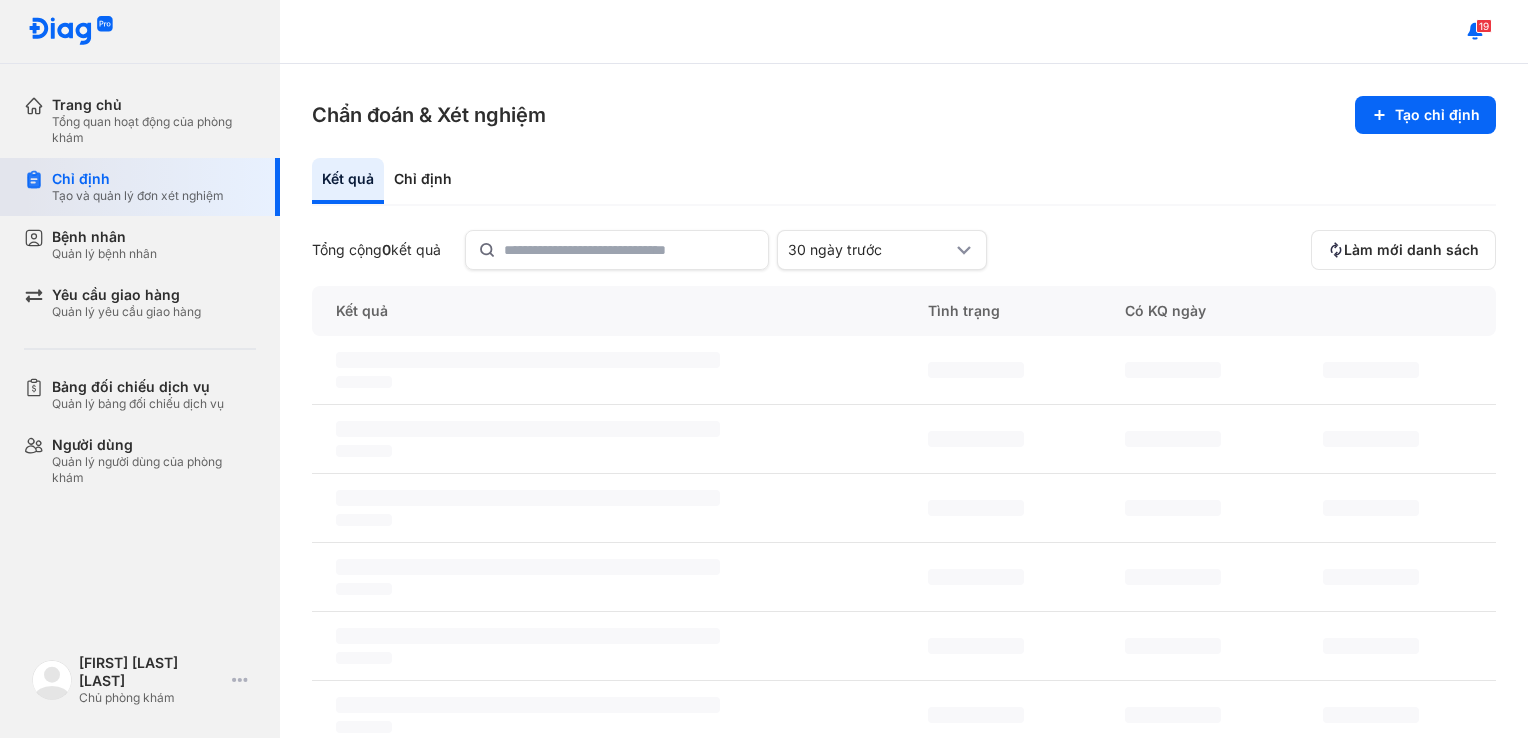 scroll, scrollTop: 0, scrollLeft: 0, axis: both 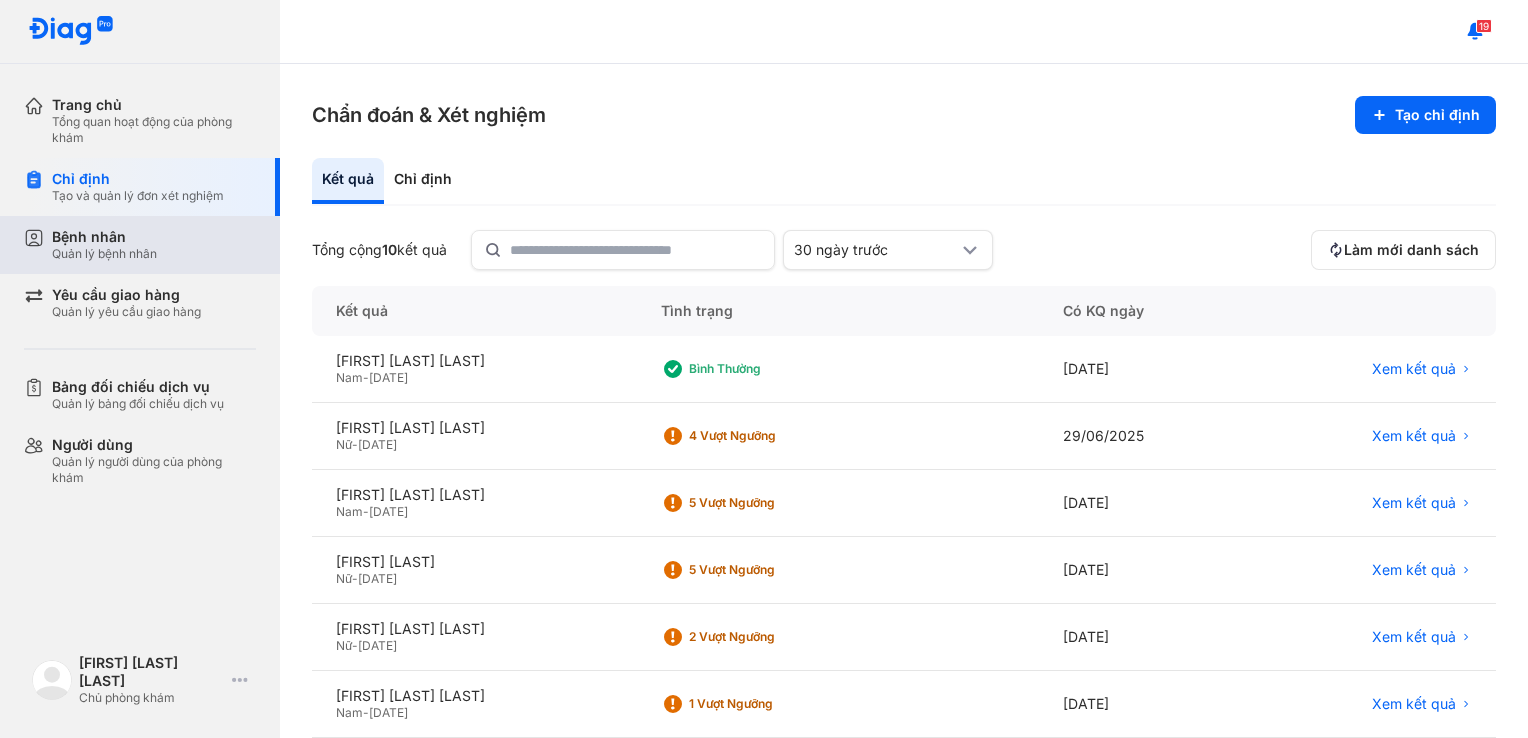 click on "Bệnh nhân Quản lý bệnh nhân" at bounding box center [154, 245] 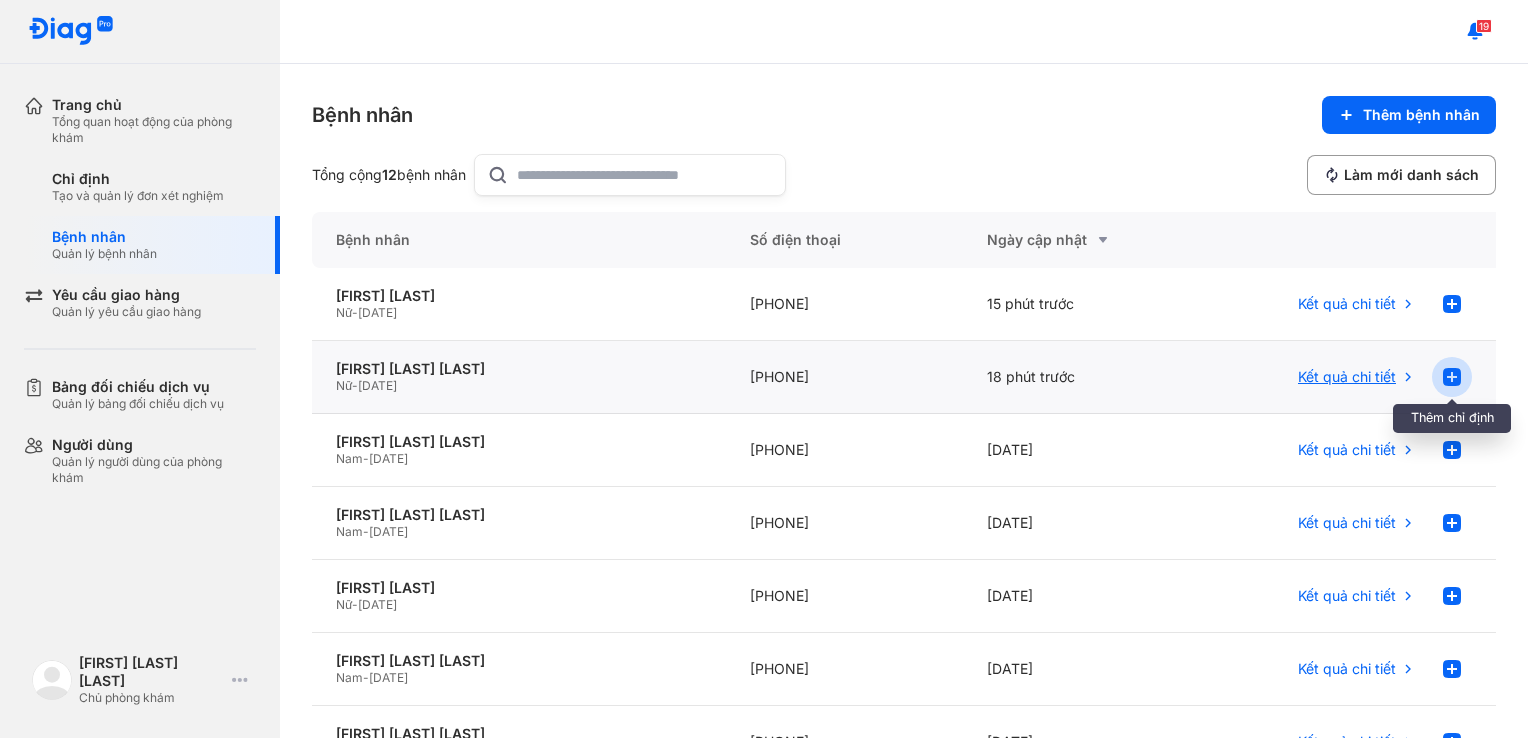 click 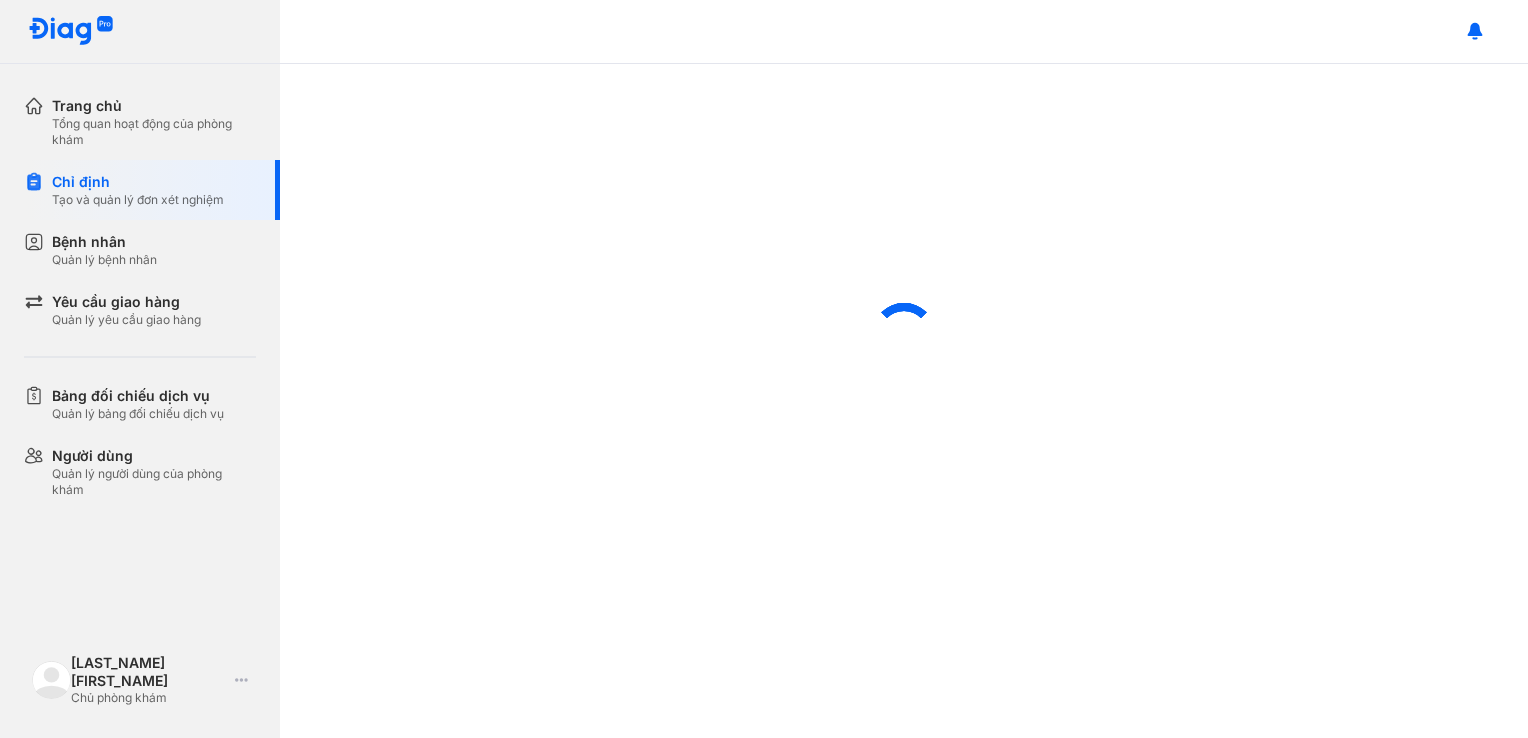 scroll, scrollTop: 0, scrollLeft: 0, axis: both 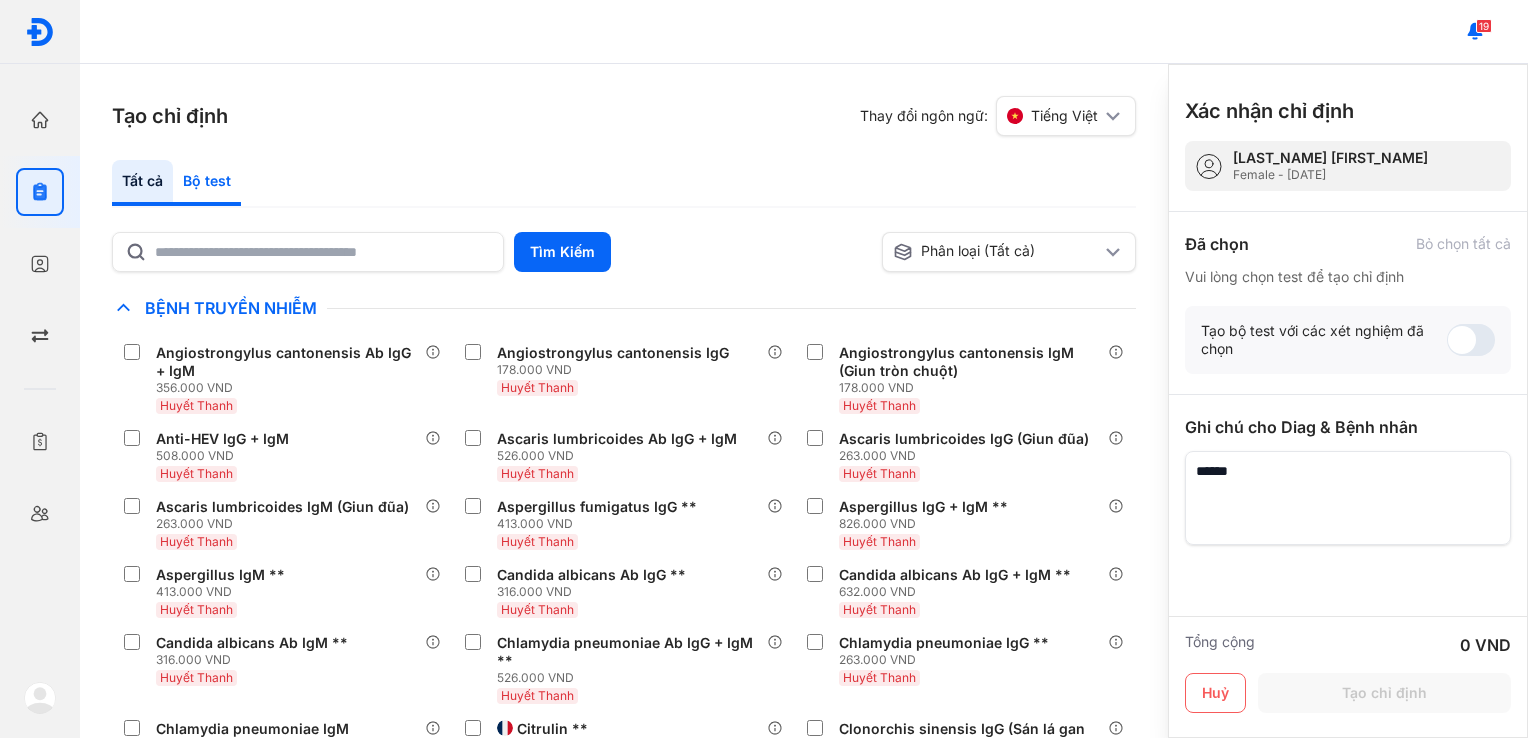 click on "Bộ test" 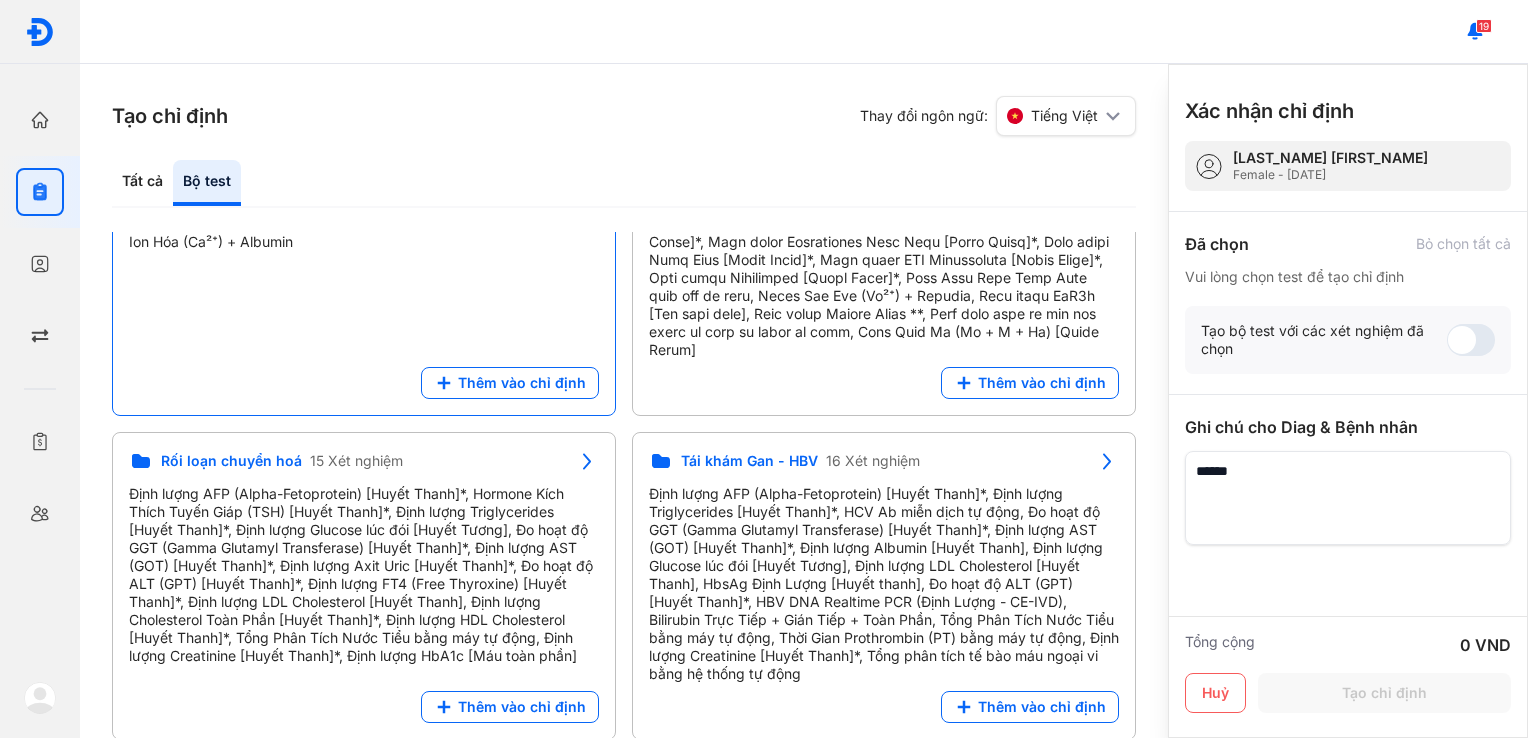 scroll, scrollTop: 0, scrollLeft: 0, axis: both 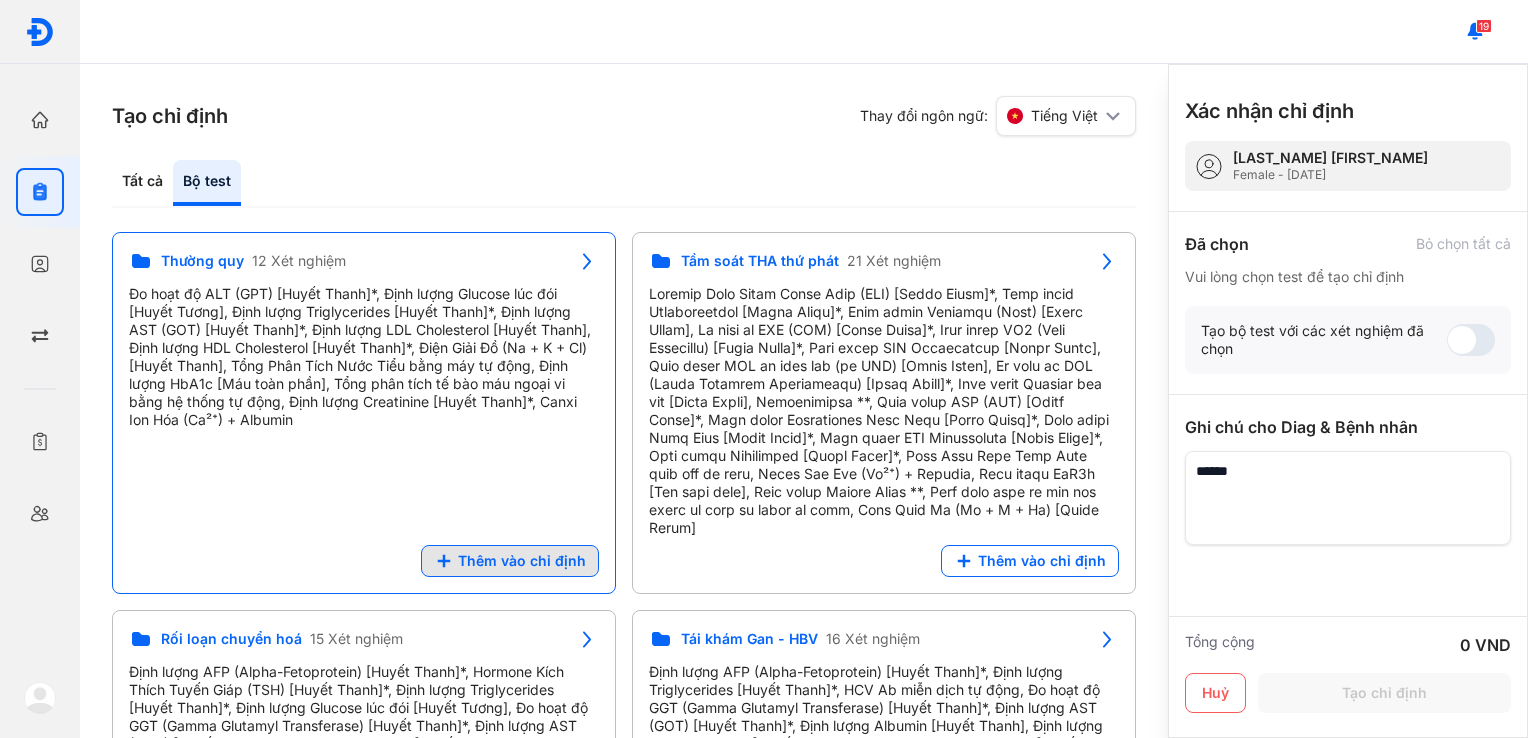 click on "Thêm vào chỉ định" 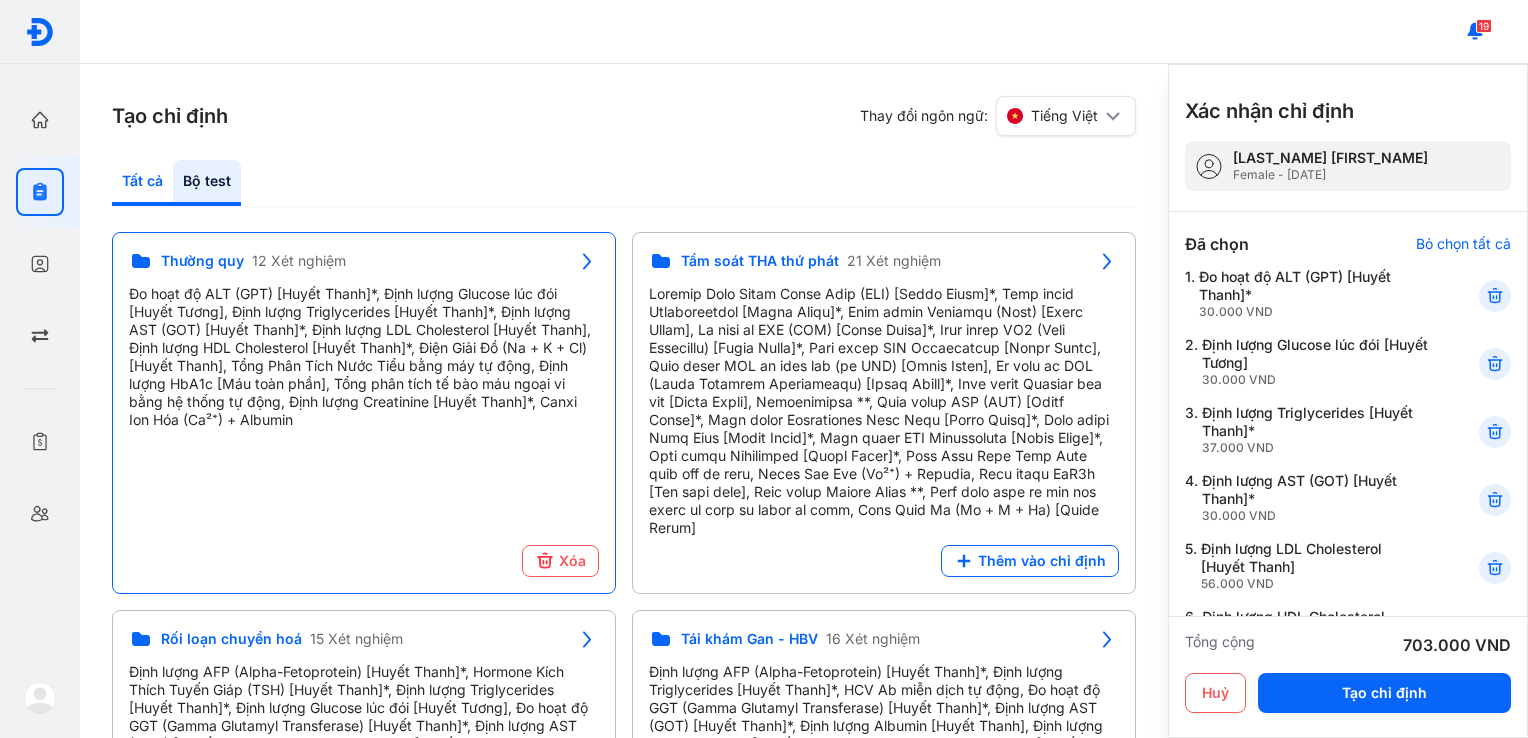 click on "Tất cả" 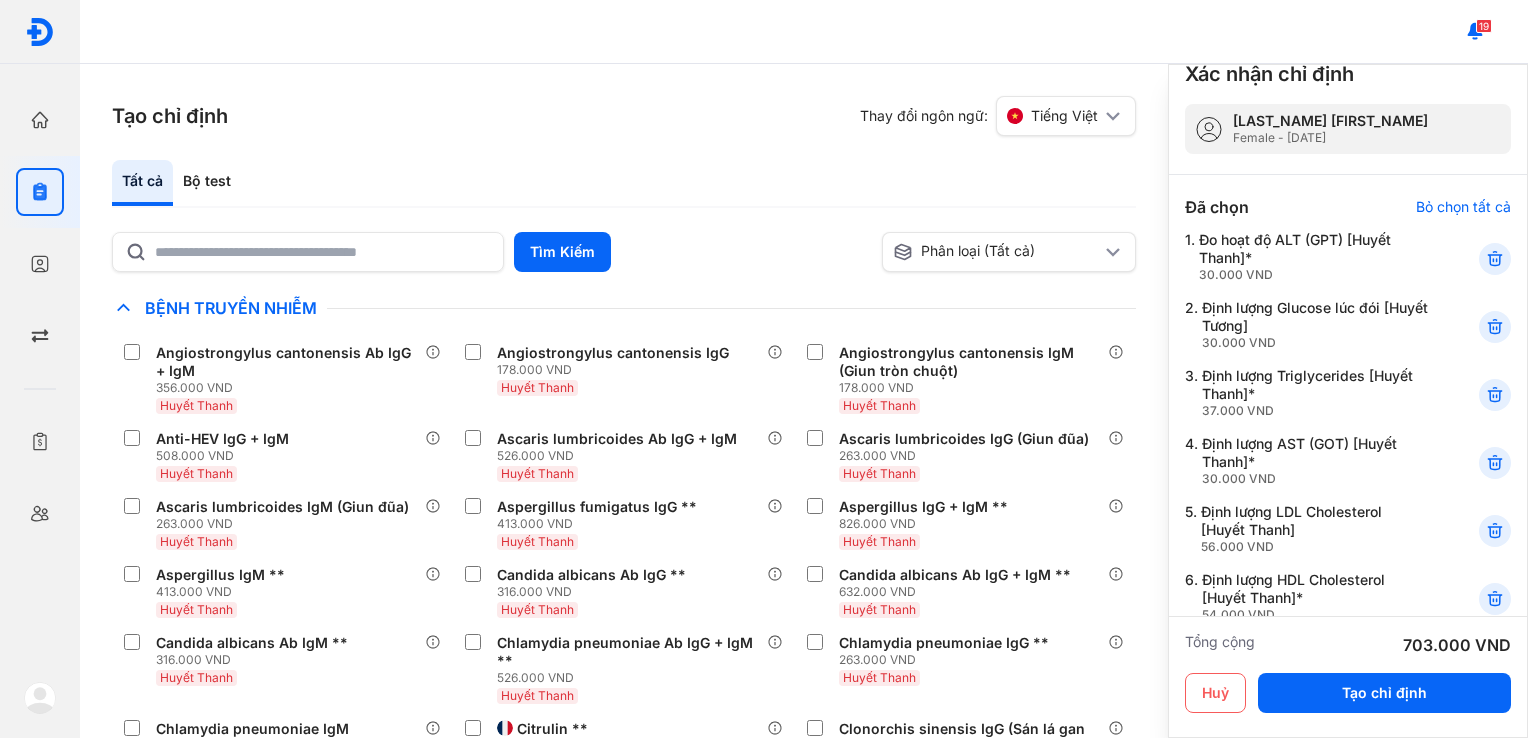 scroll, scrollTop: 0, scrollLeft: 0, axis: both 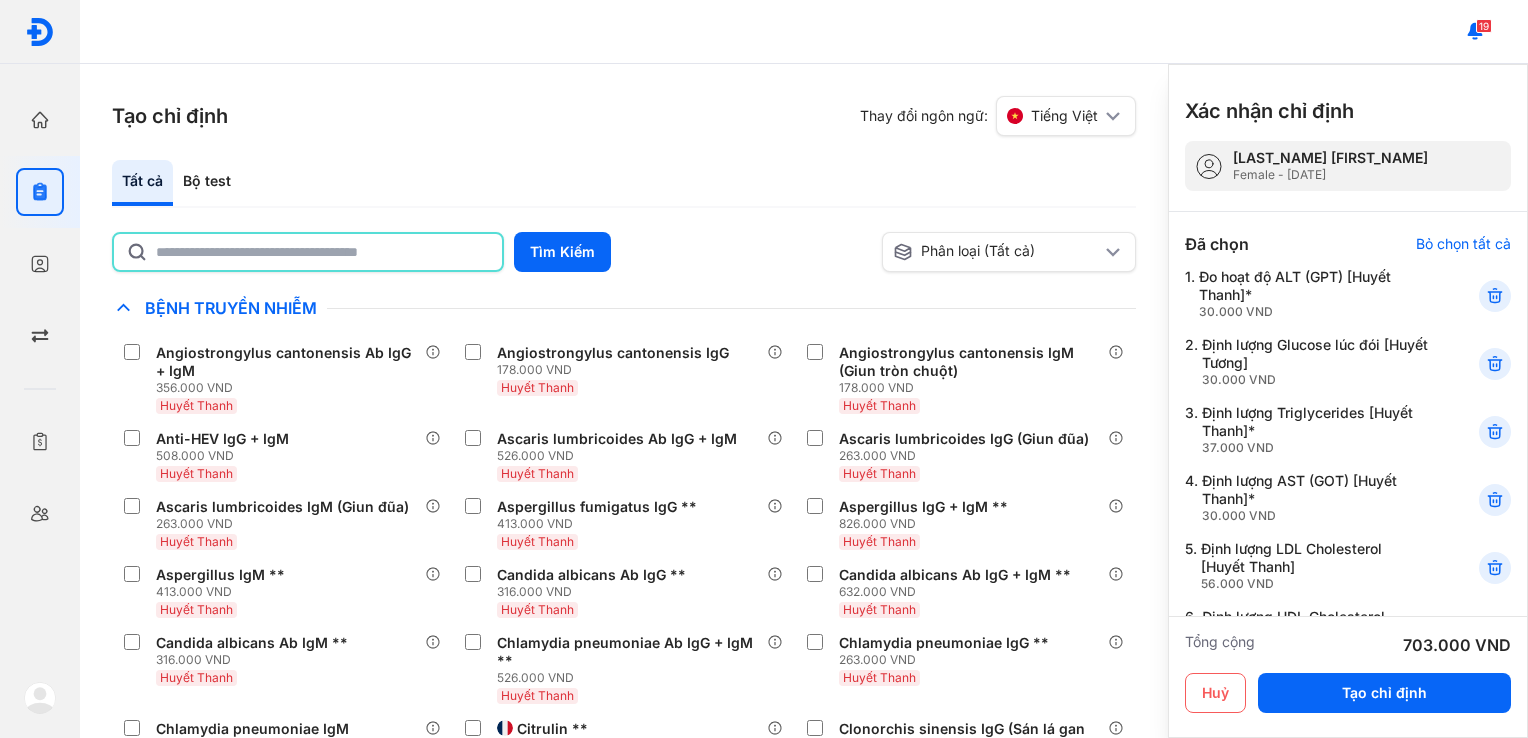 click 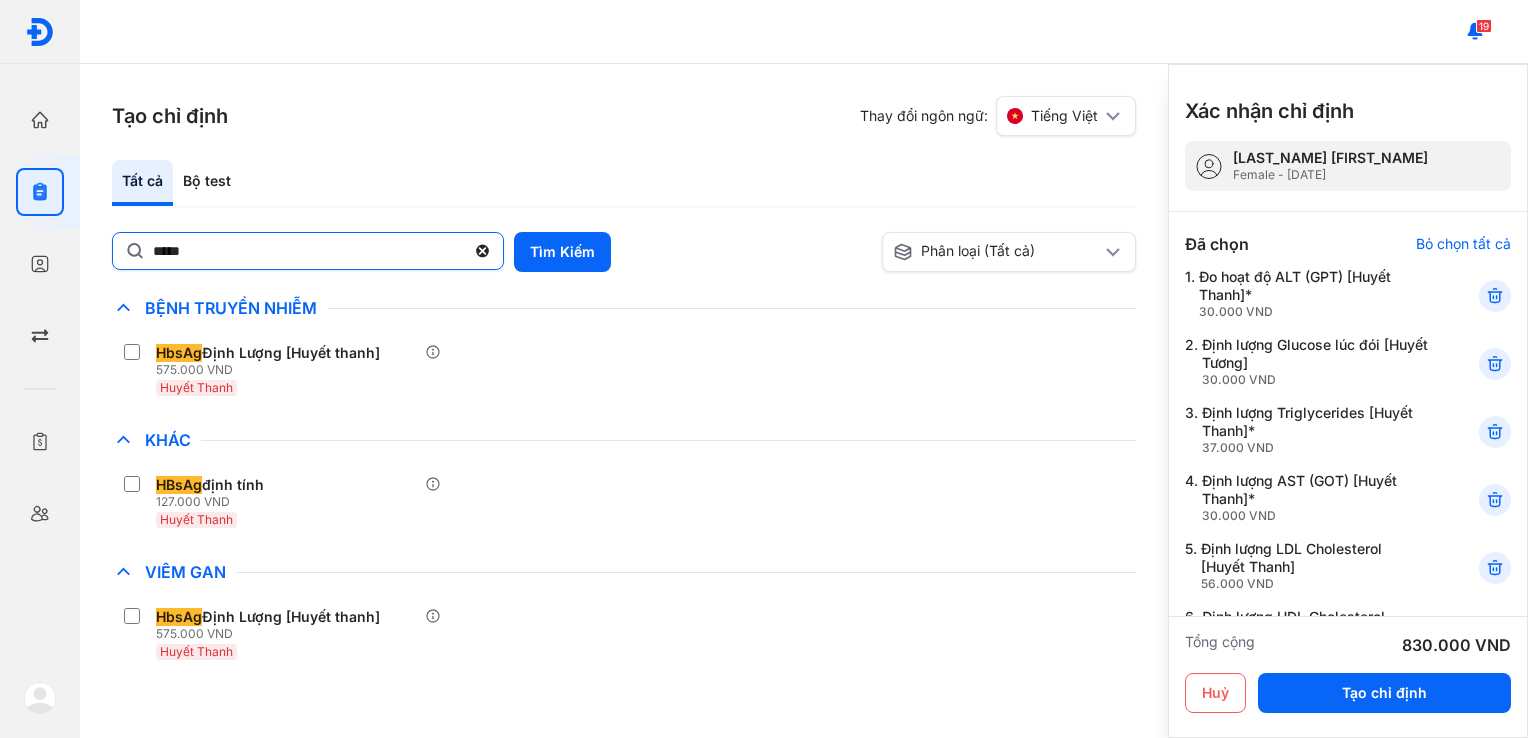 click on "*****" 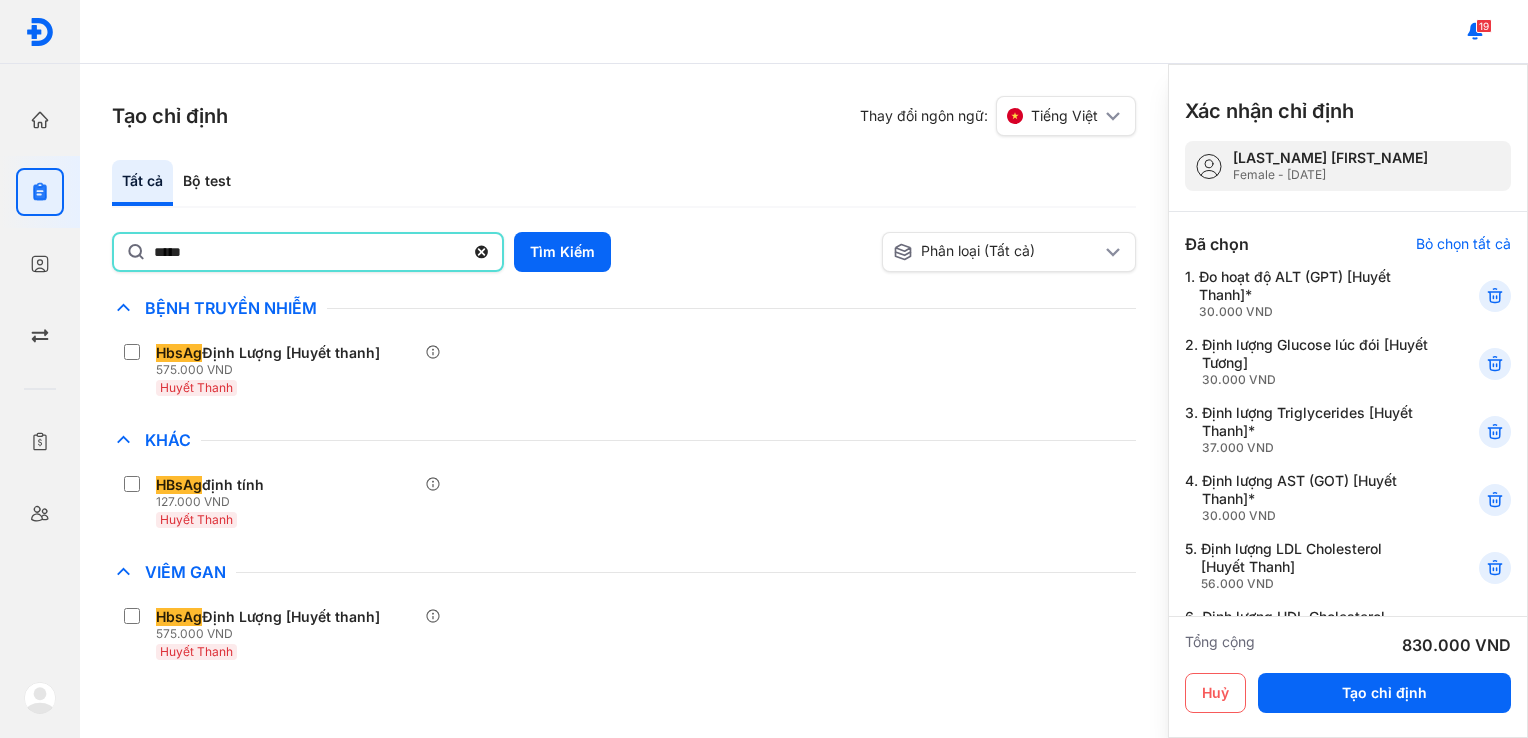 click on "*****" 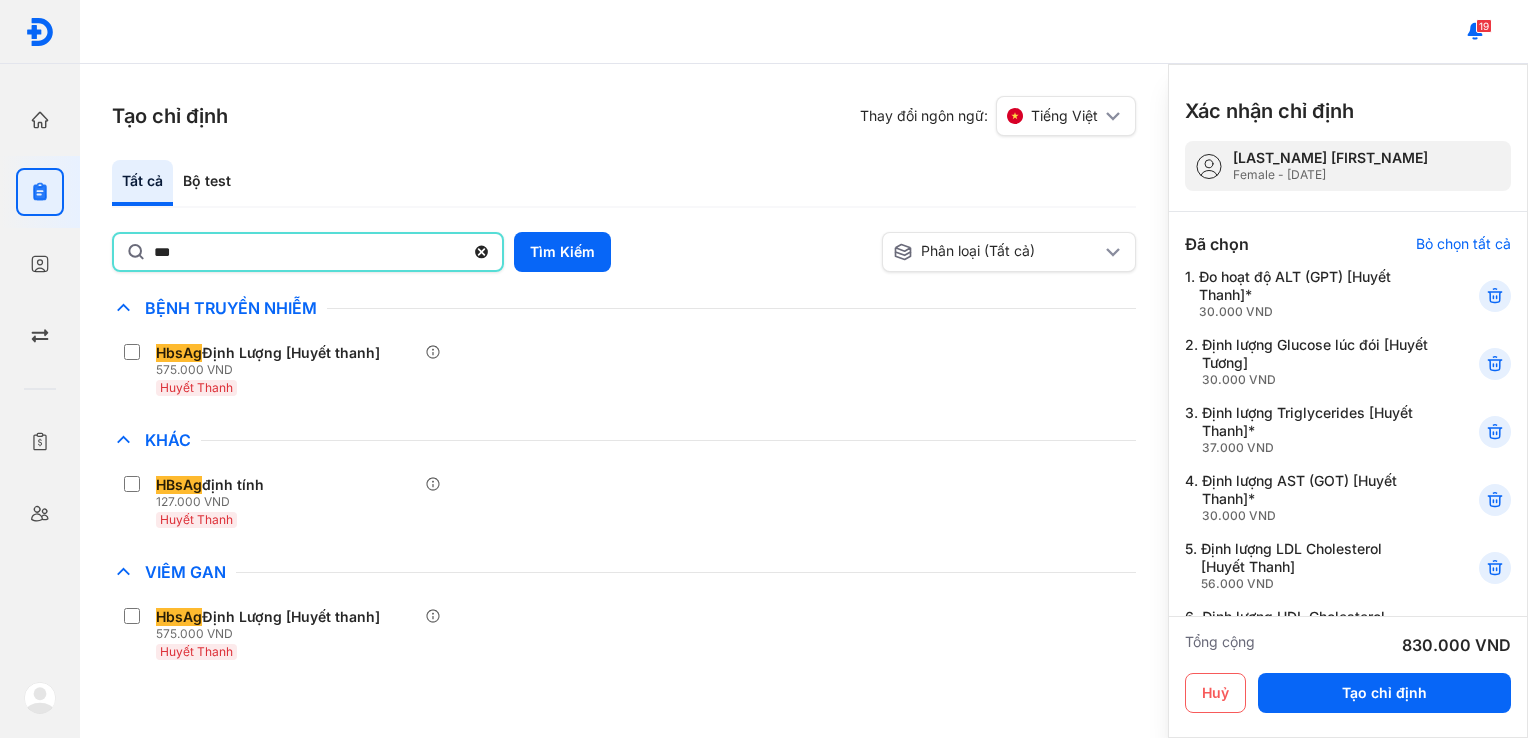 type on "***" 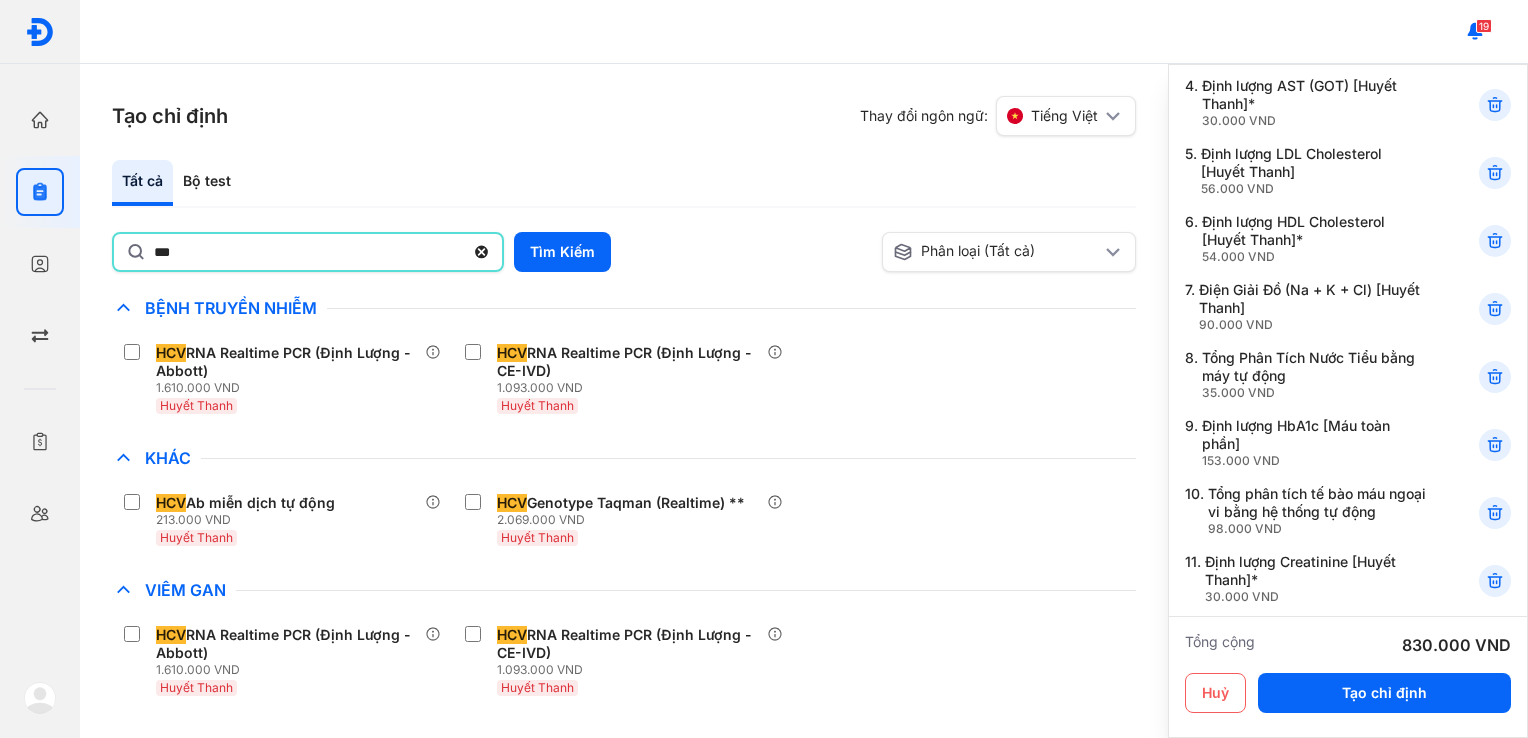 scroll, scrollTop: 0, scrollLeft: 0, axis: both 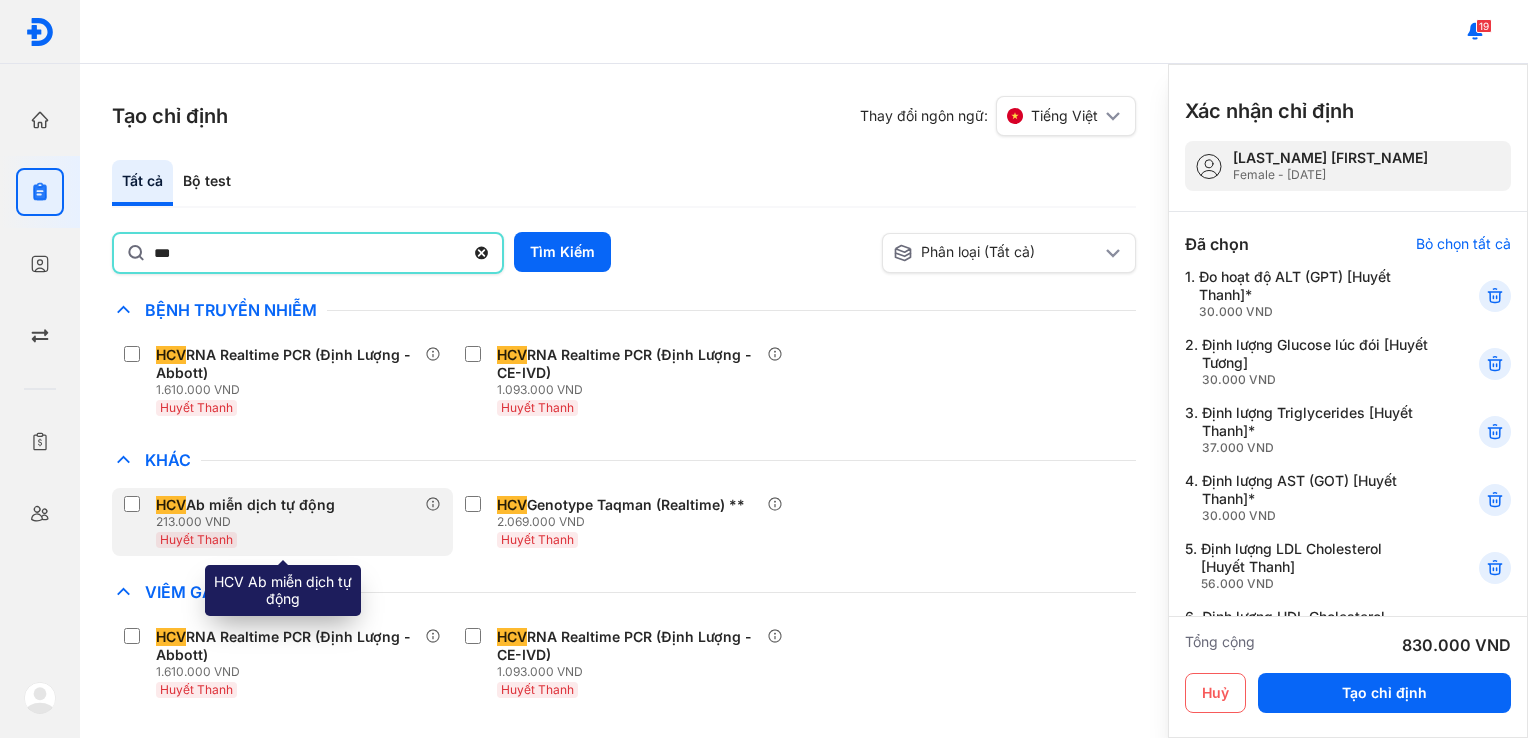 click on "HCV  Ab miễn dịch tự động" at bounding box center (245, 505) 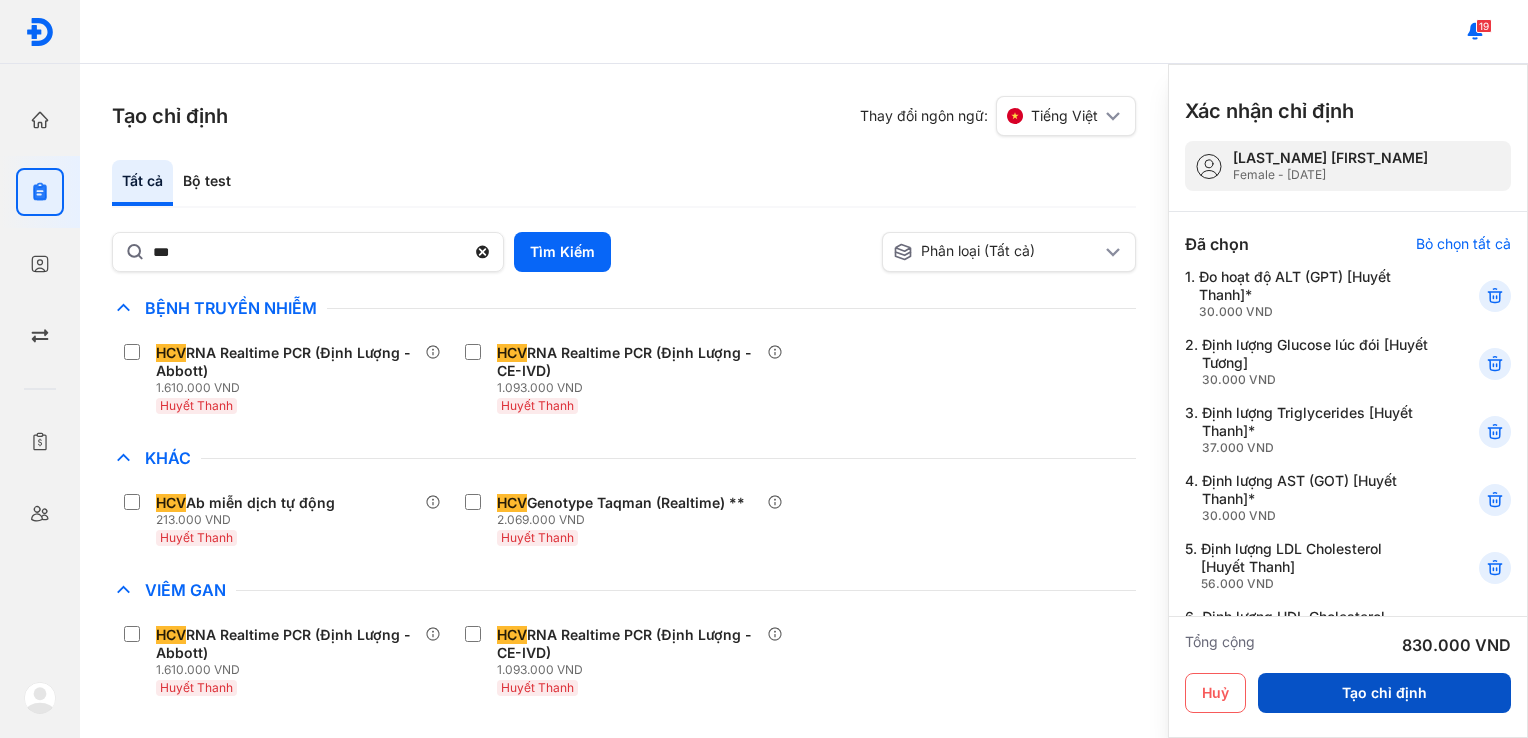 click on "Tạo chỉ định" at bounding box center [1384, 693] 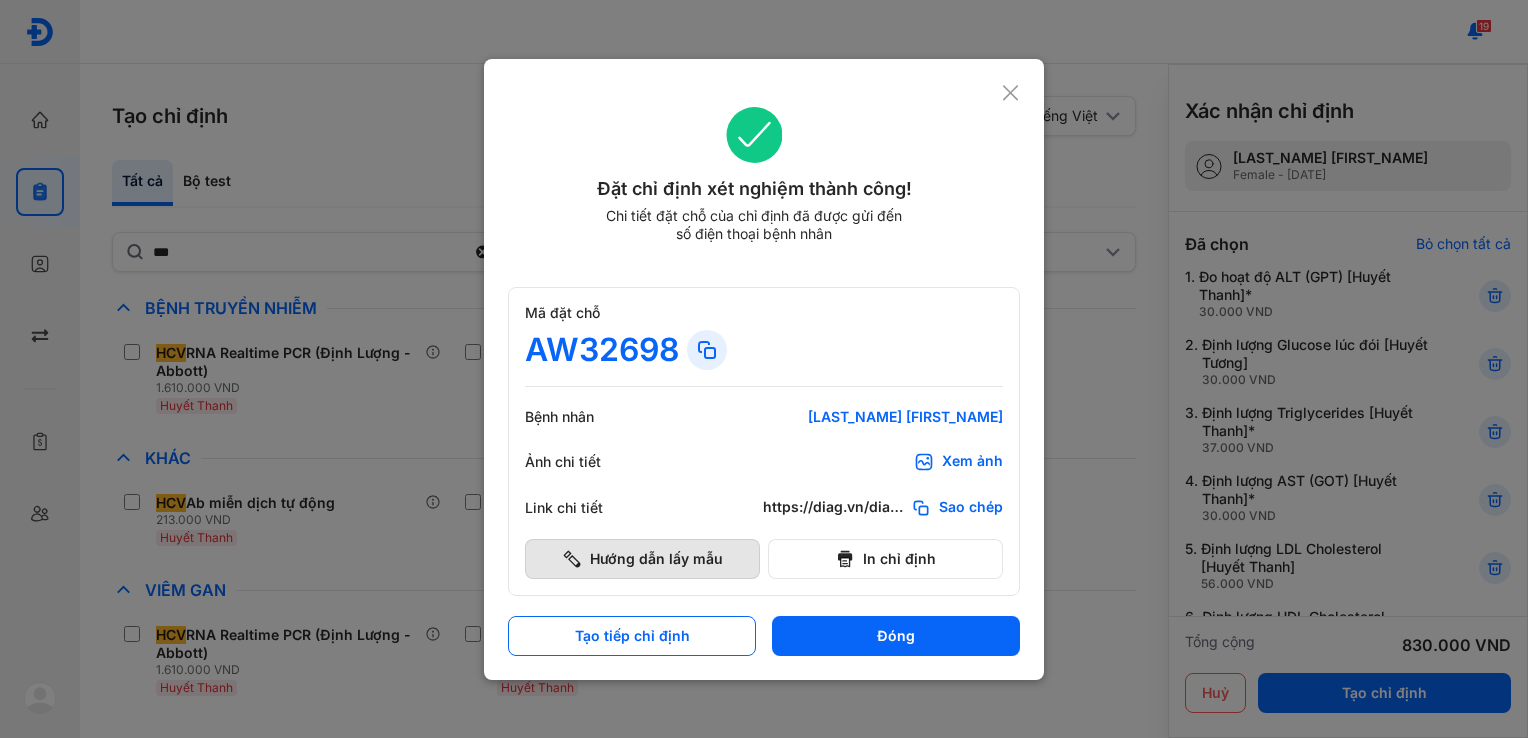 click on "Hướng dẫn lấy mẫu" at bounding box center (642, 559) 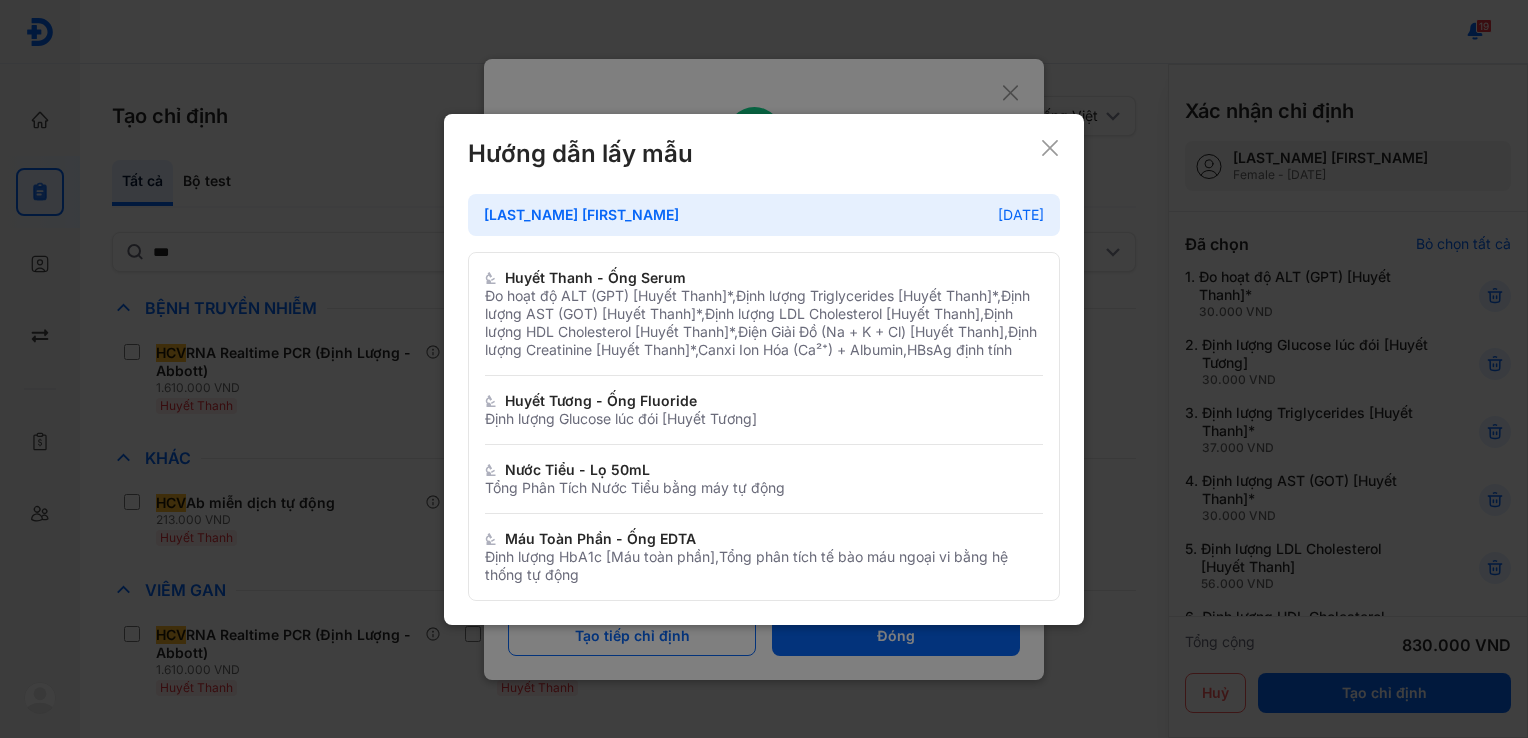 type 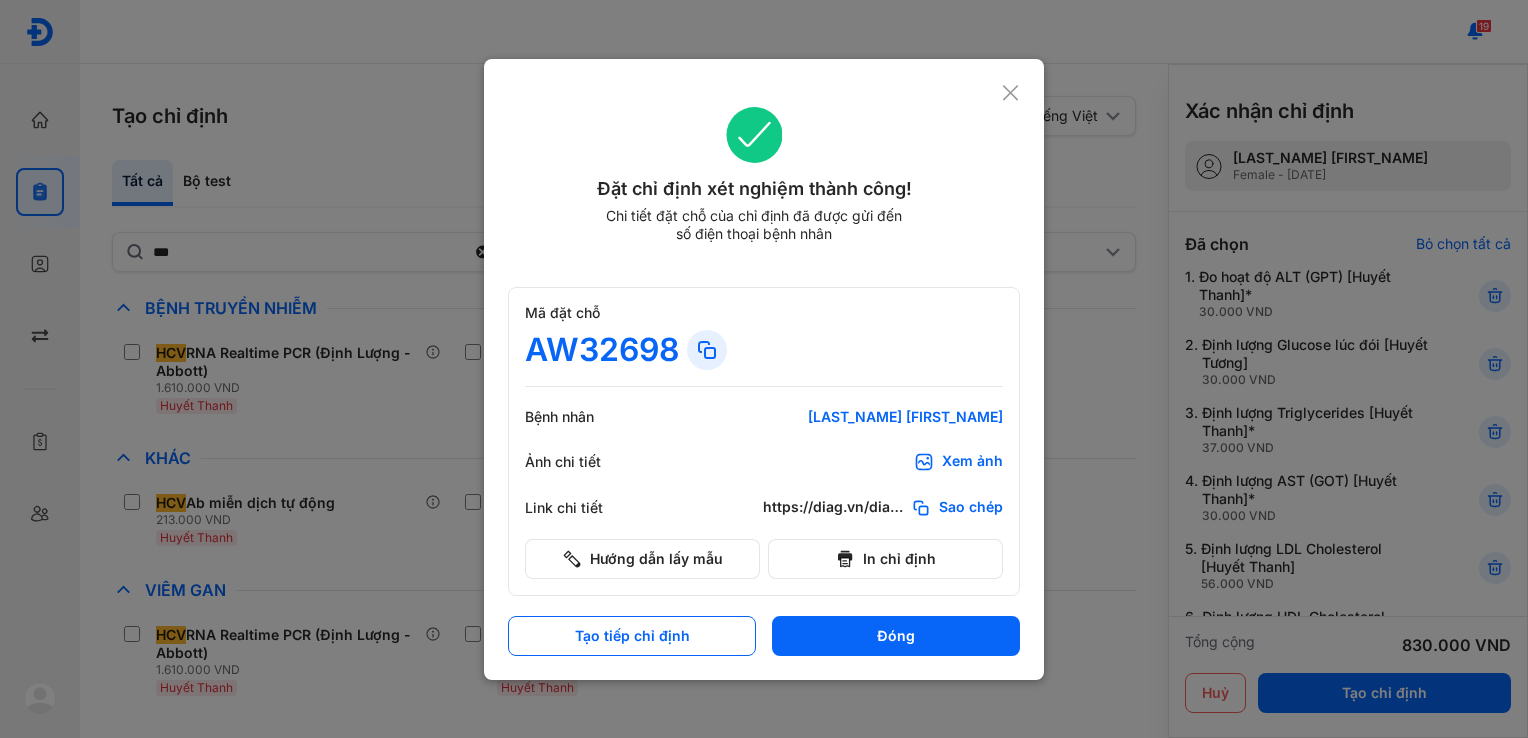 click 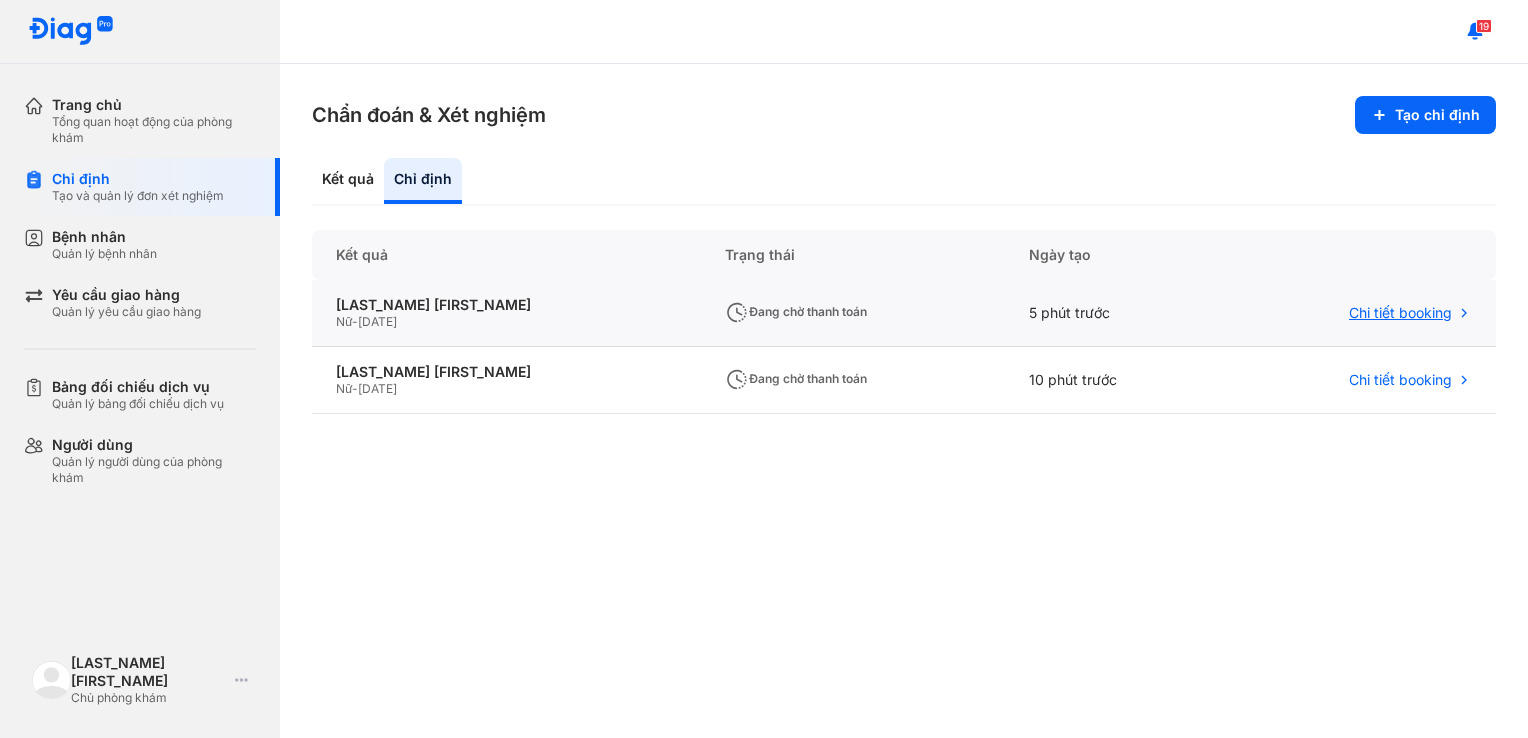 click on "Chi tiết booking" at bounding box center (1400, 313) 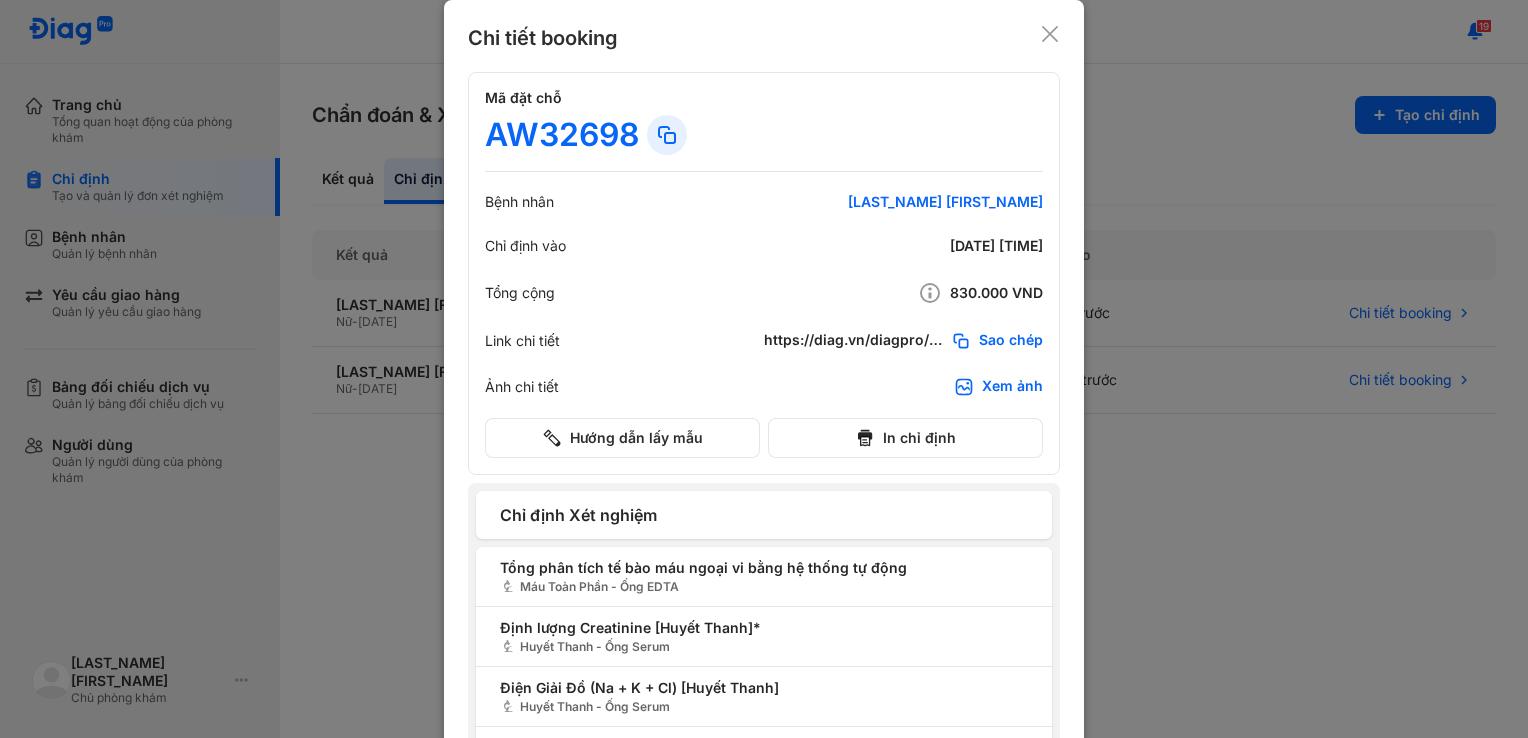 click 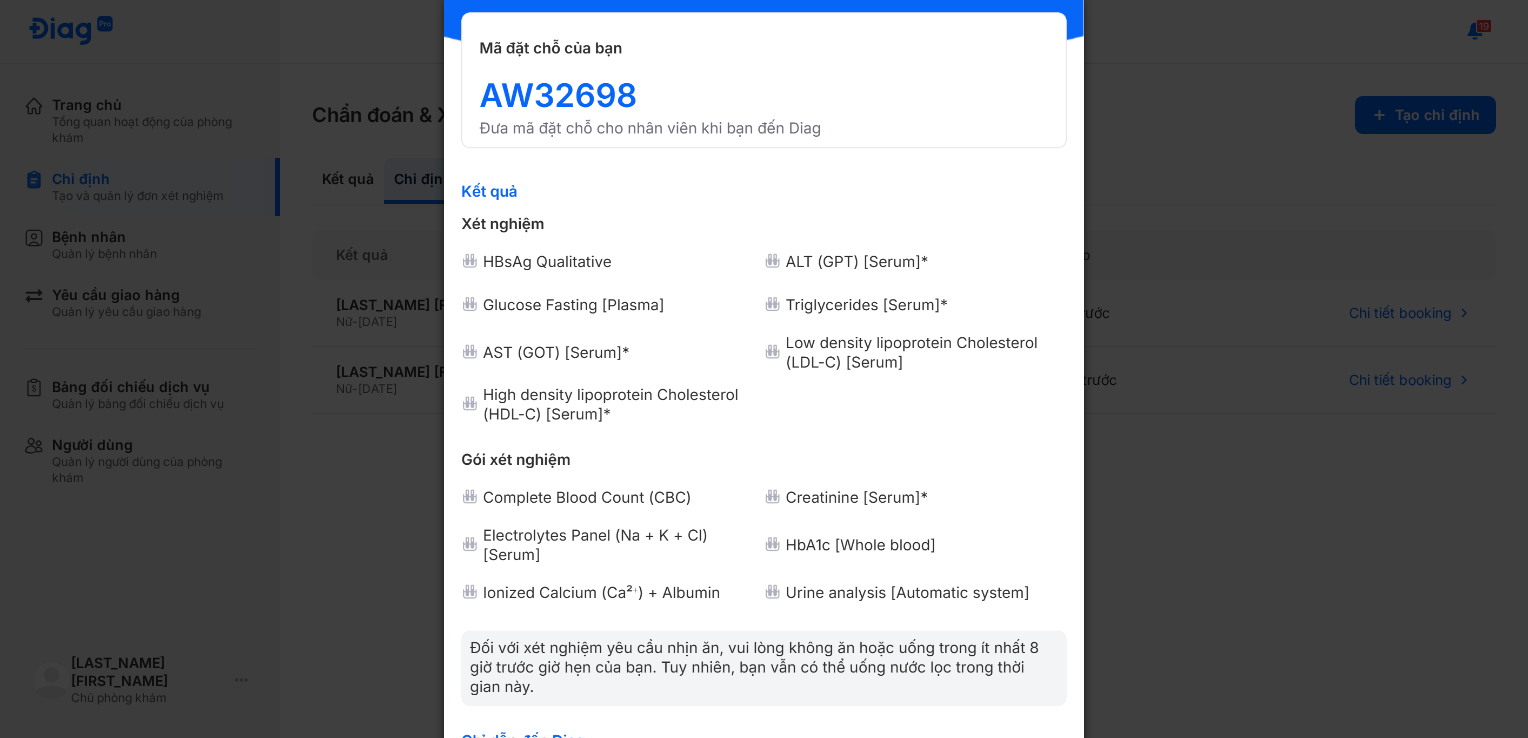 scroll, scrollTop: 159, scrollLeft: 0, axis: vertical 